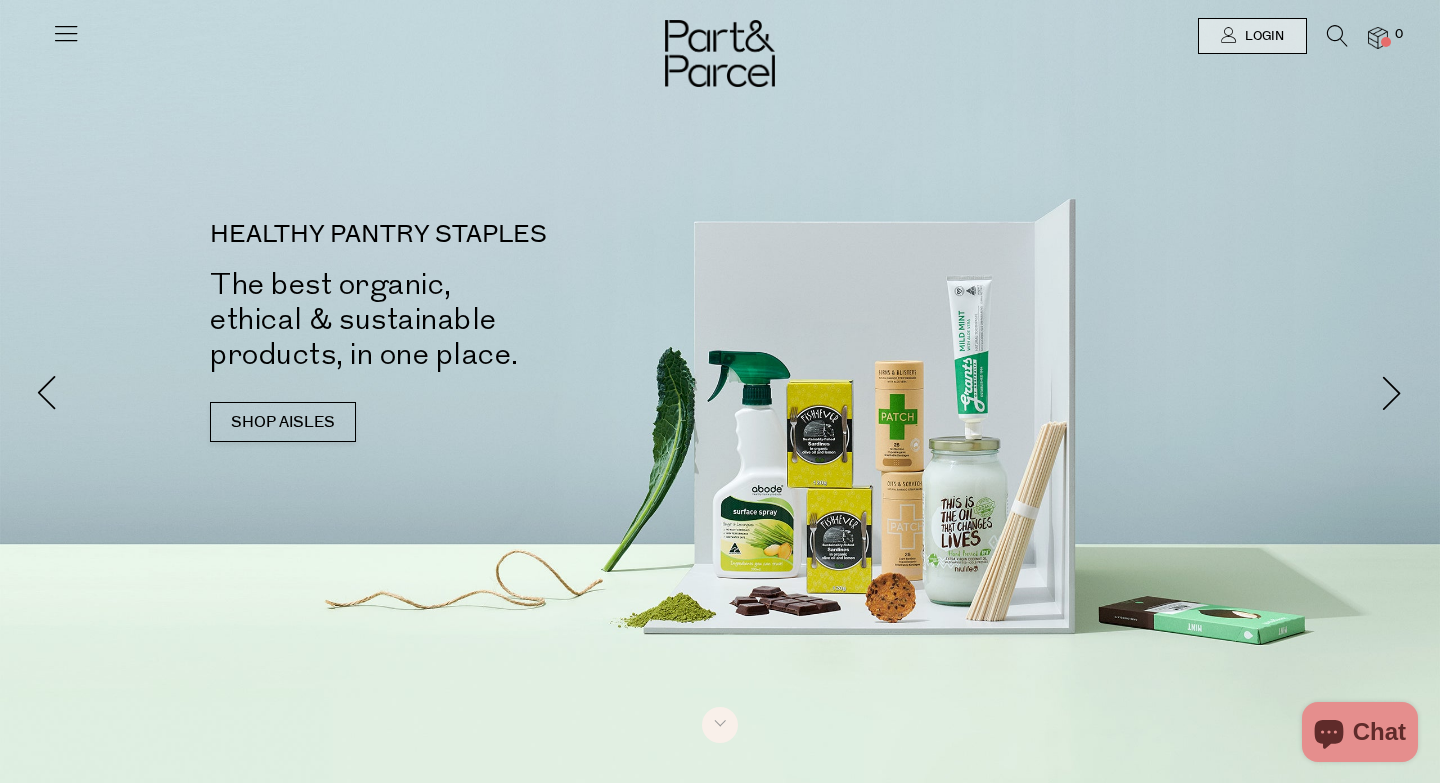 scroll, scrollTop: 0, scrollLeft: 0, axis: both 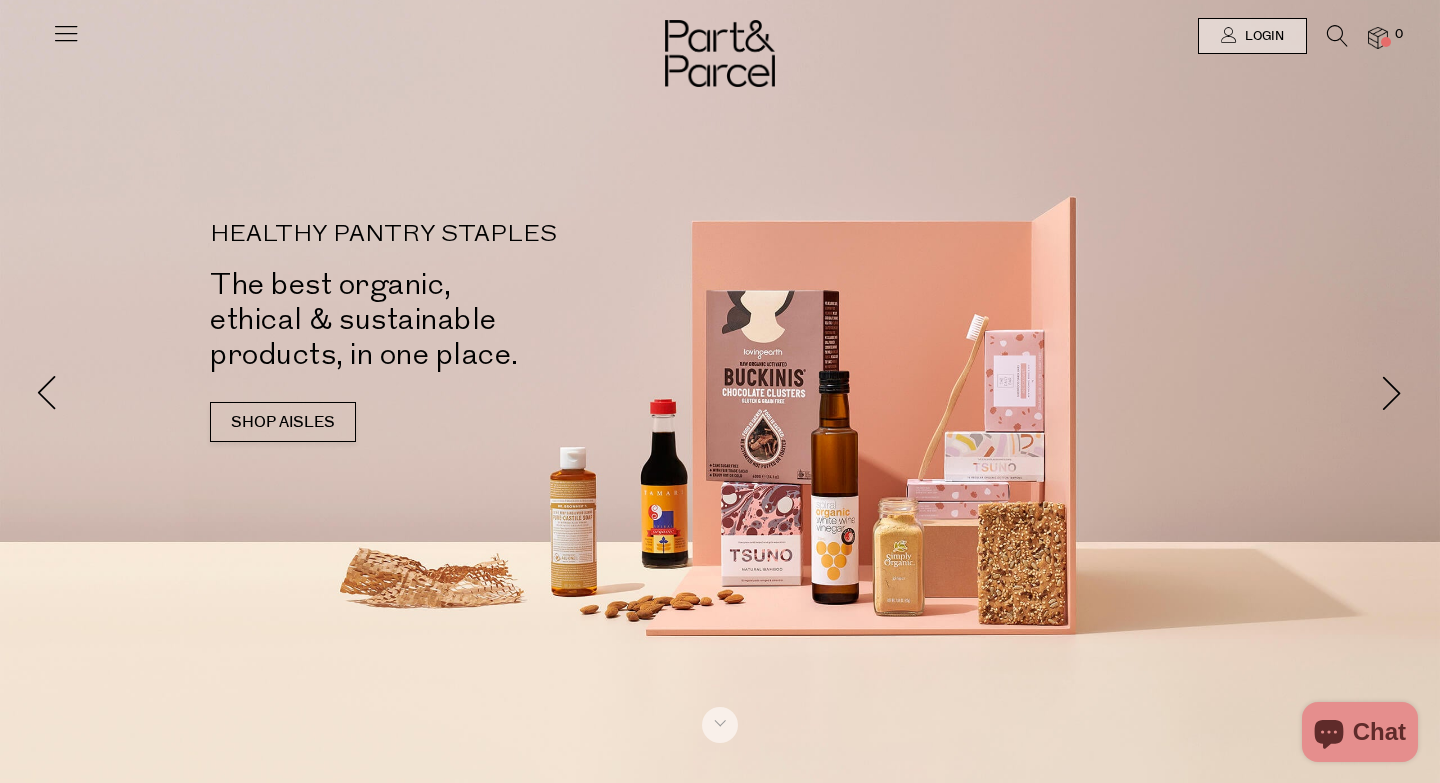 click on "SHOP AISLES" at bounding box center (283, 422) 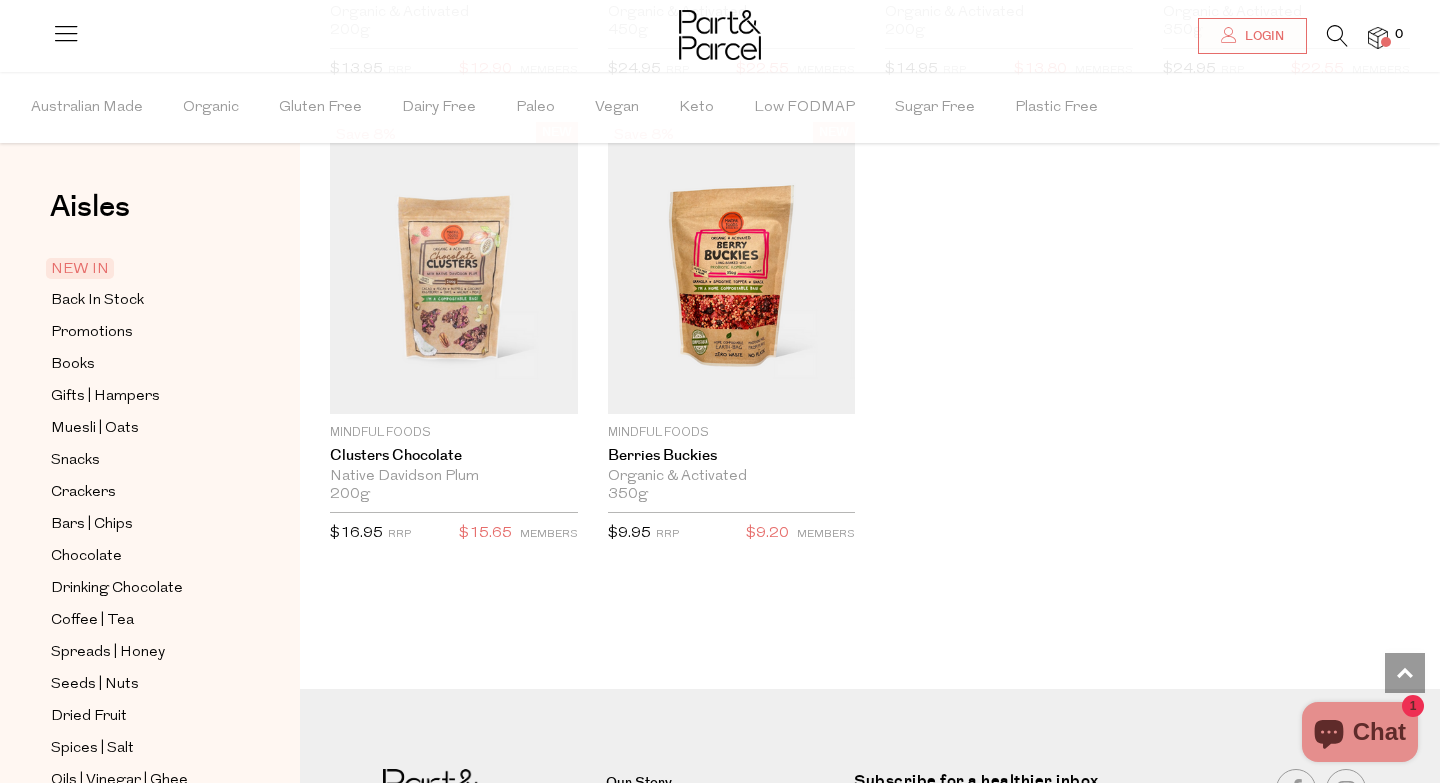 scroll, scrollTop: 4460, scrollLeft: 0, axis: vertical 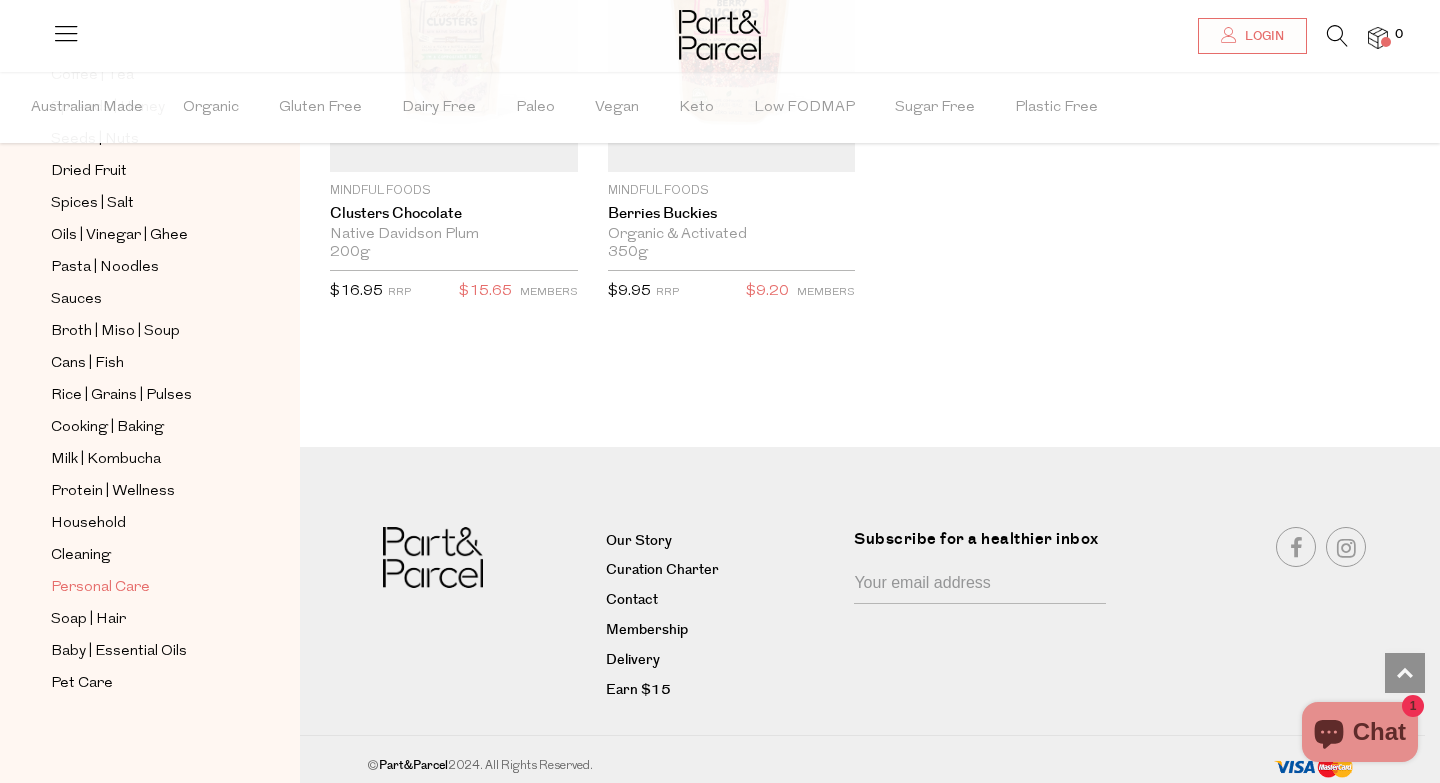 click on "Personal Care" at bounding box center [100, 588] 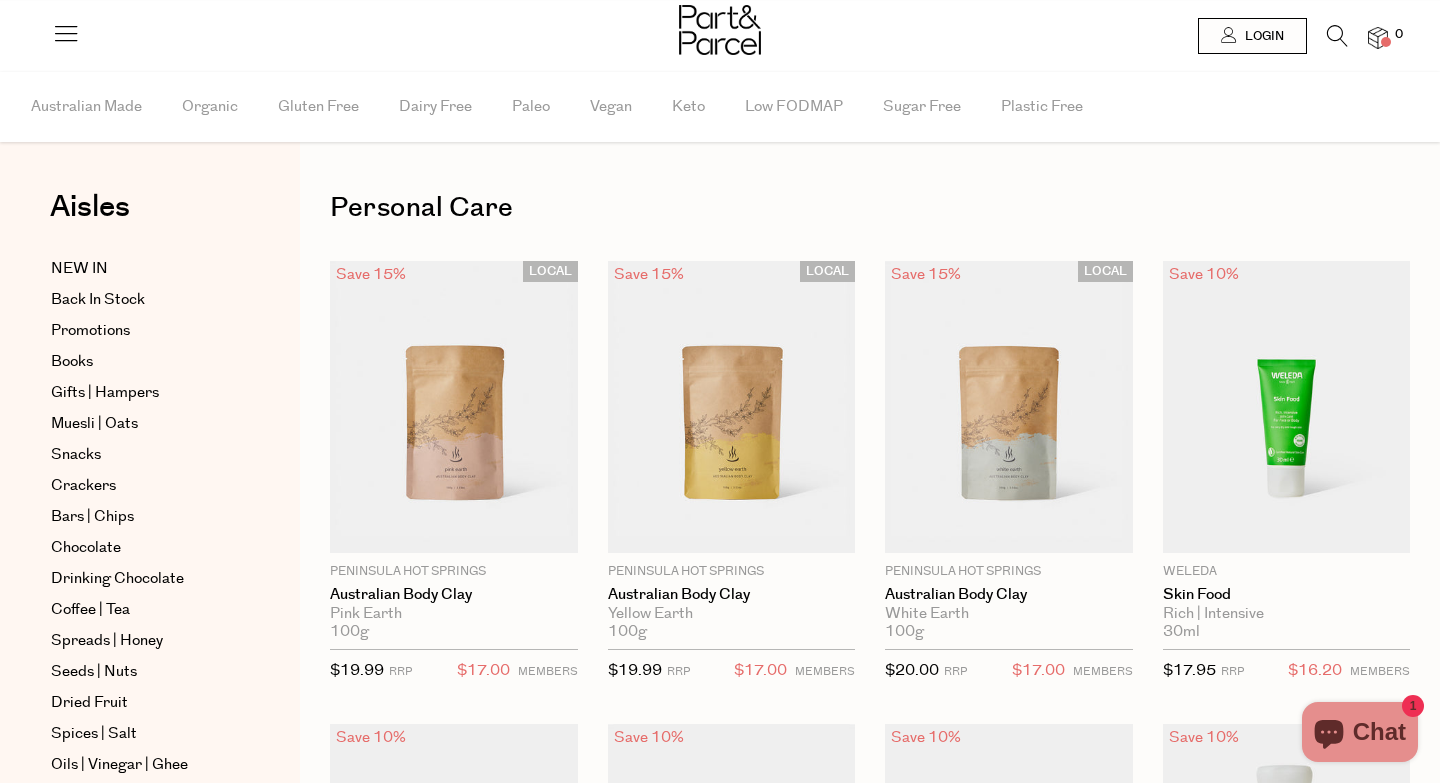scroll, scrollTop: 0, scrollLeft: 0, axis: both 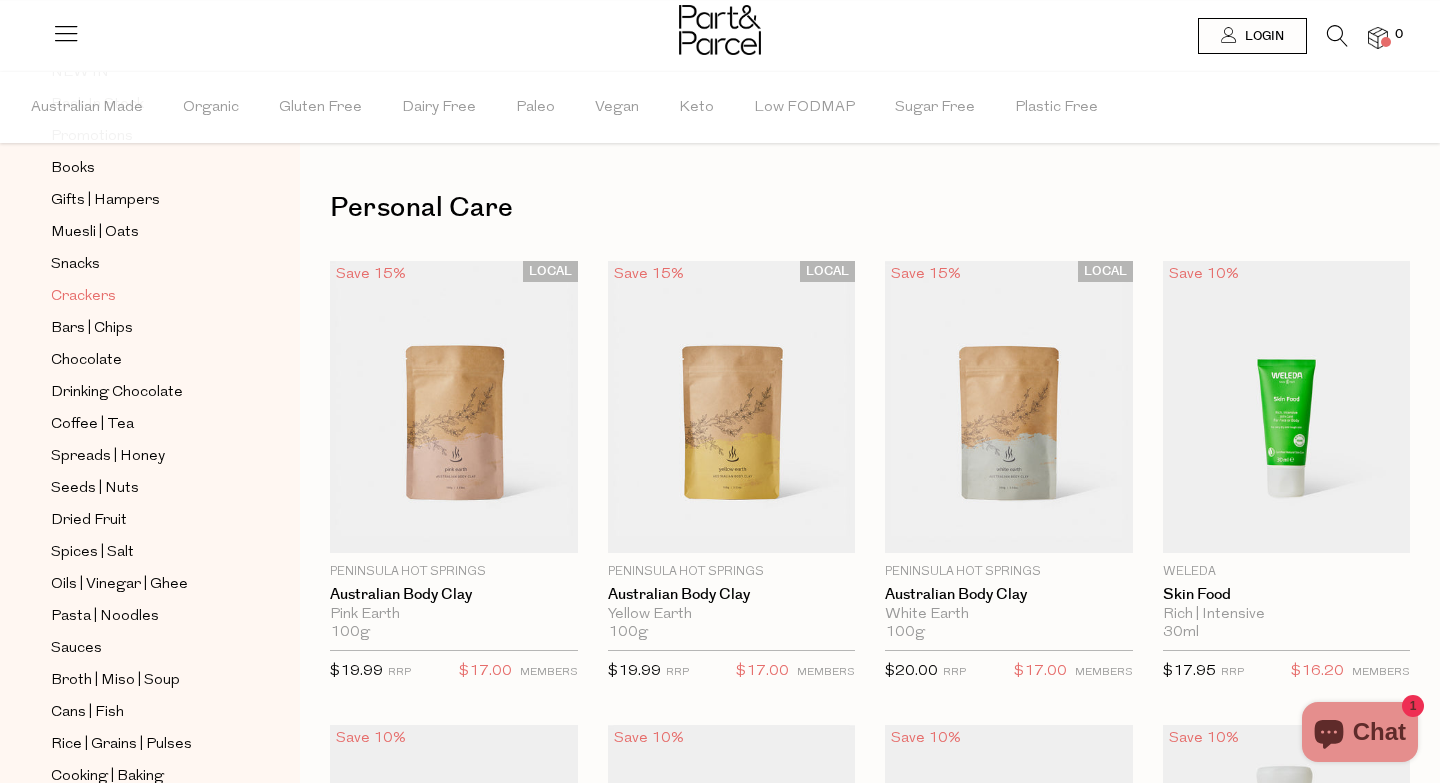 click on "Crackers" at bounding box center [83, 297] 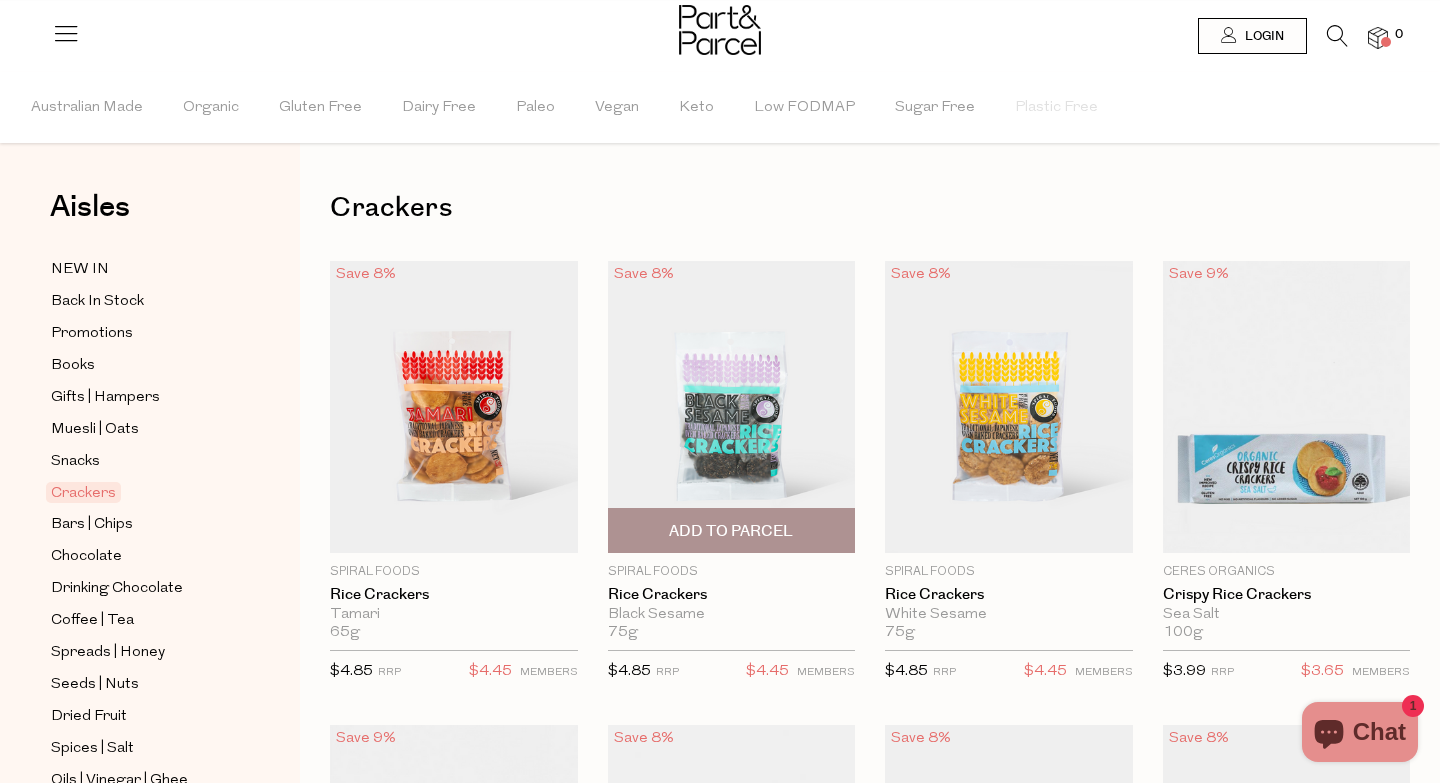 click on "Add To Parcel" at bounding box center [731, 531] 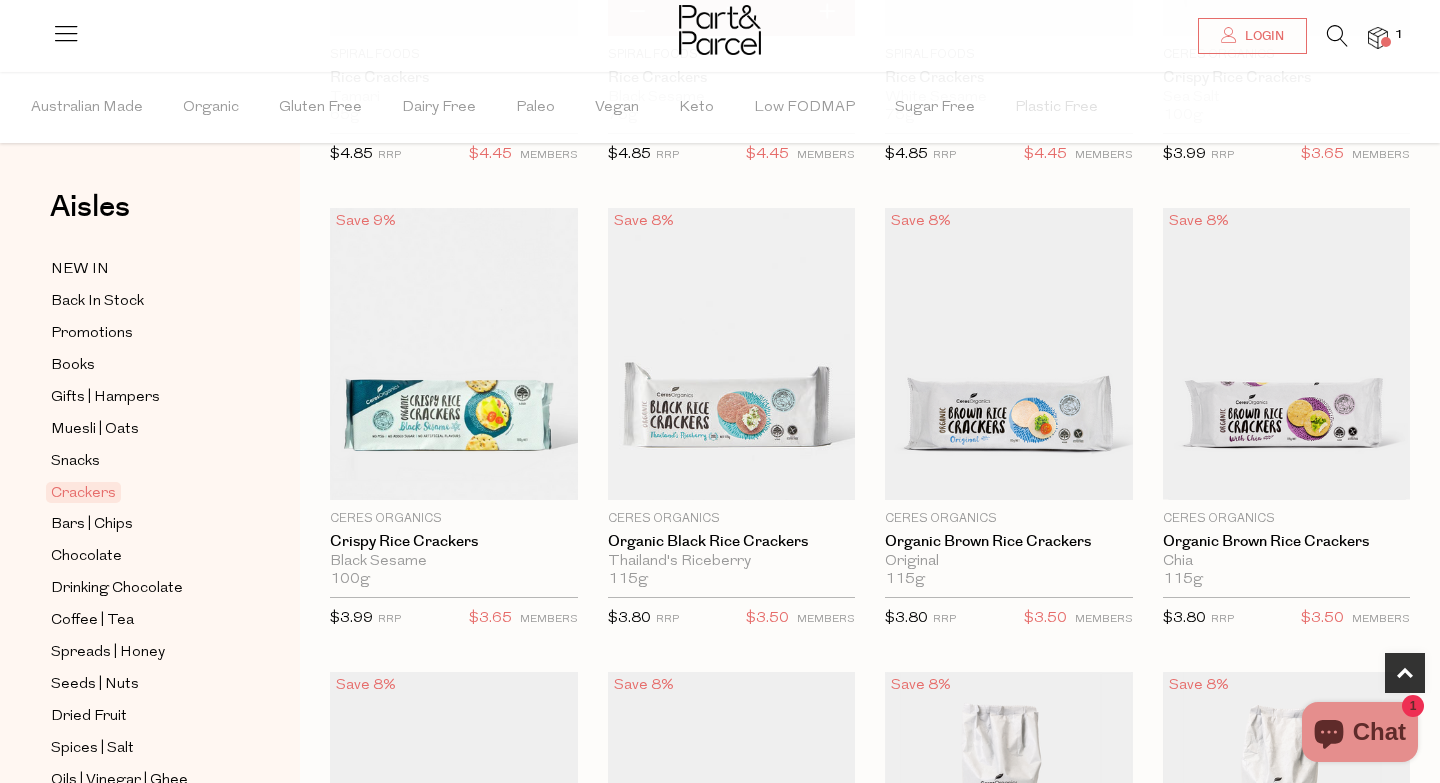 scroll, scrollTop: 518, scrollLeft: 0, axis: vertical 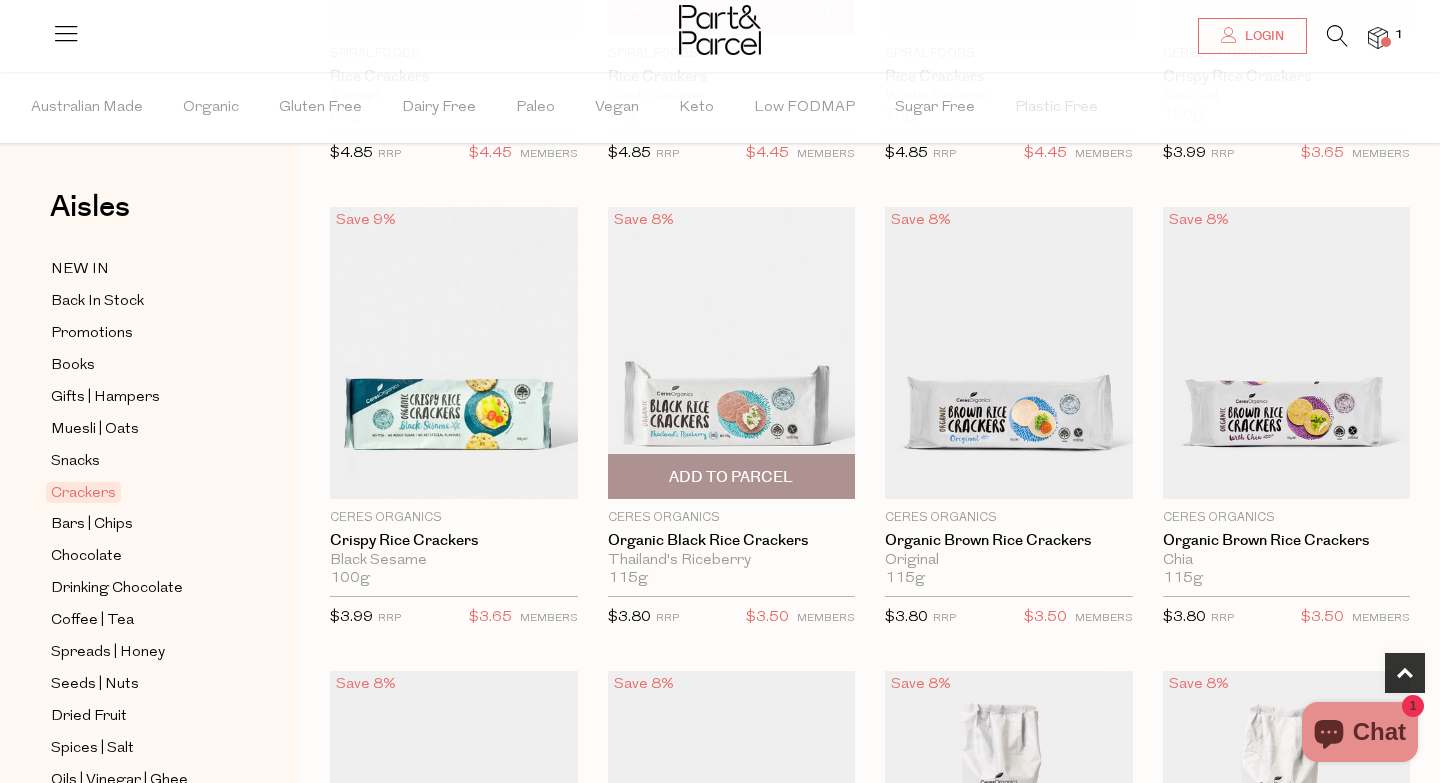 click on "Add To Parcel" at bounding box center [732, 476] 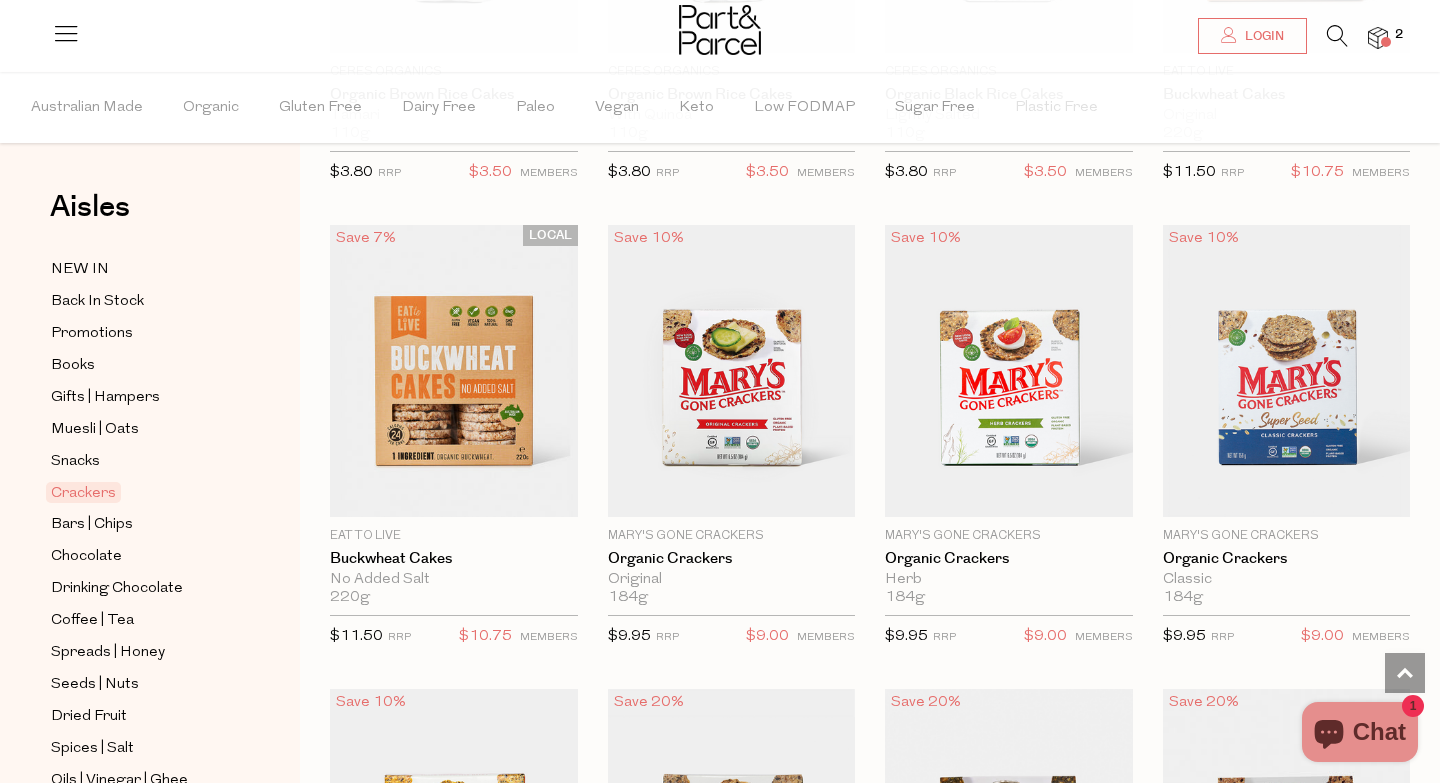 scroll, scrollTop: 1894, scrollLeft: 0, axis: vertical 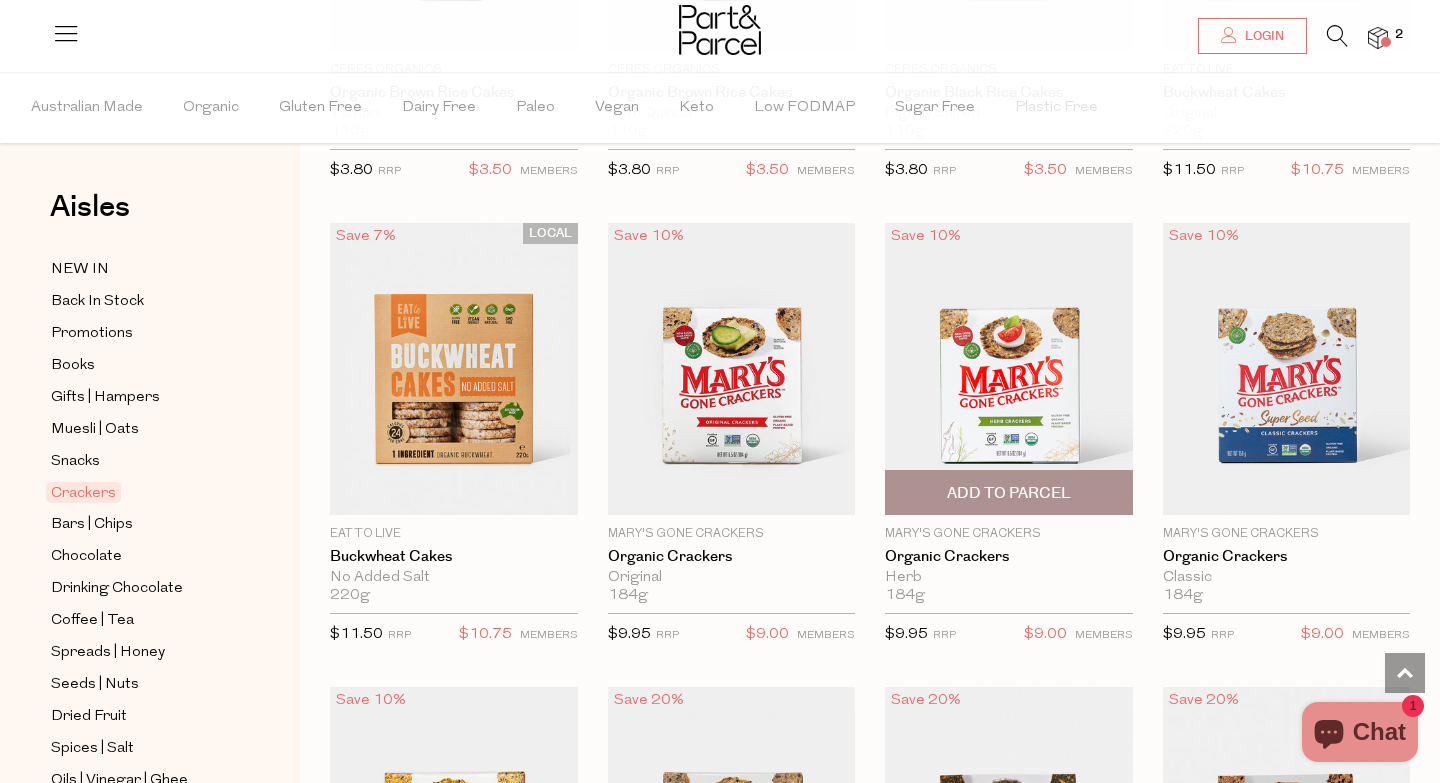 click on "Add To Parcel" at bounding box center (1009, 492) 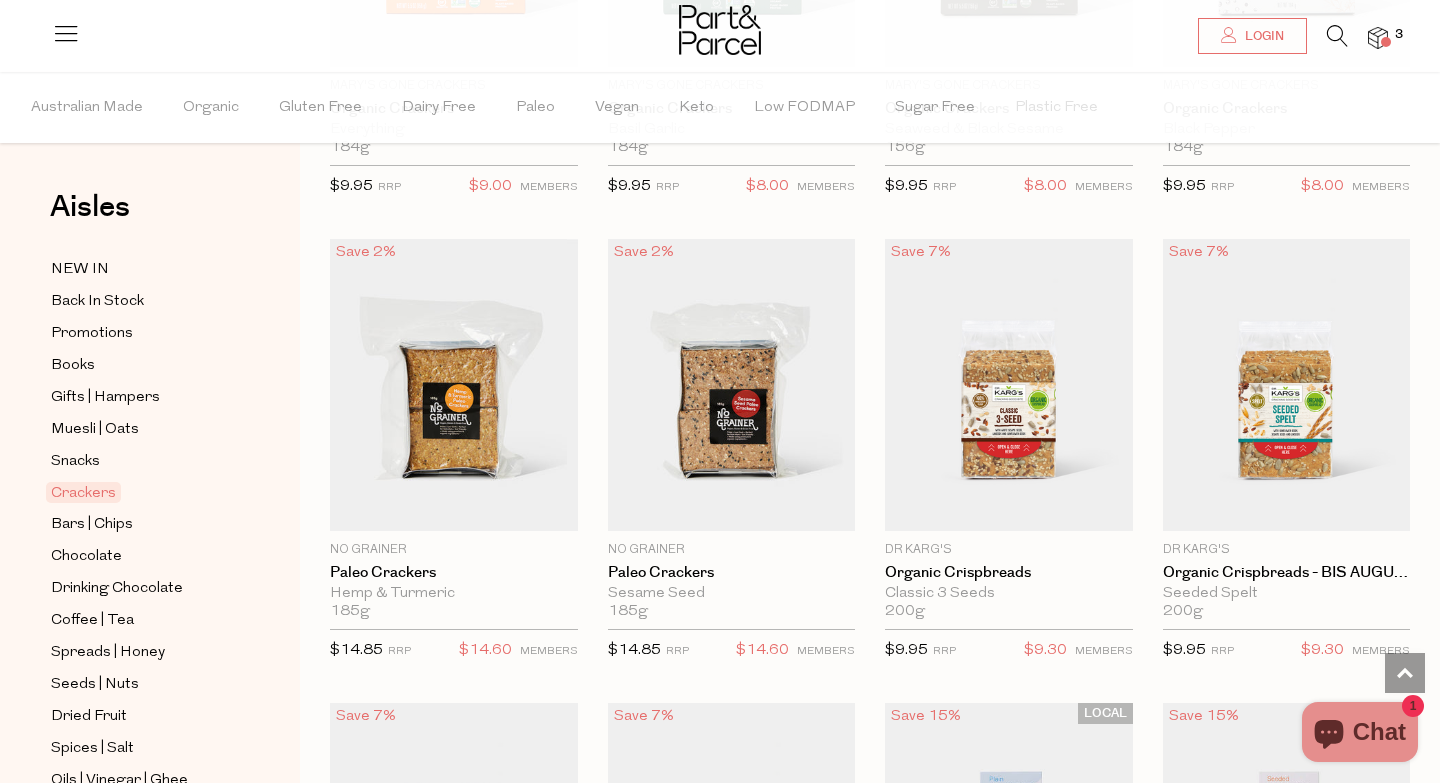 scroll, scrollTop: 2817, scrollLeft: 0, axis: vertical 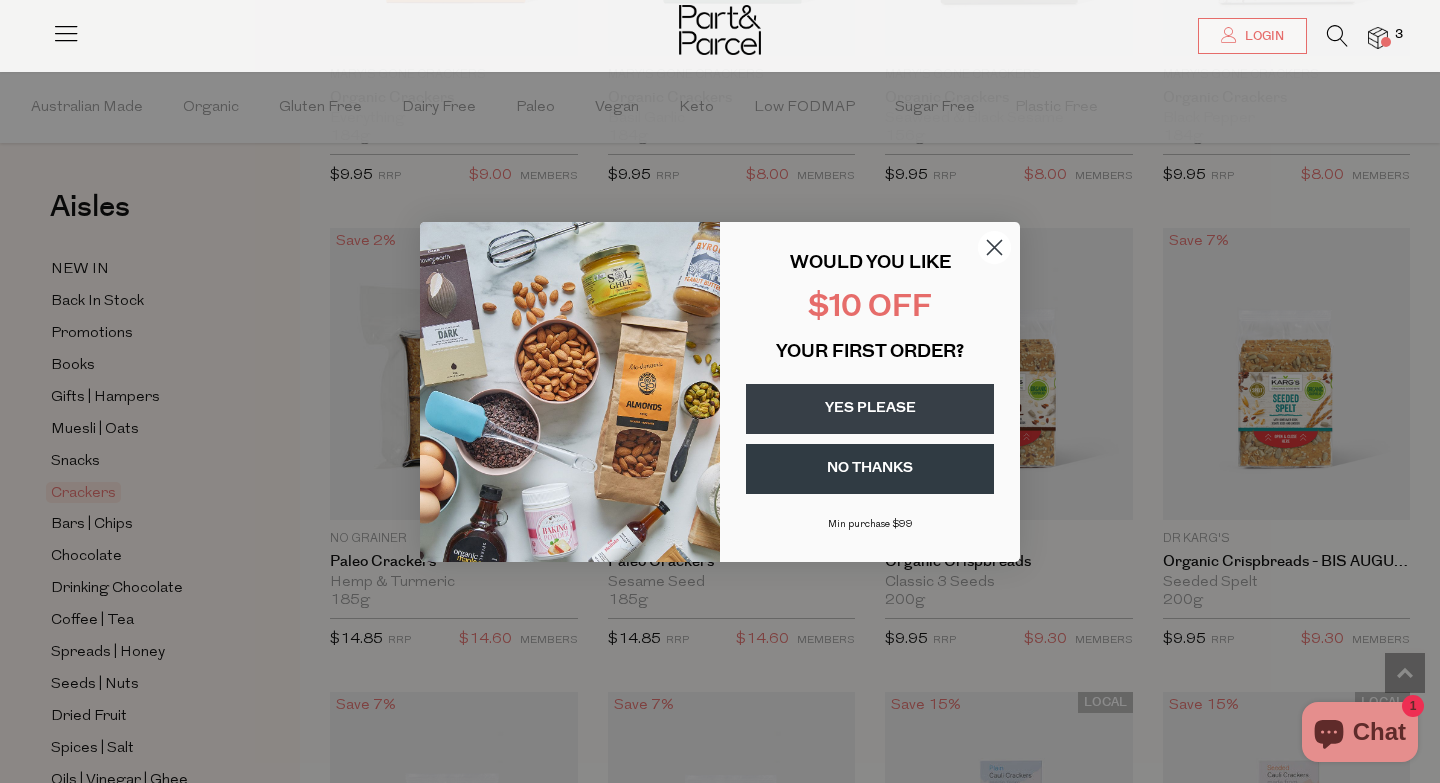 click 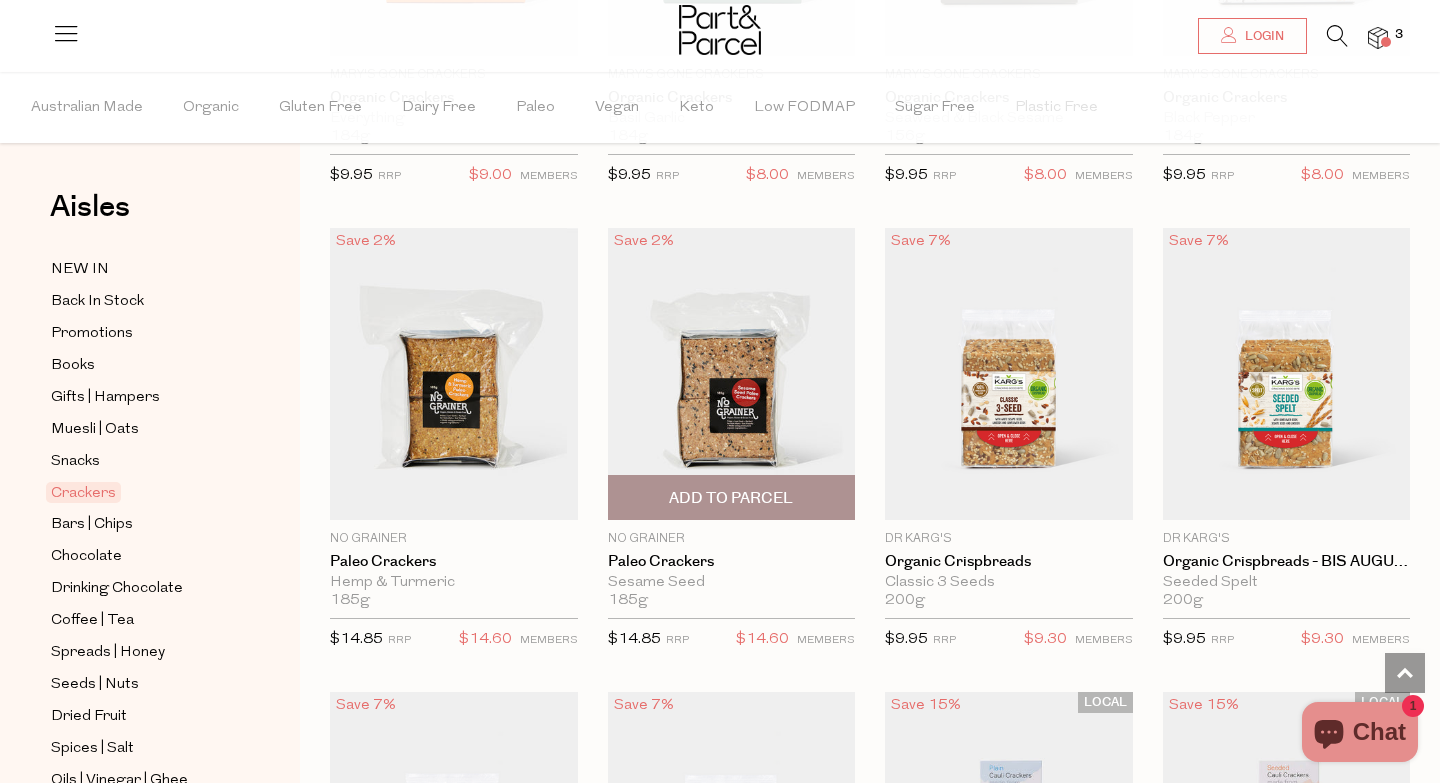 click on "Add To Parcel" at bounding box center [731, 498] 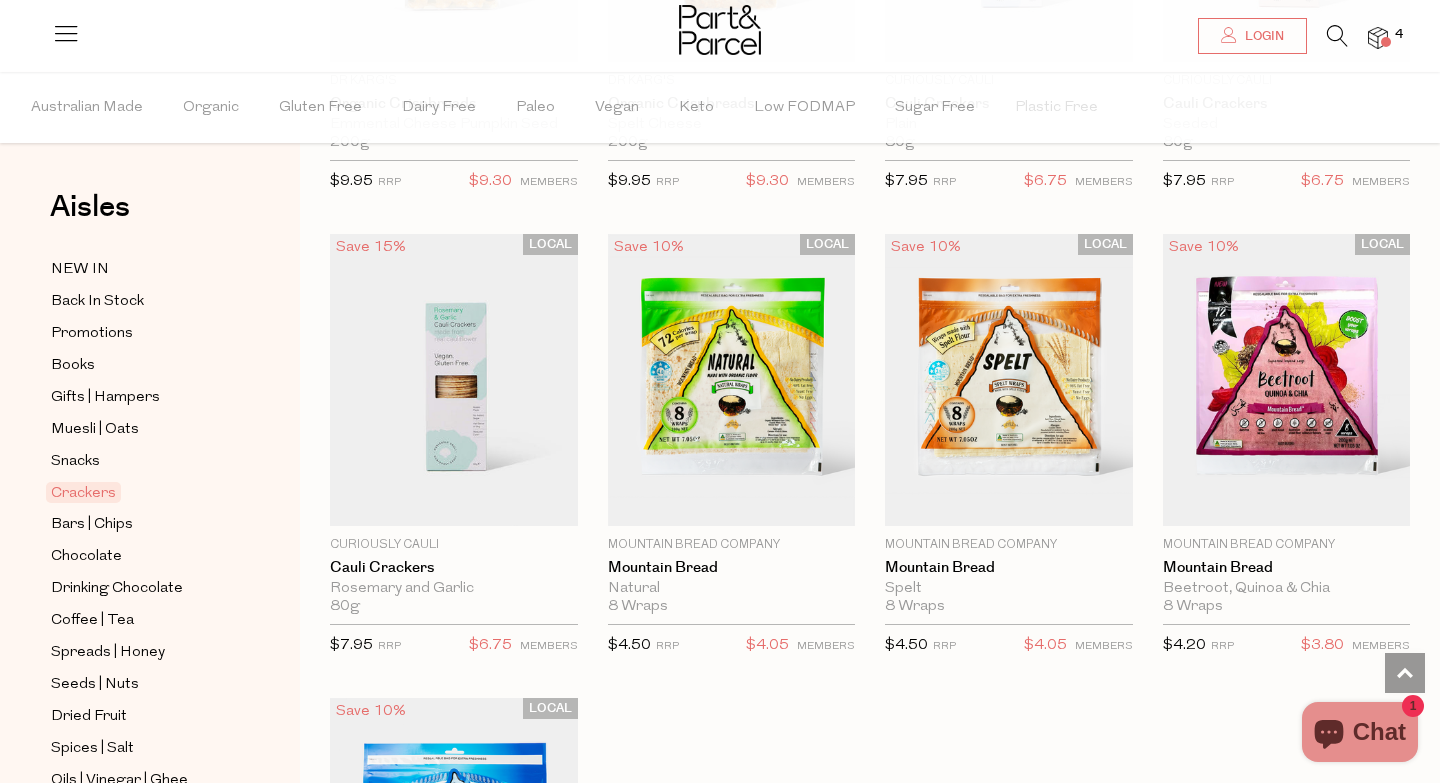 scroll, scrollTop: 3741, scrollLeft: 0, axis: vertical 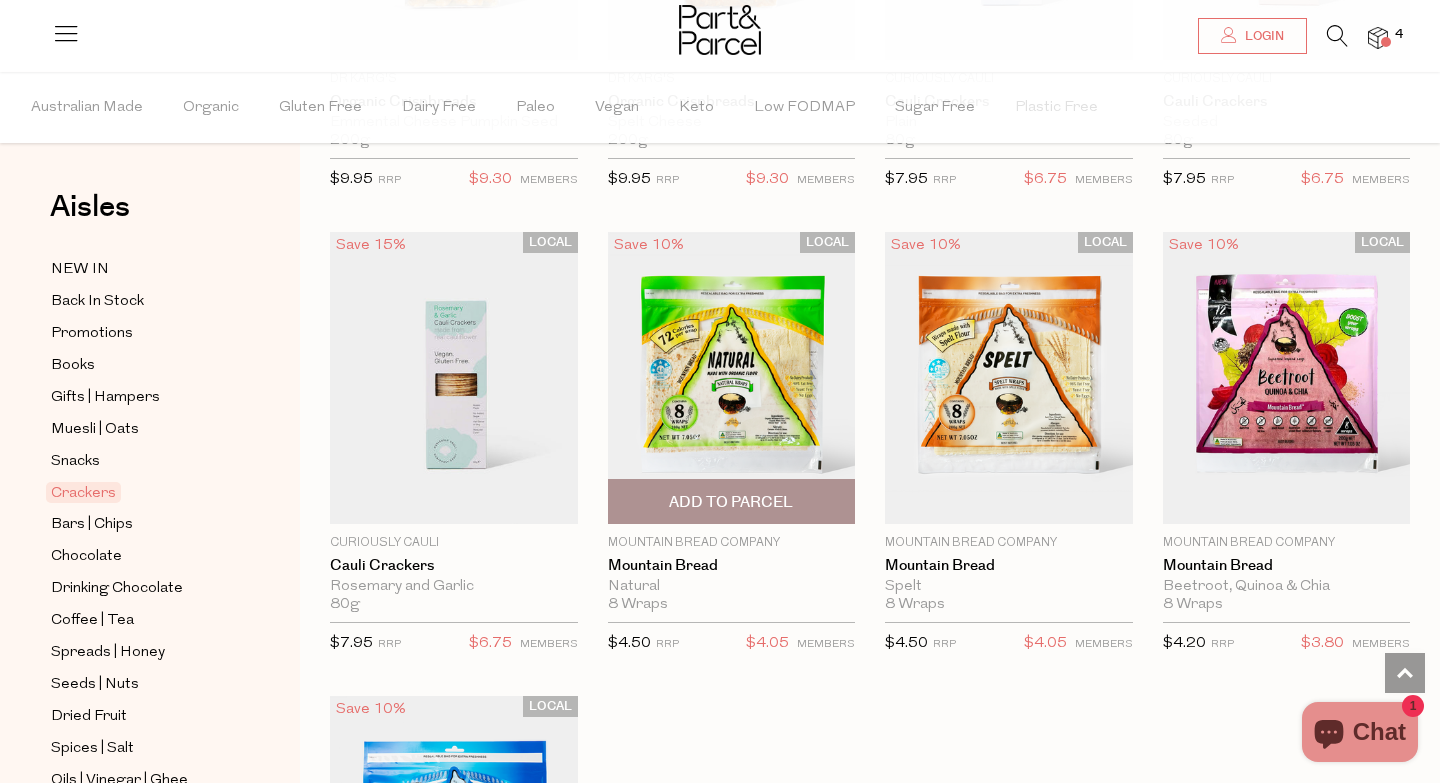 click on "Add To Parcel" at bounding box center (731, 502) 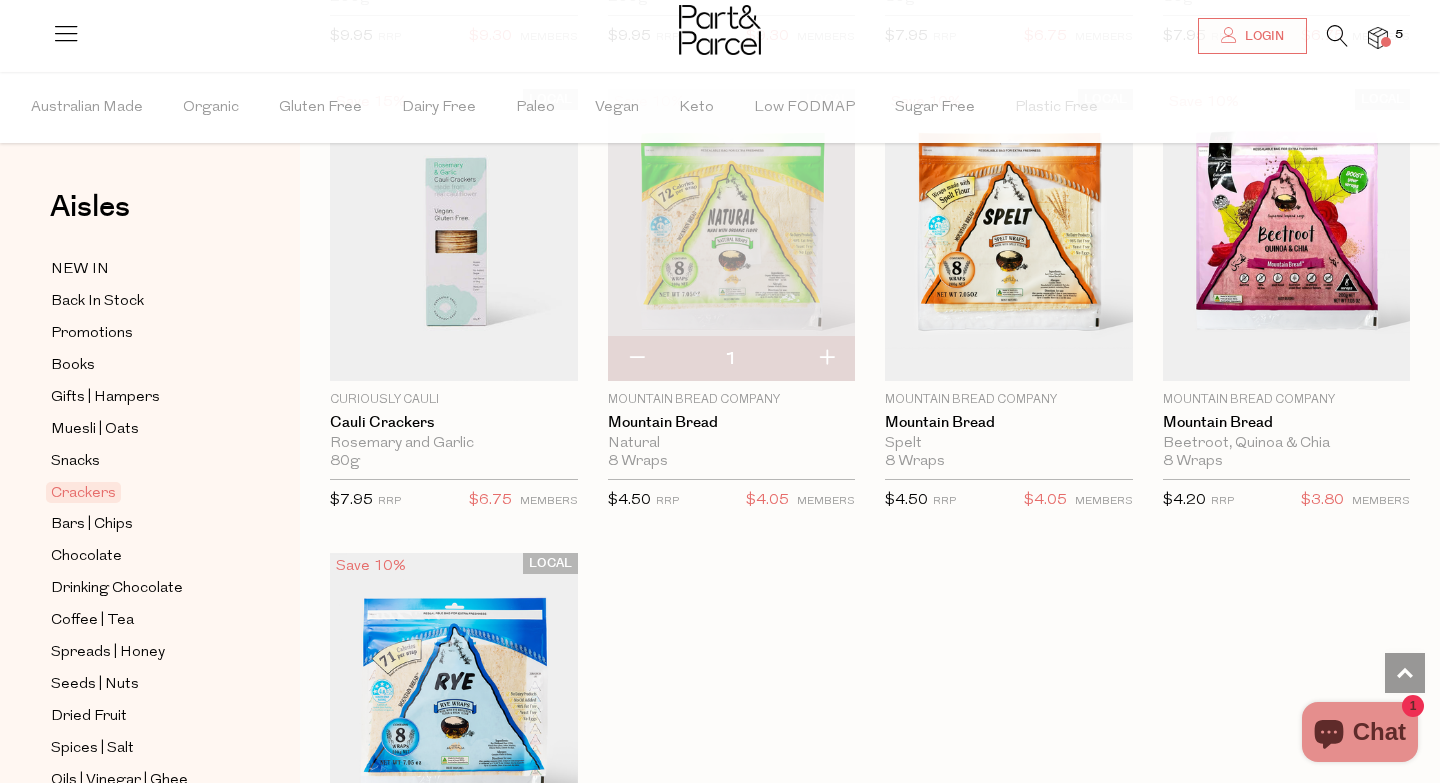 scroll, scrollTop: 3885, scrollLeft: 0, axis: vertical 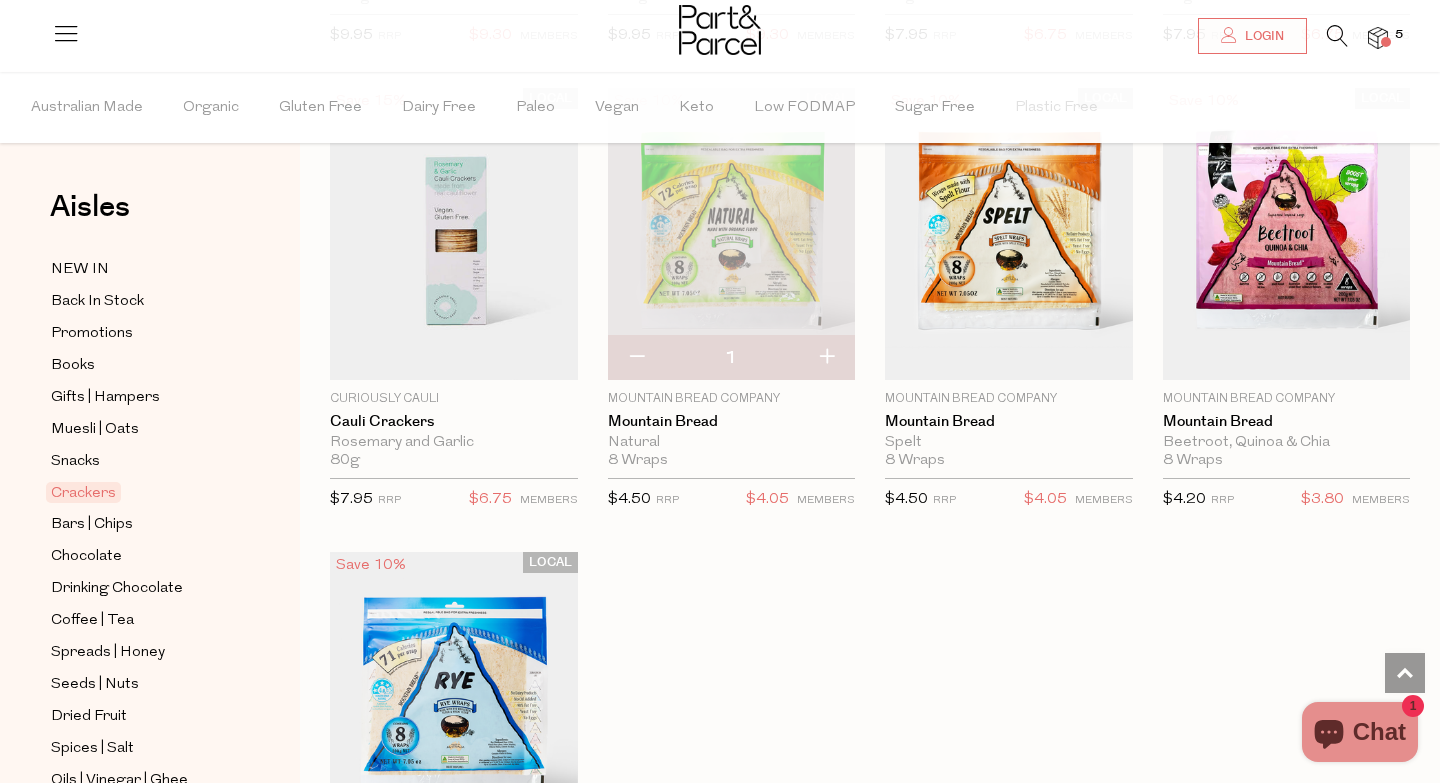 click at bounding box center (826, 358) 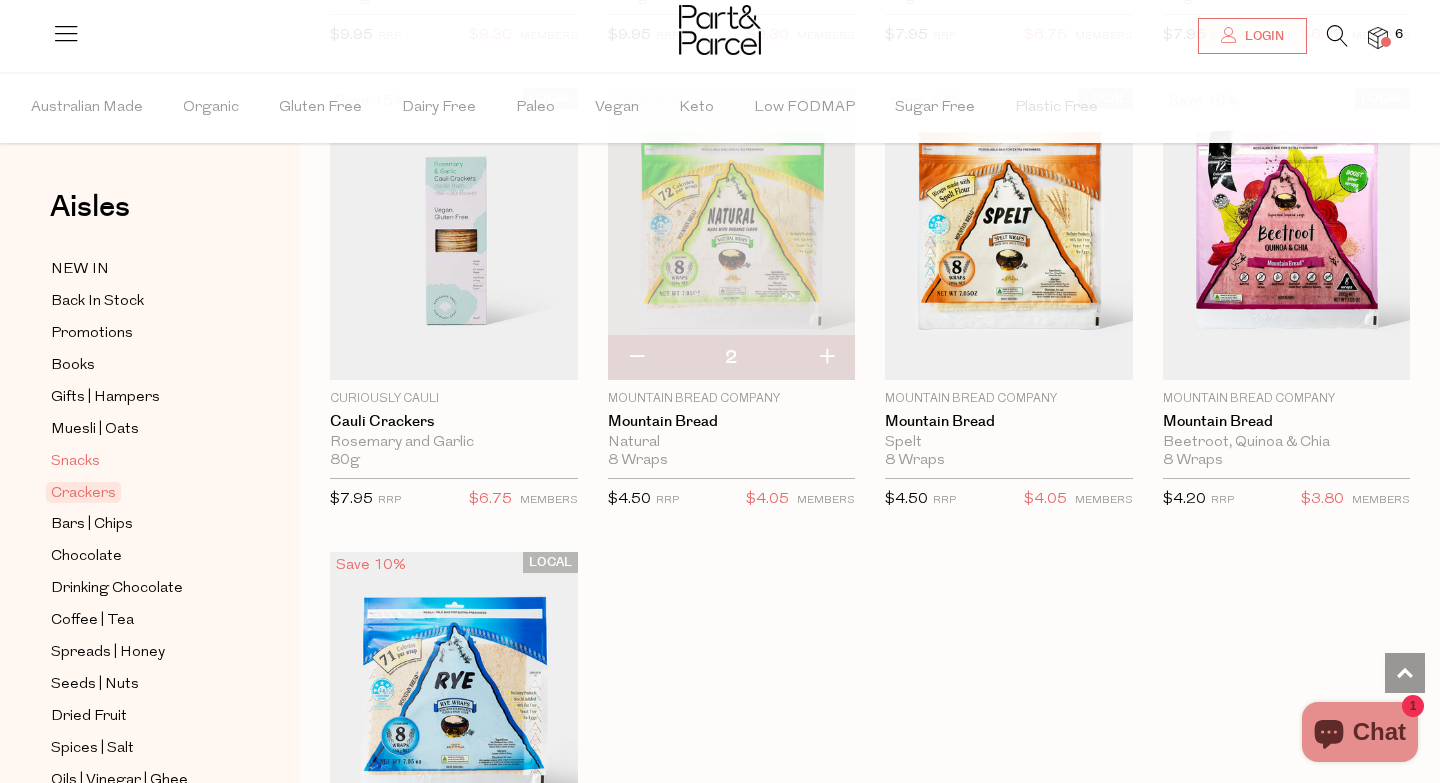 click on "Snacks" at bounding box center [75, 462] 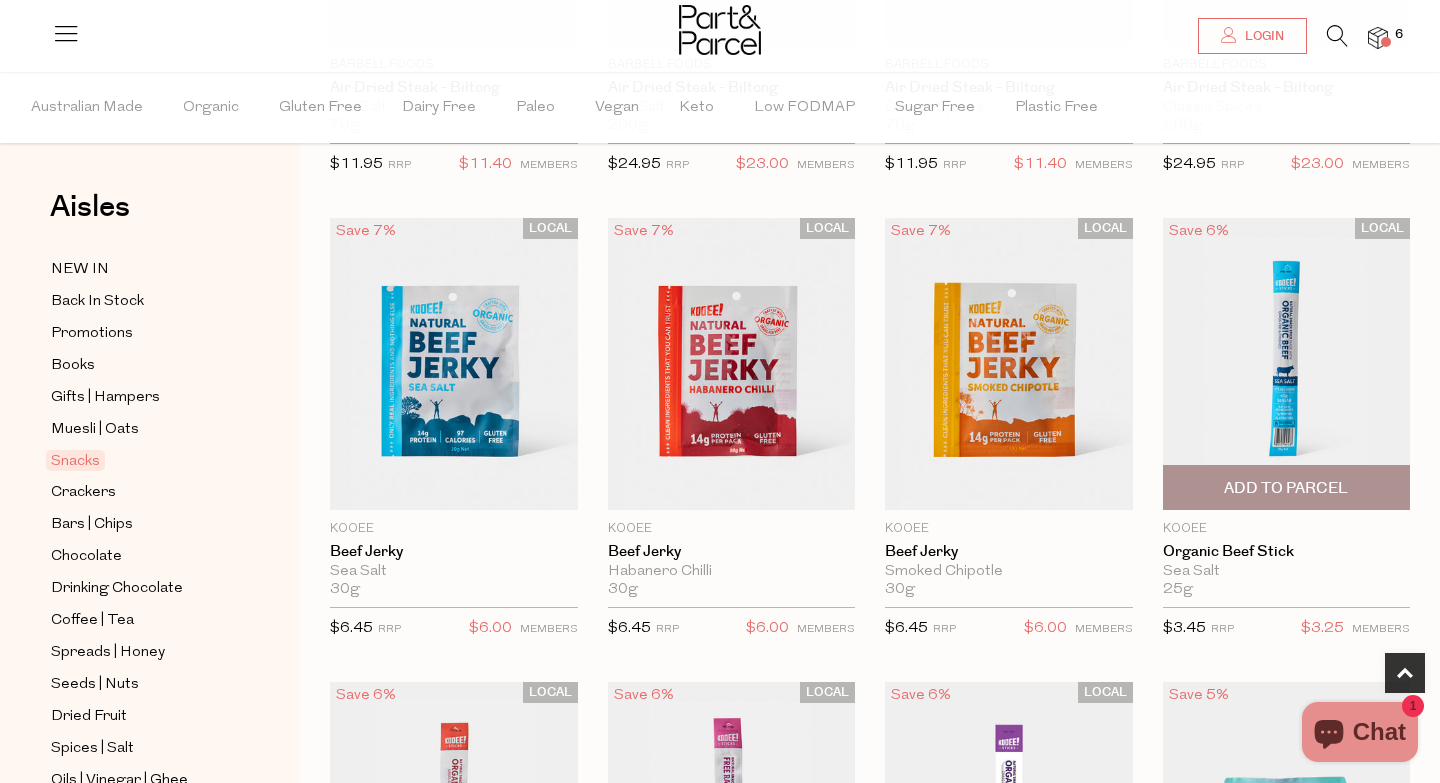 scroll, scrollTop: 505, scrollLeft: 0, axis: vertical 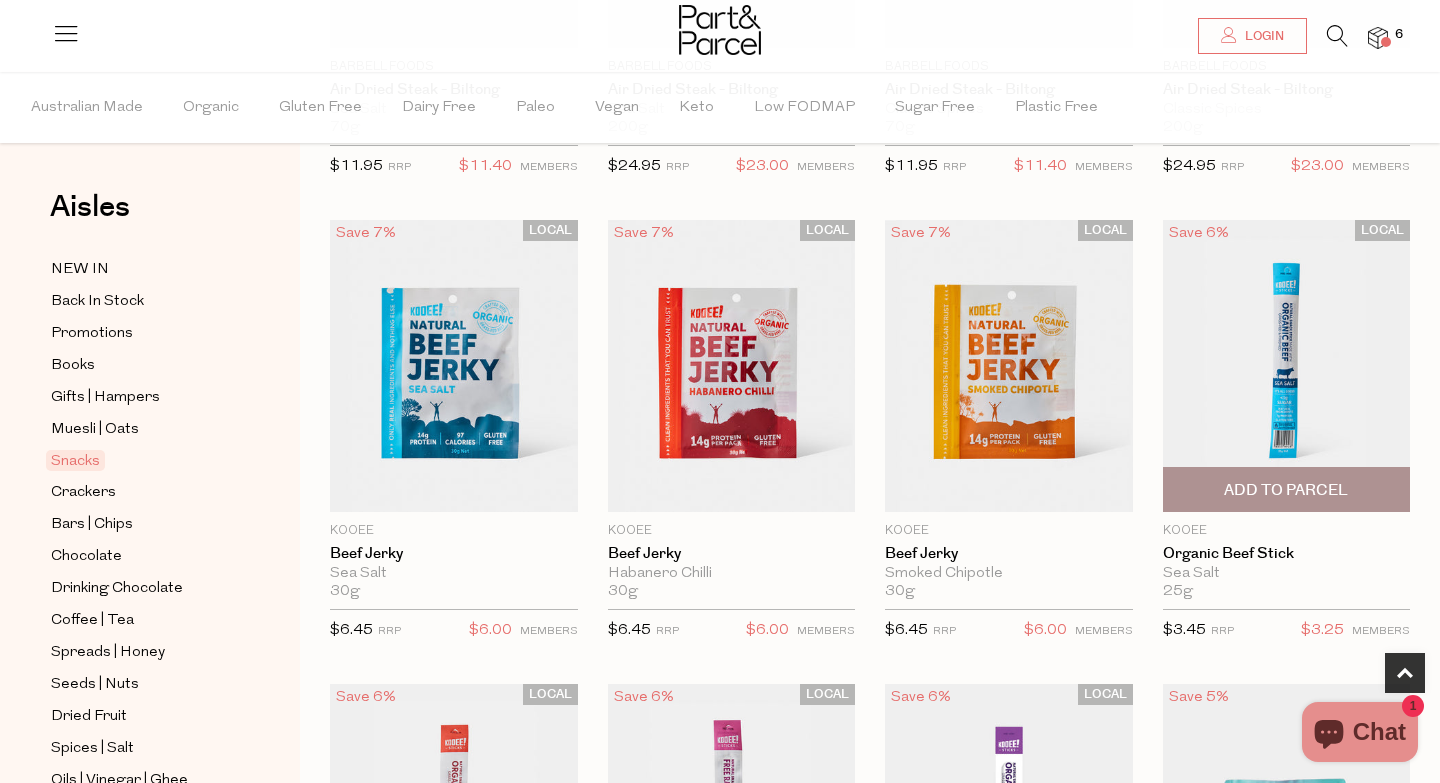 click on "Add To Parcel" at bounding box center (1286, 490) 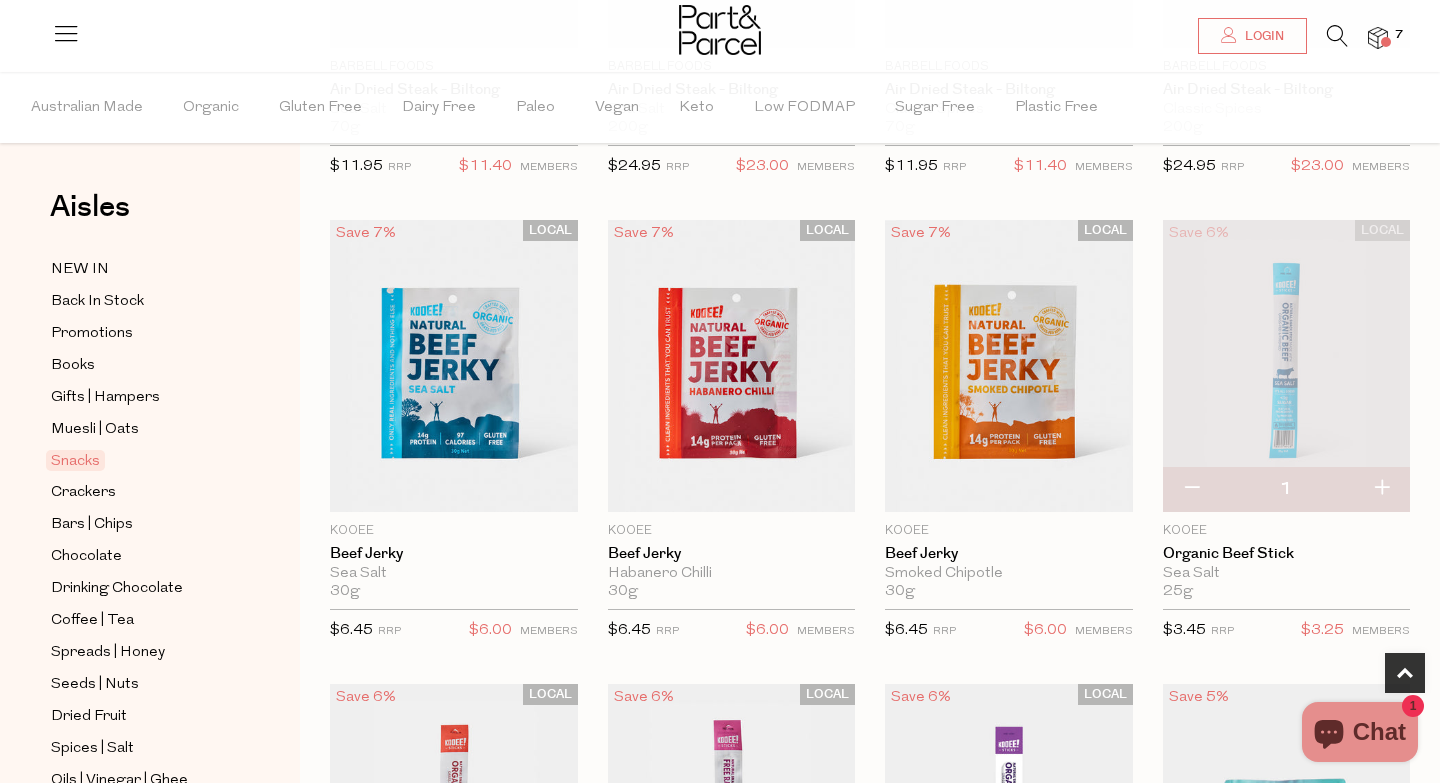click at bounding box center (1381, 489) 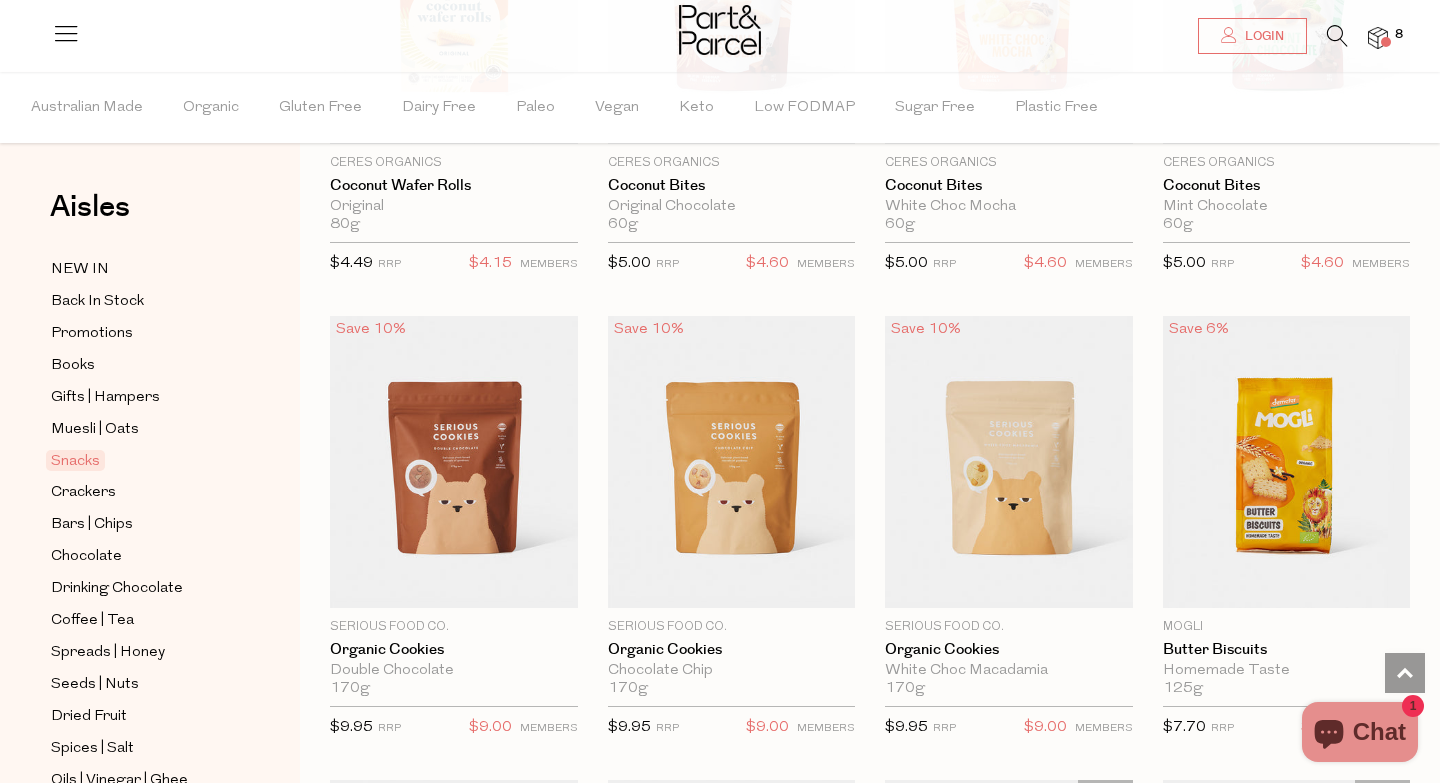 scroll, scrollTop: 3672, scrollLeft: 0, axis: vertical 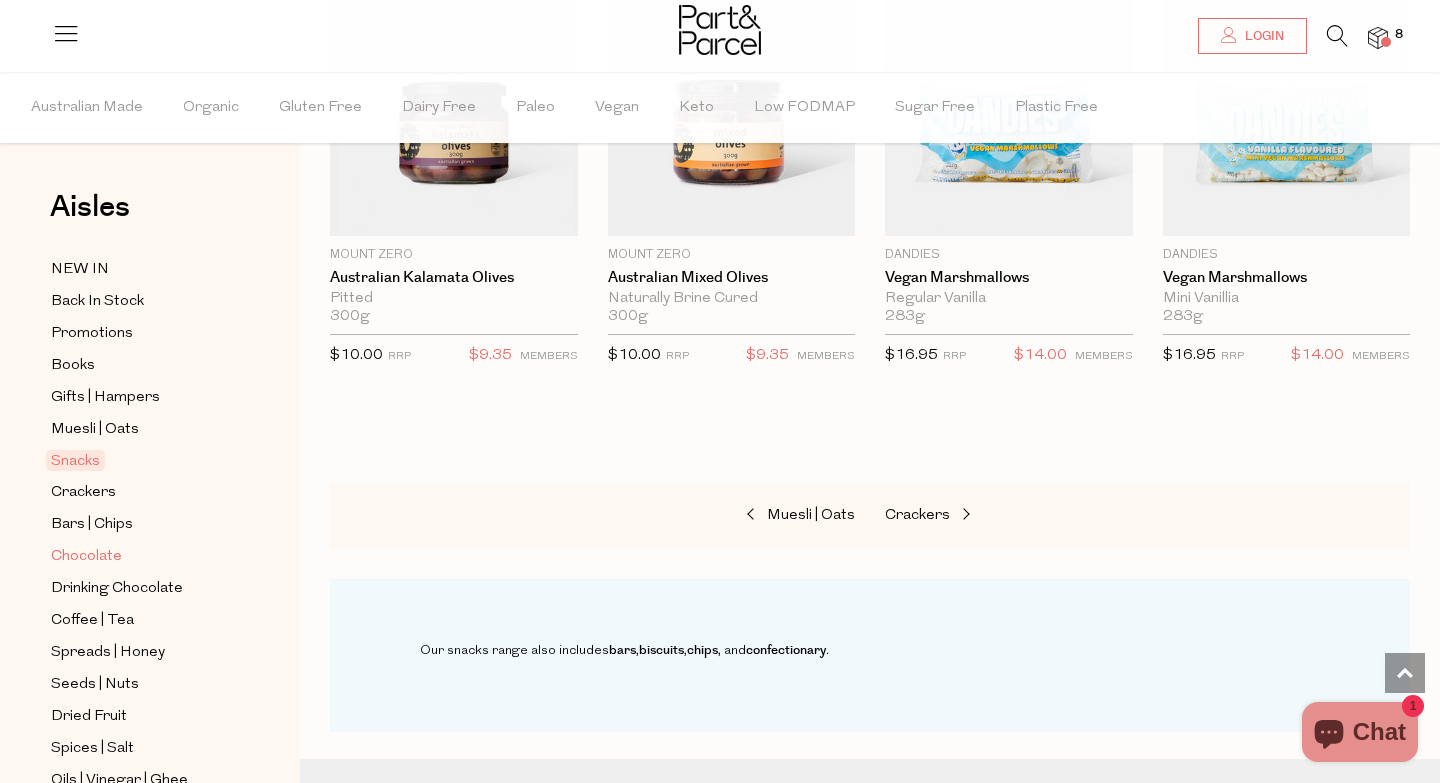 click on "Chocolate" at bounding box center [86, 557] 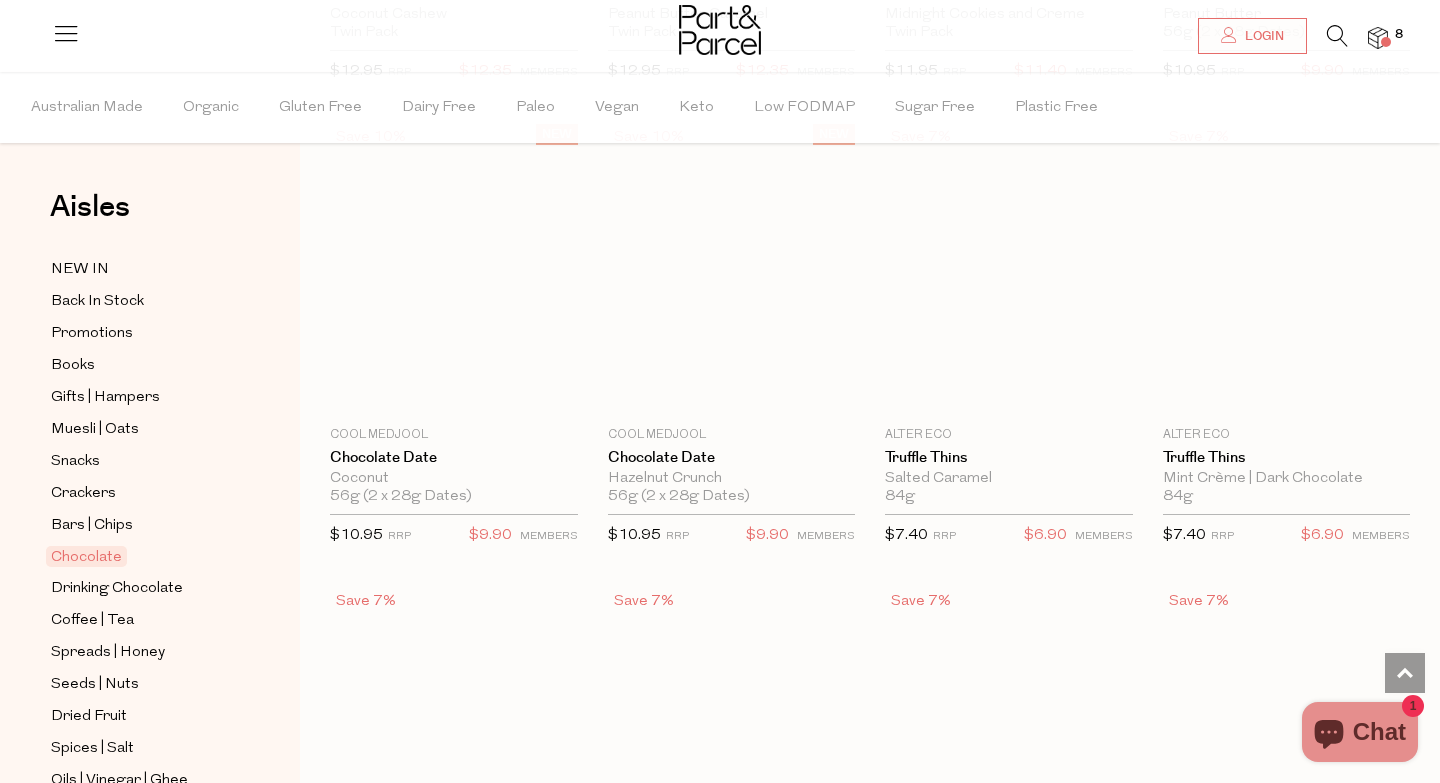 scroll, scrollTop: 0, scrollLeft: 0, axis: both 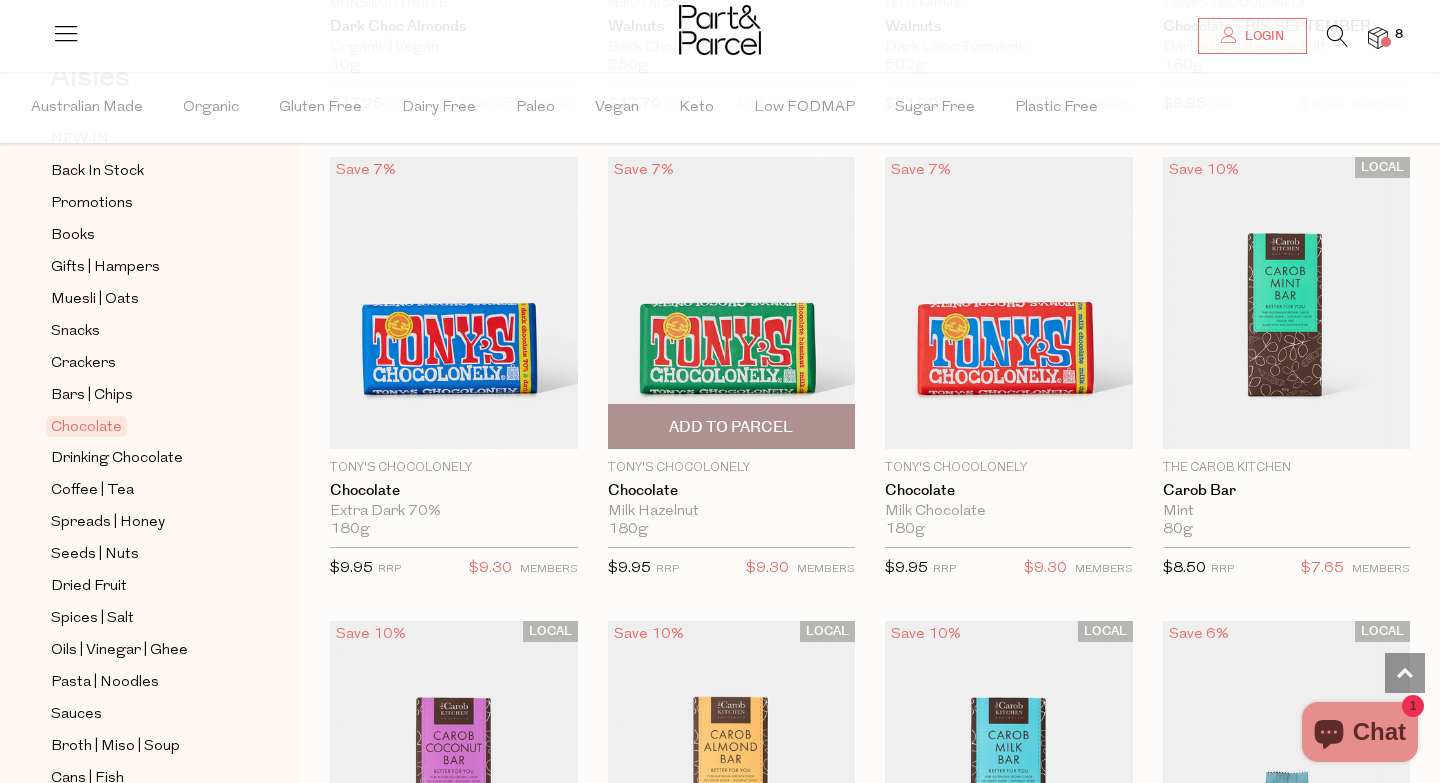 click at bounding box center (732, 303) 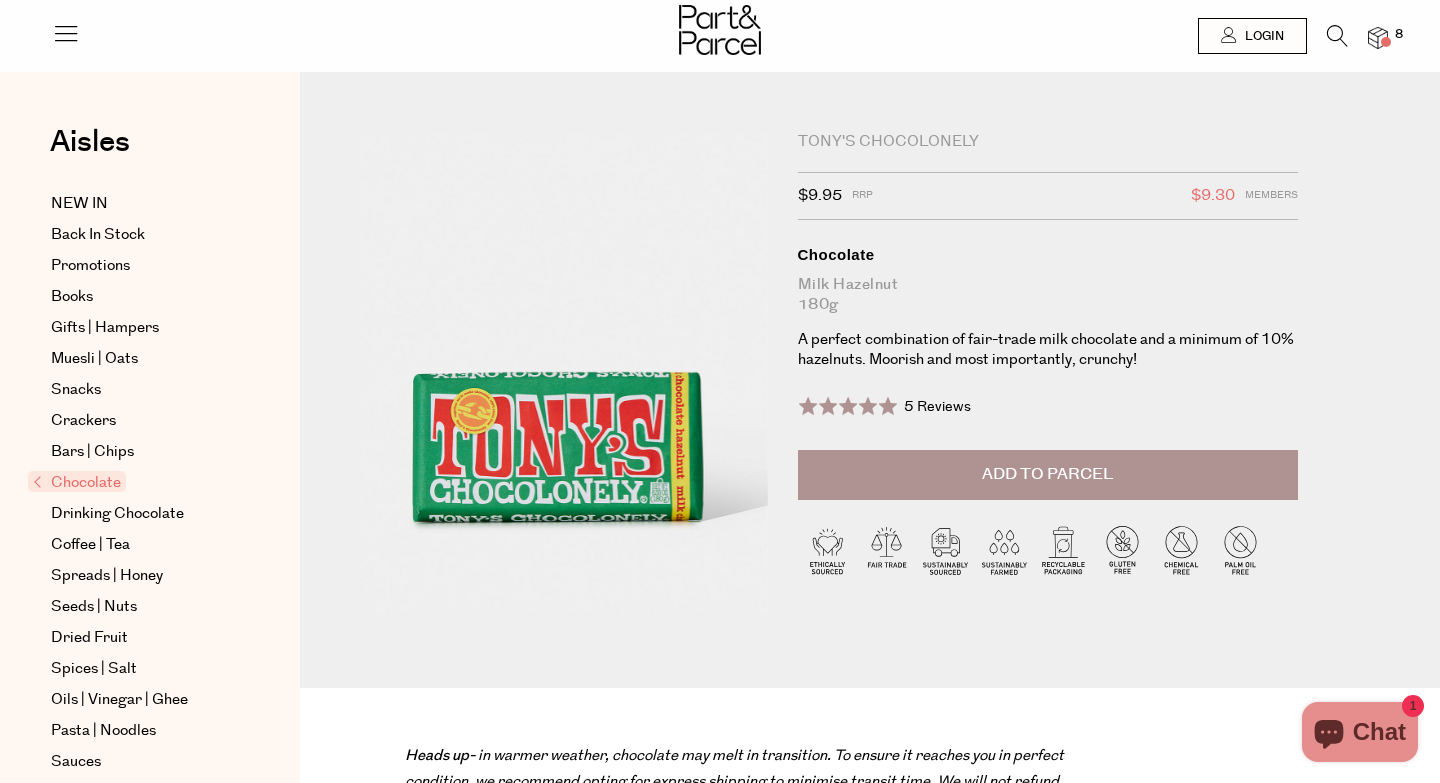 scroll, scrollTop: 0, scrollLeft: 0, axis: both 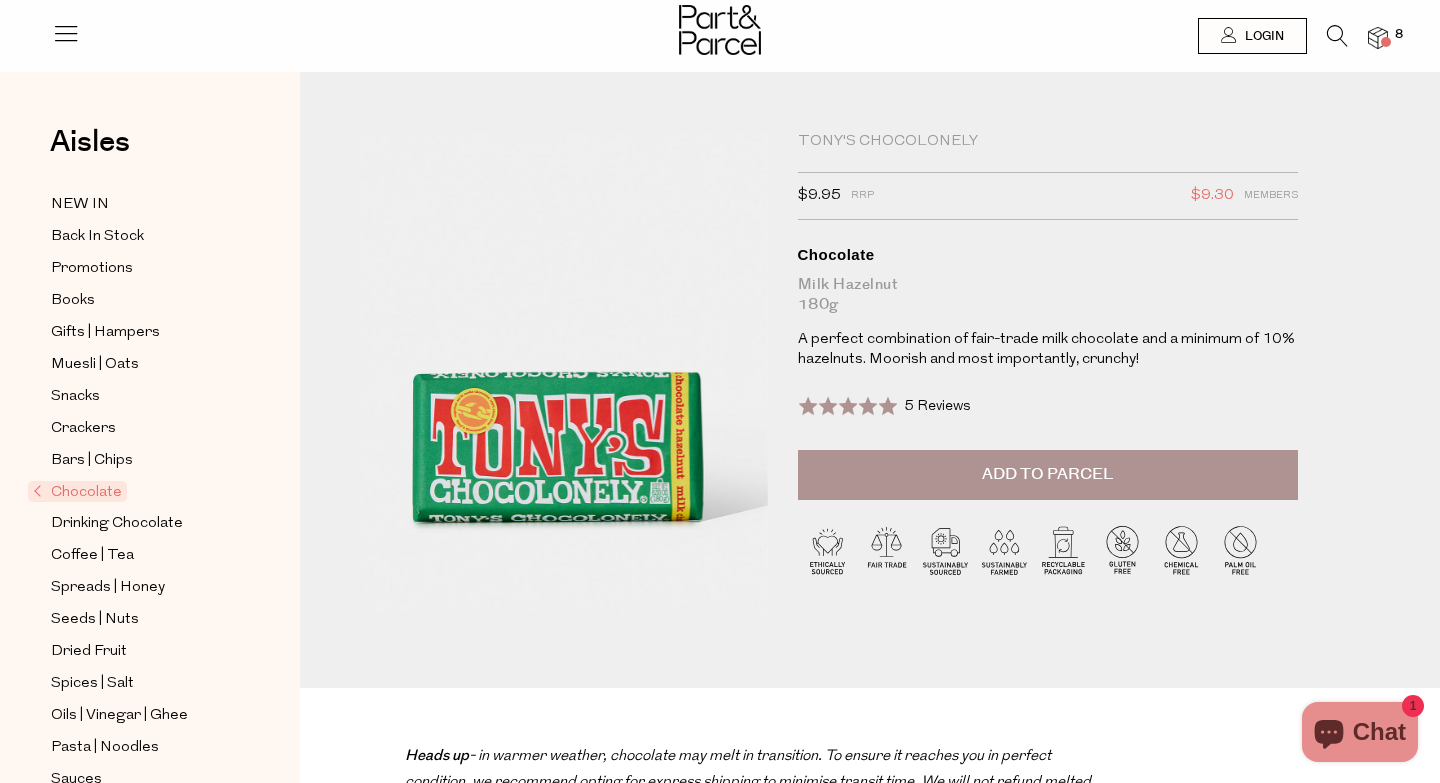 click on "Add to Parcel" at bounding box center [1048, 475] 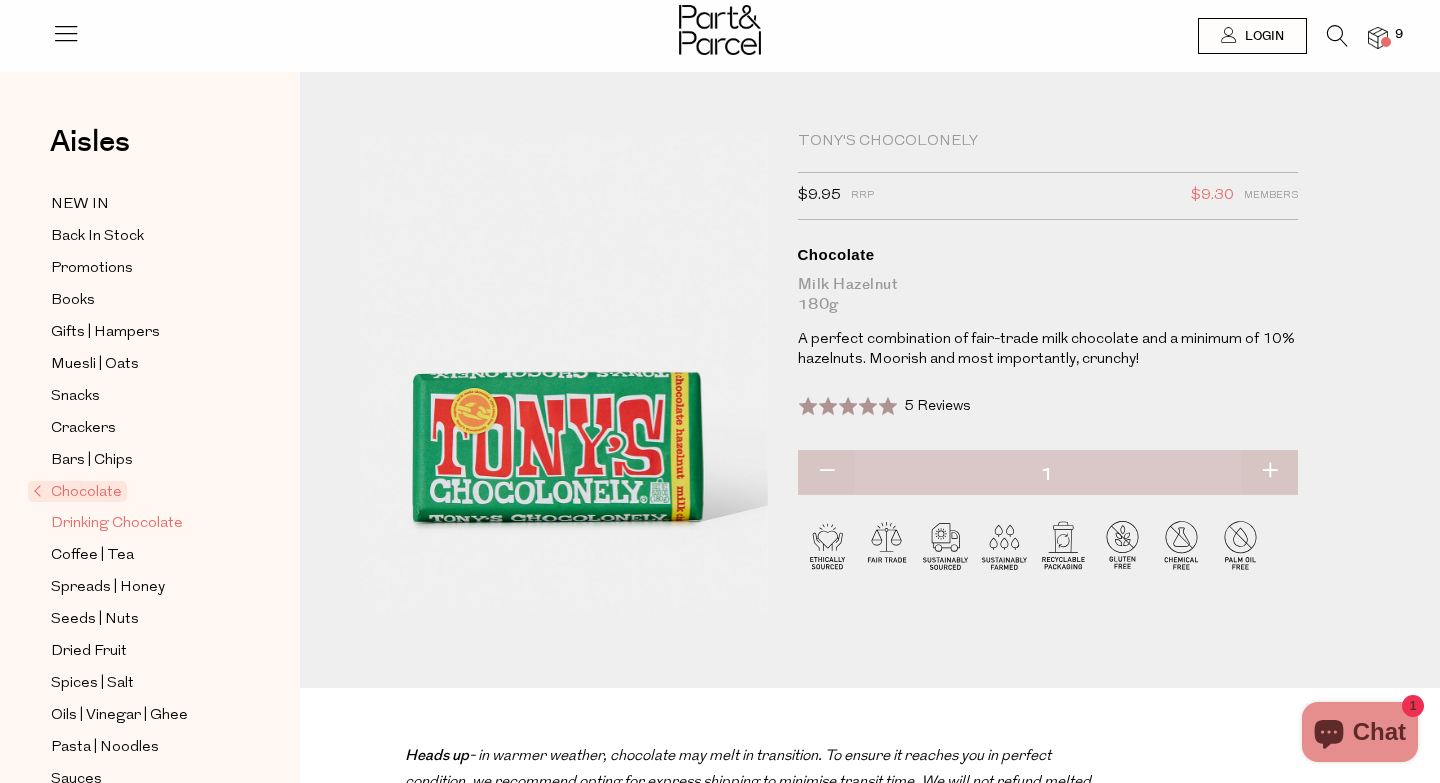 click on "Drinking Chocolate" at bounding box center [117, 524] 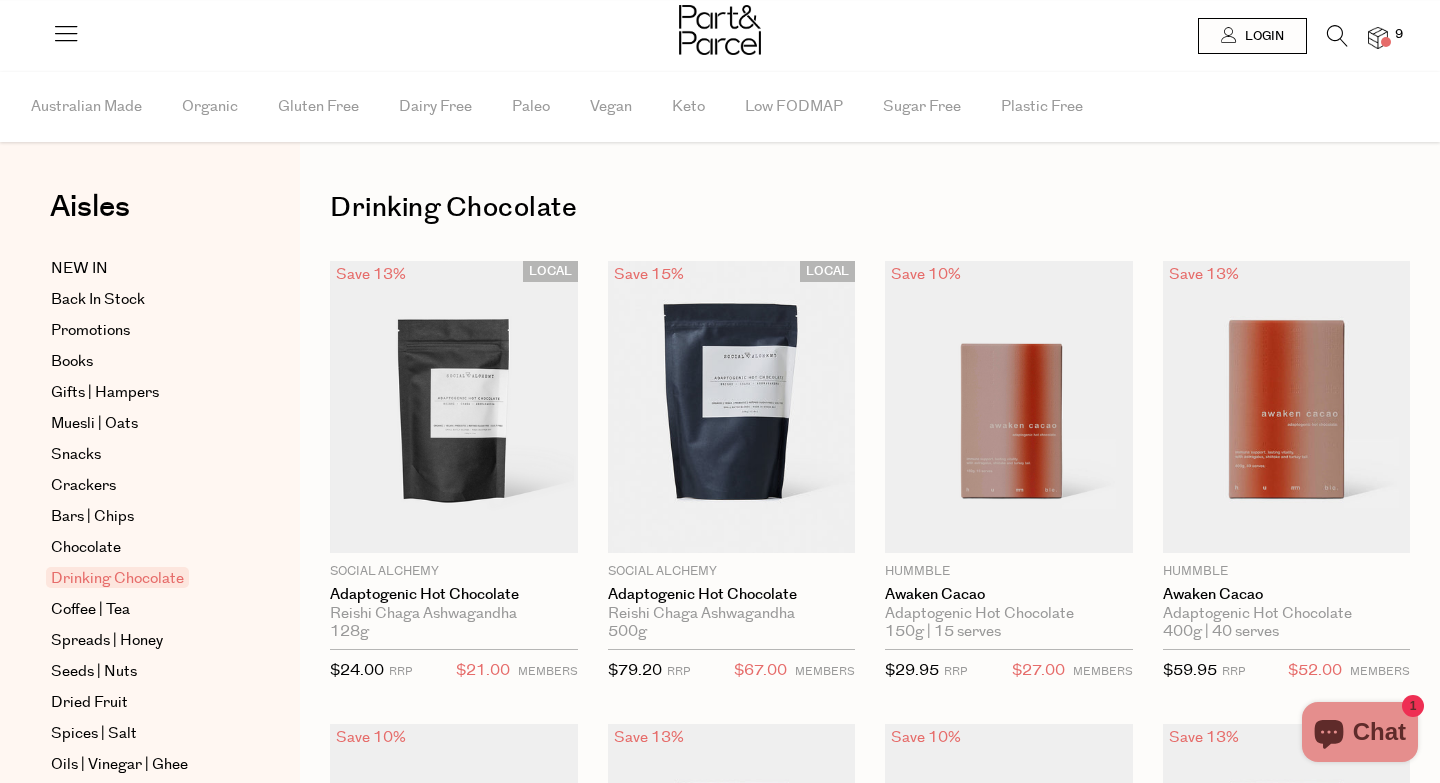 scroll, scrollTop: 0, scrollLeft: 0, axis: both 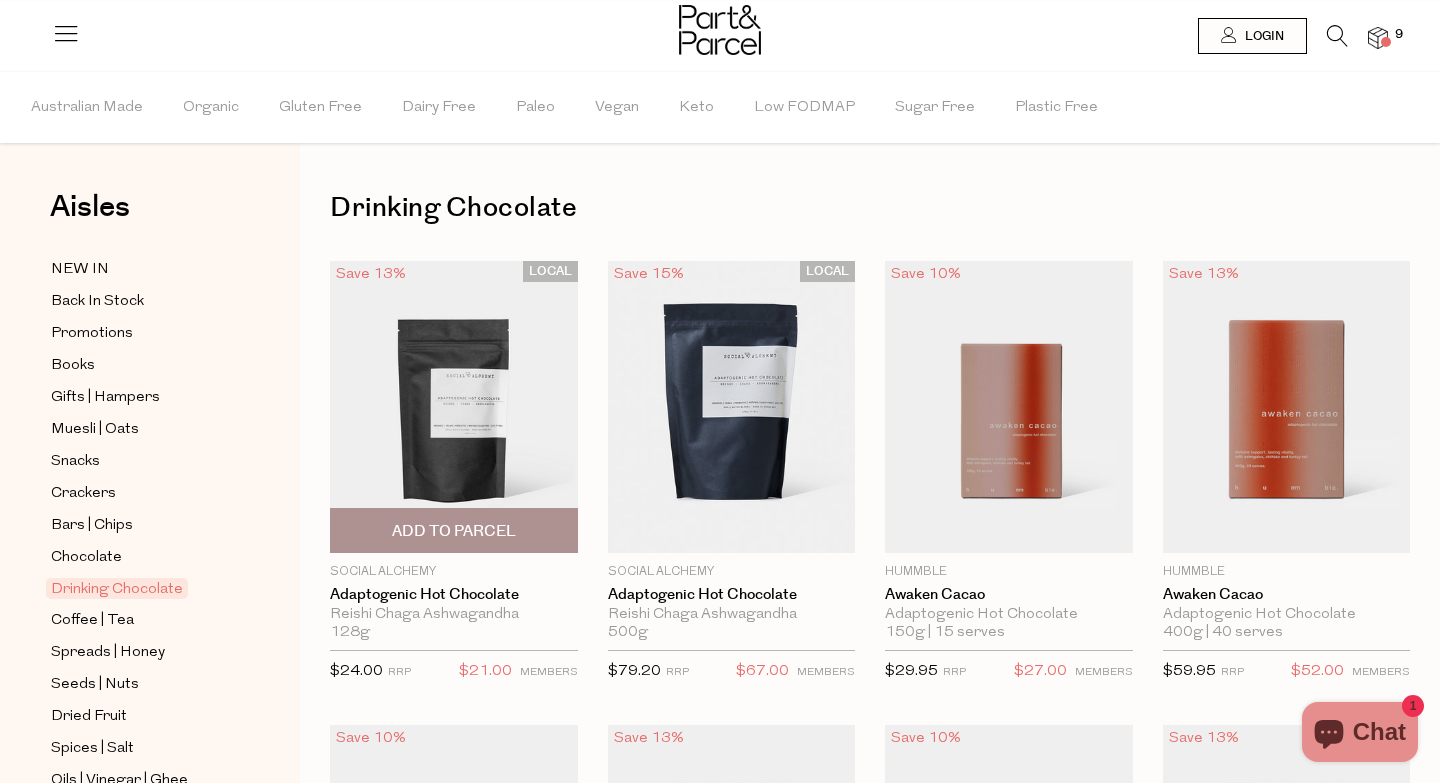 click on "Add To Parcel" at bounding box center (454, 531) 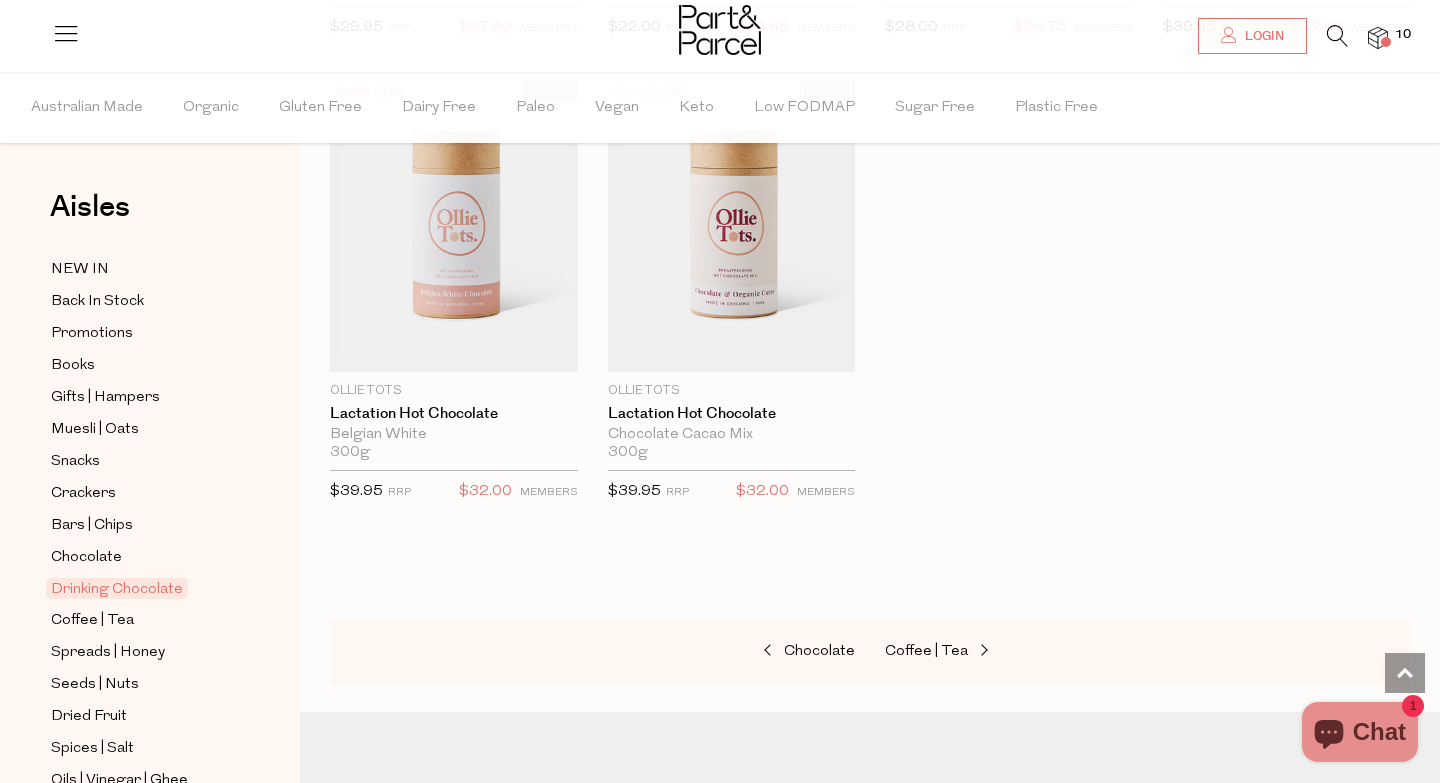 scroll, scrollTop: 2061, scrollLeft: 0, axis: vertical 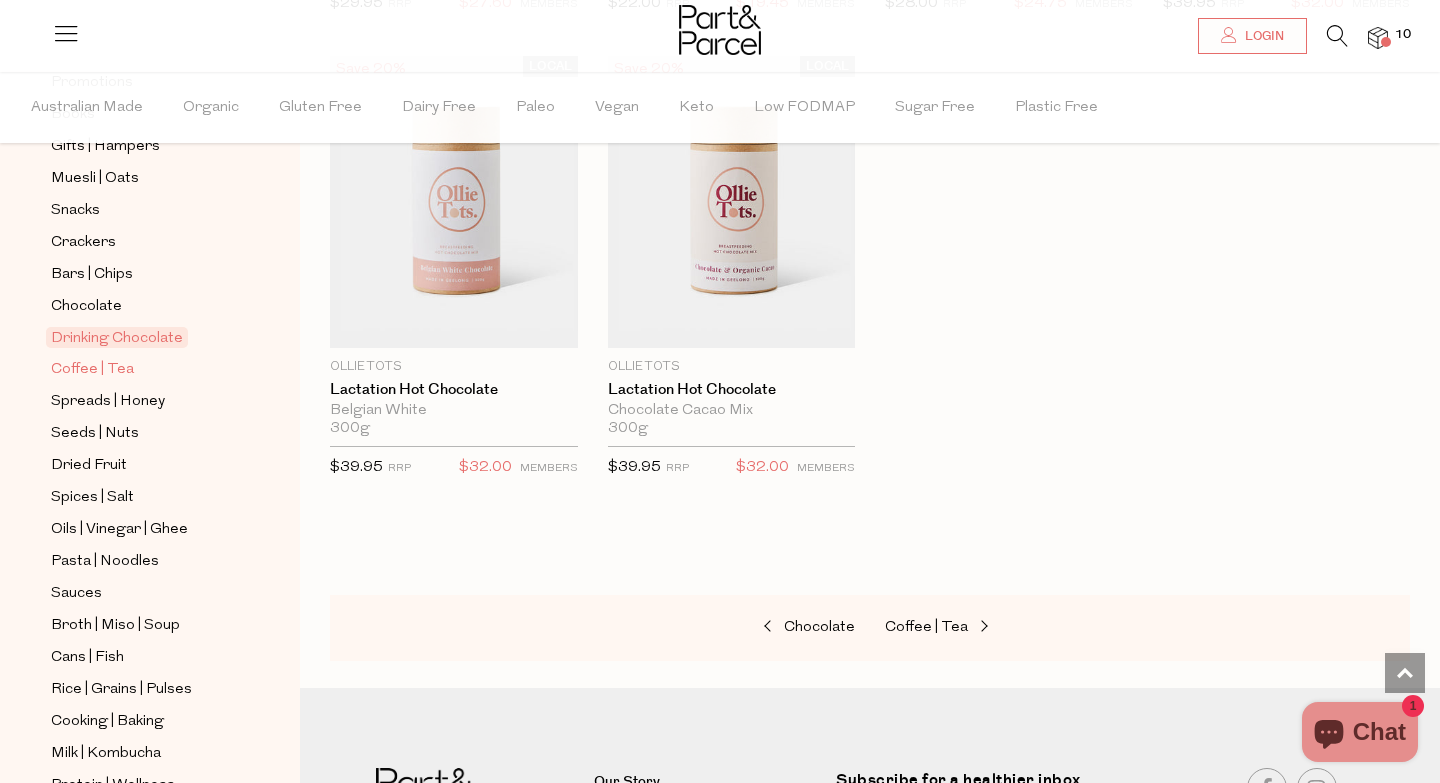 click on "Coffee | Tea" at bounding box center [142, 369] 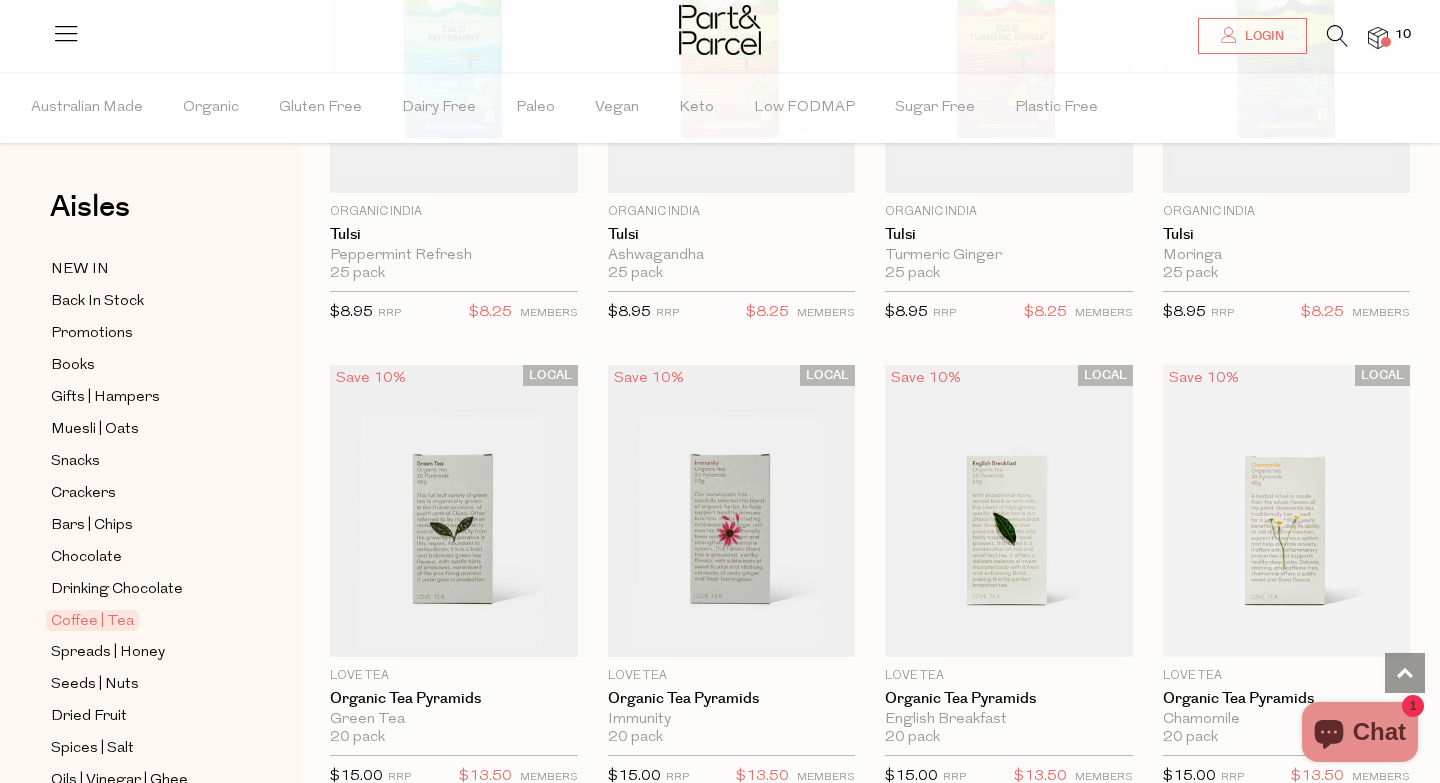 scroll, scrollTop: 1746, scrollLeft: 0, axis: vertical 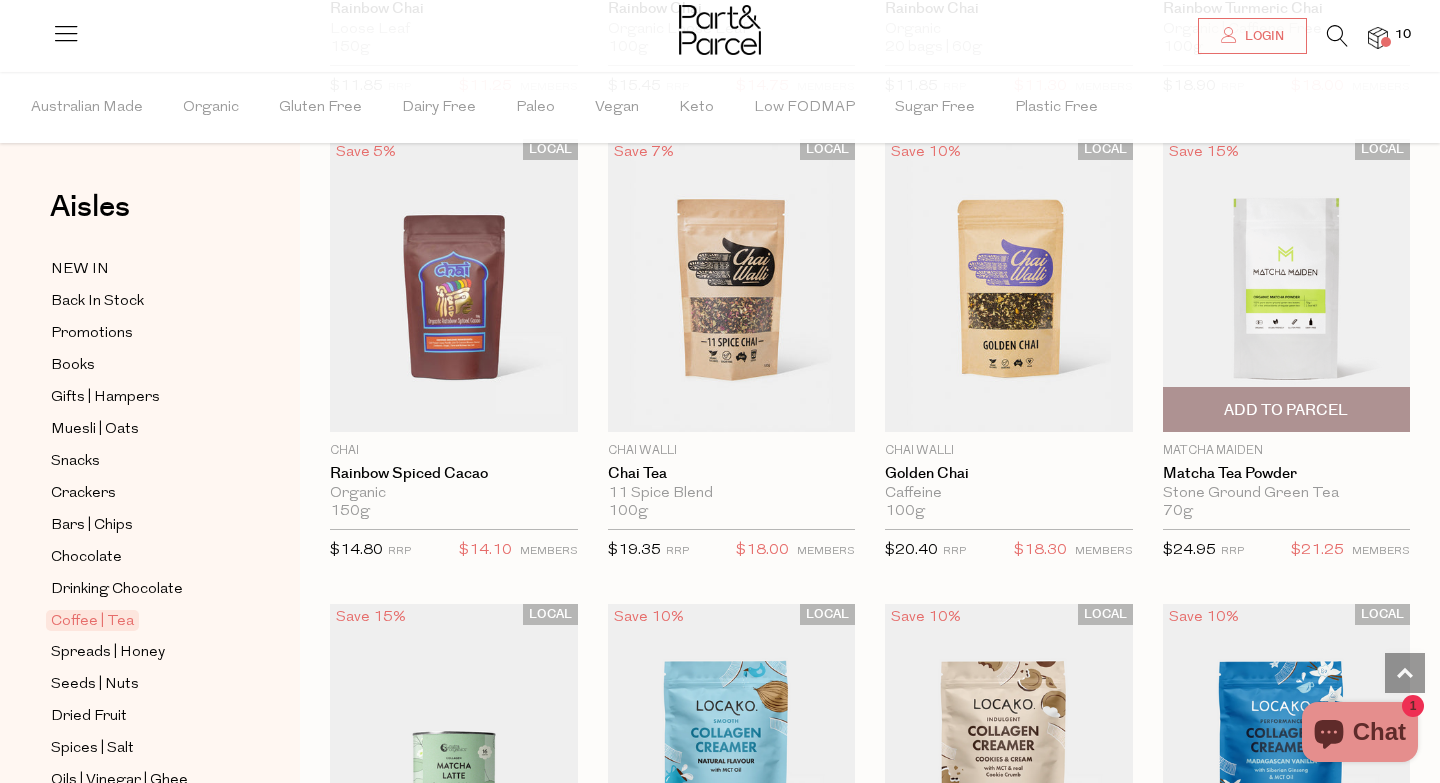 click on "Add To Parcel" at bounding box center [1286, 410] 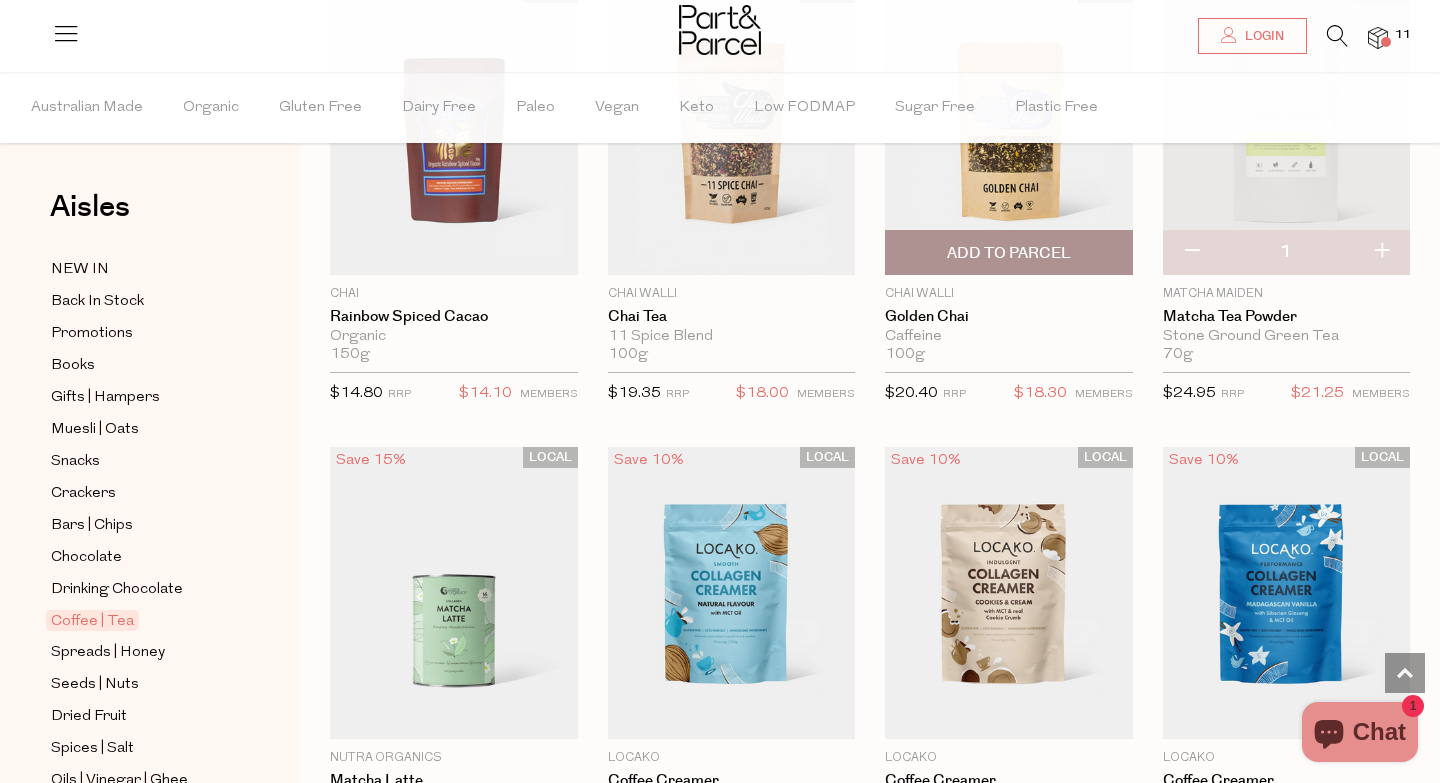 scroll, scrollTop: 7759, scrollLeft: 0, axis: vertical 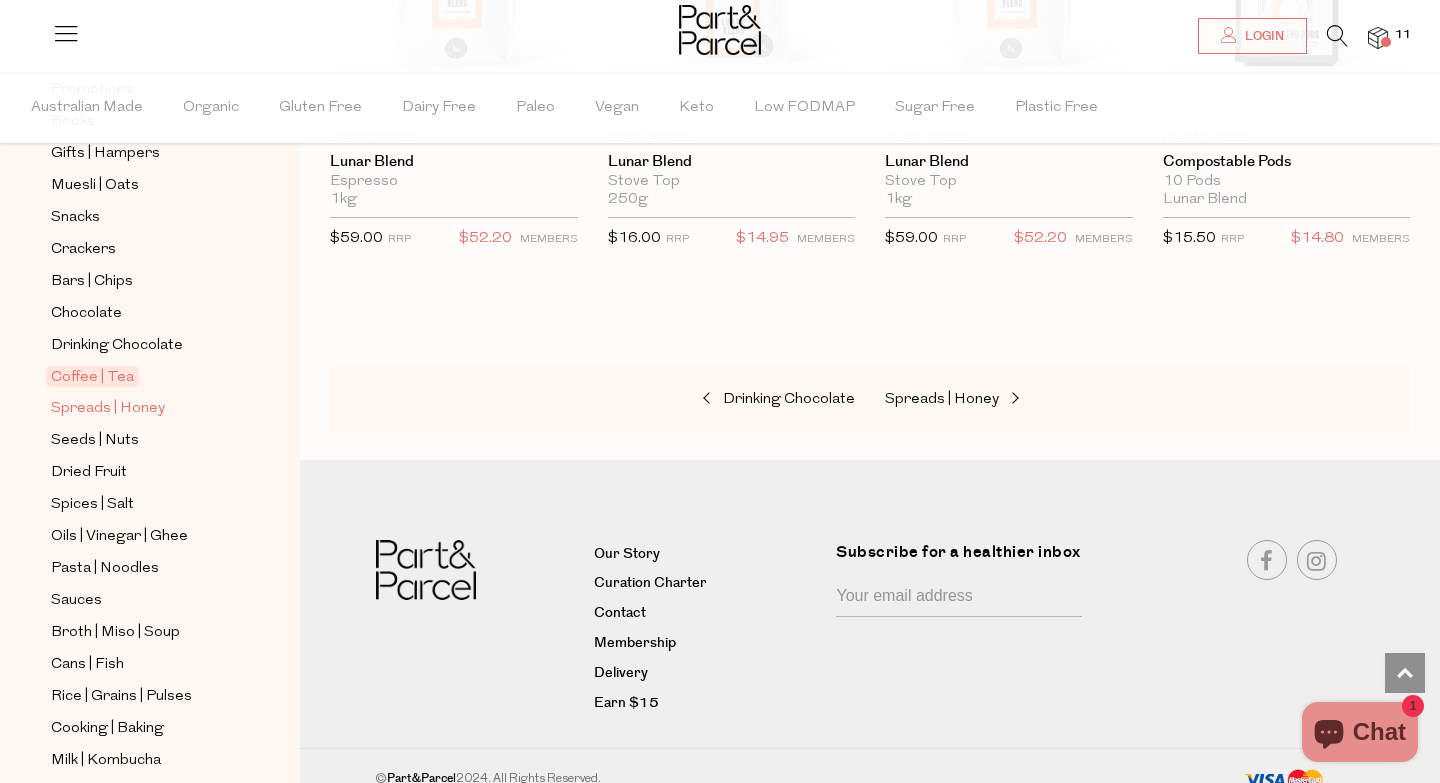 click on "Spreads | Honey" at bounding box center (108, 409) 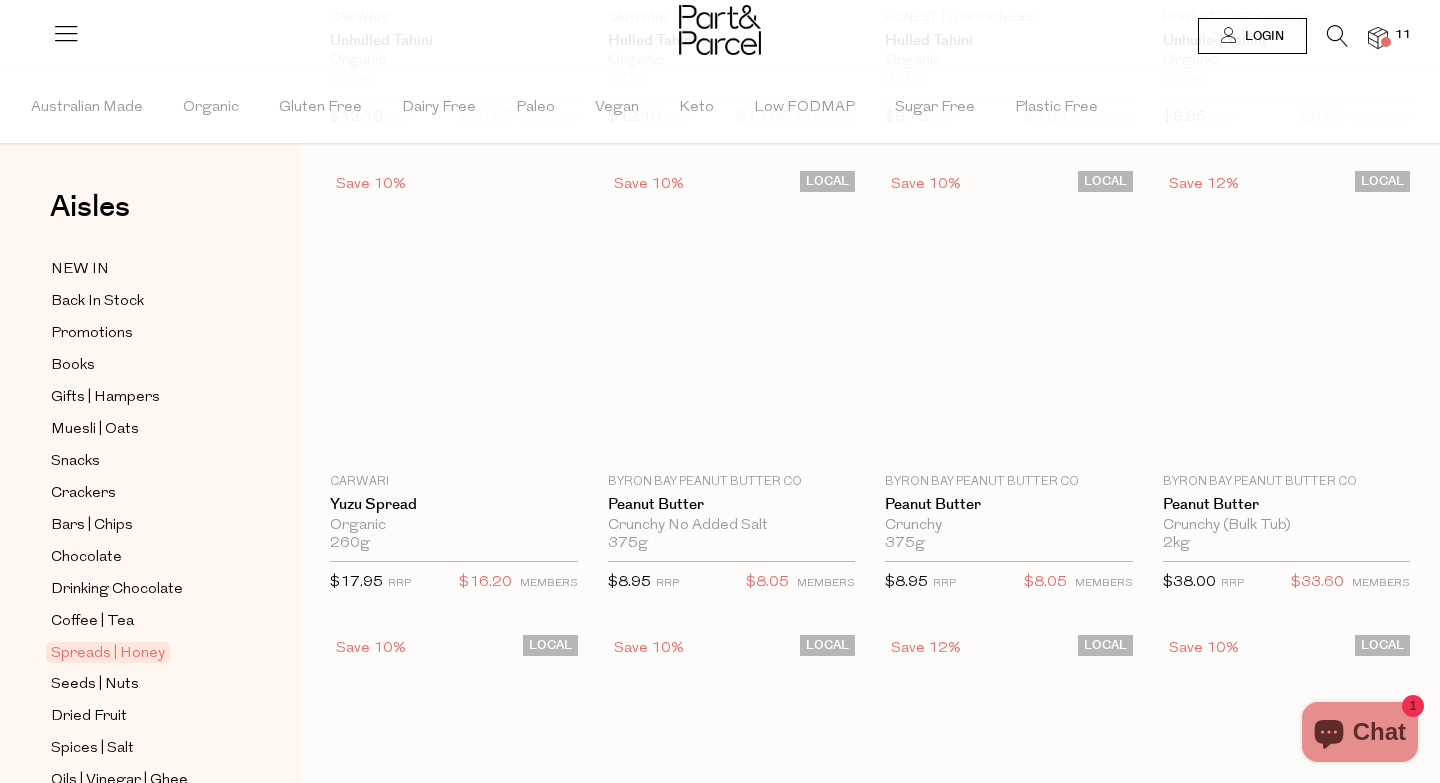 scroll, scrollTop: 0, scrollLeft: 0, axis: both 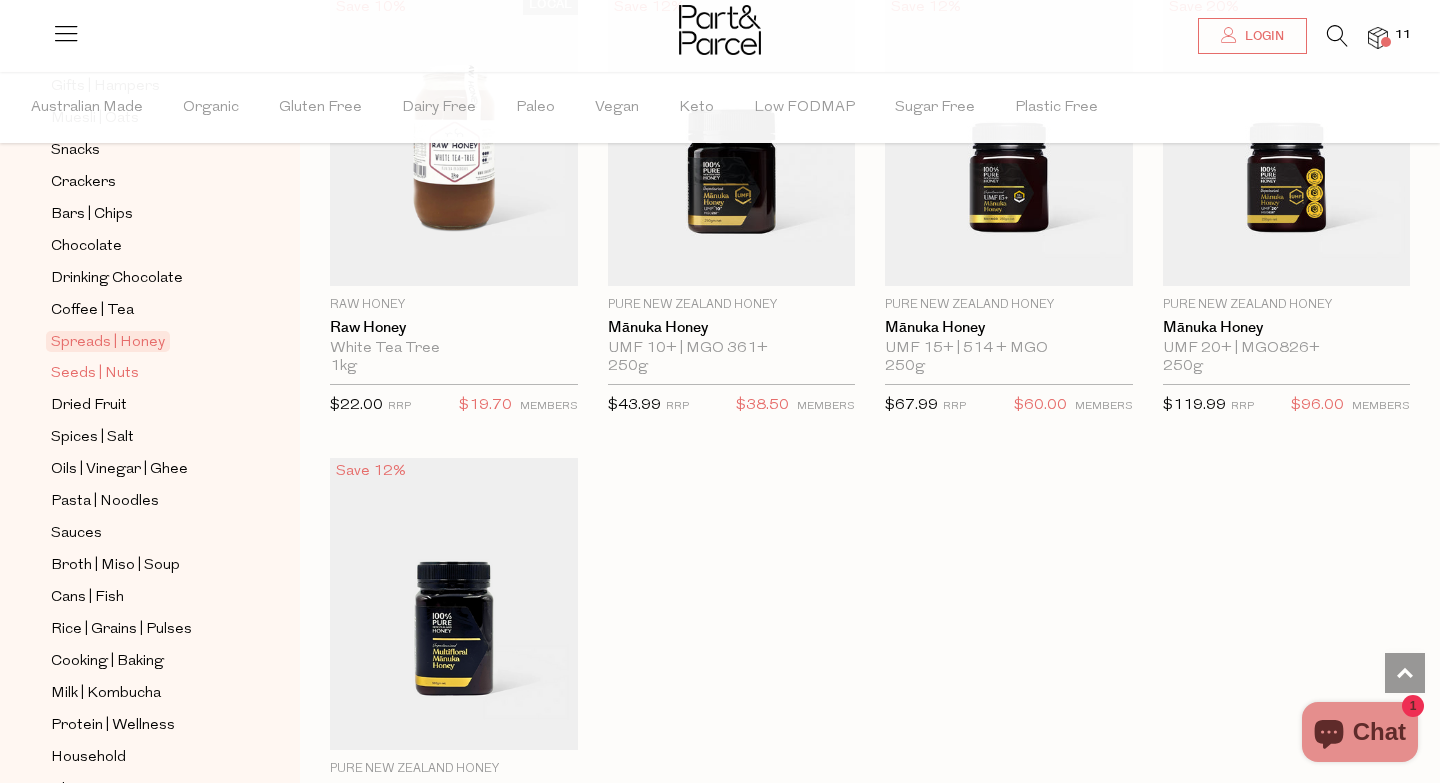 click on "Seeds | Nuts" at bounding box center (95, 374) 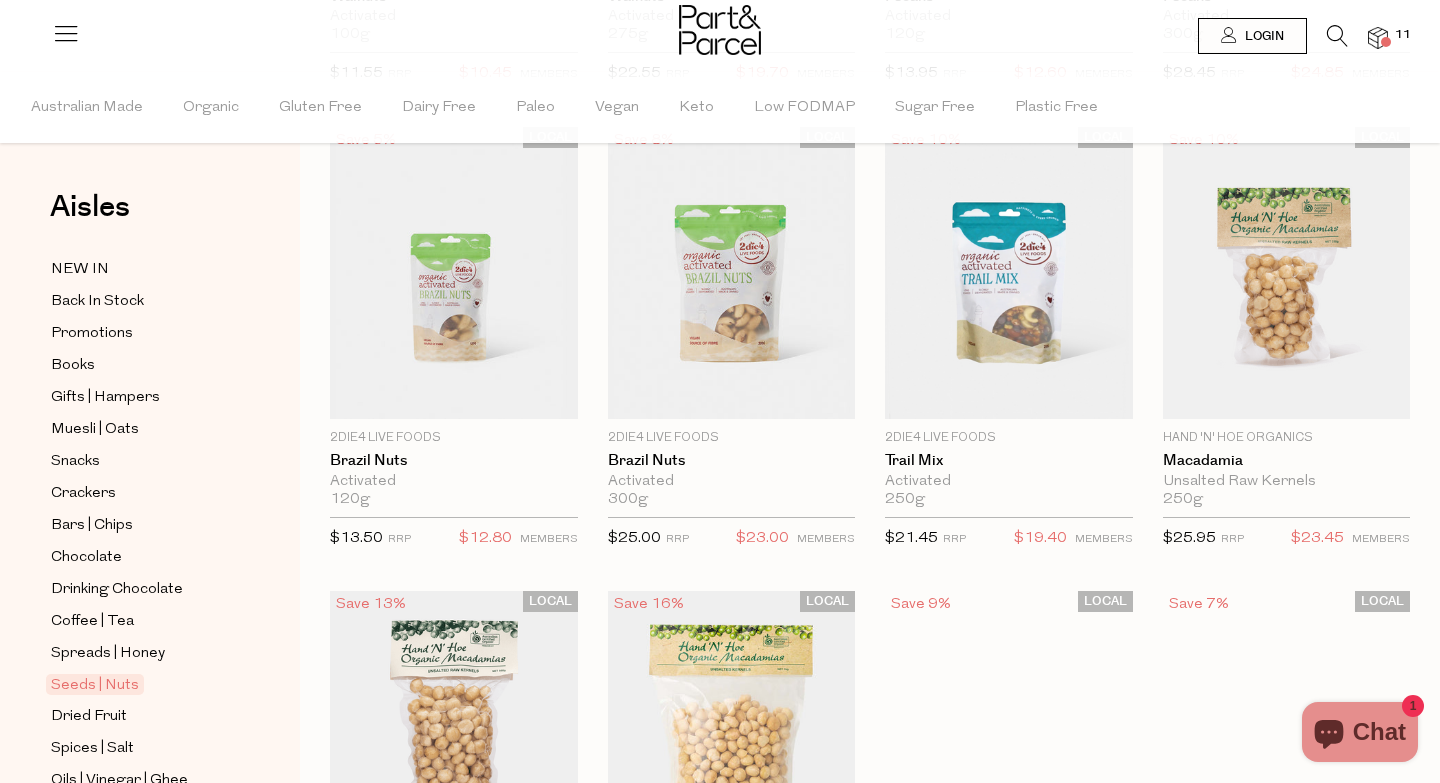 scroll, scrollTop: 0, scrollLeft: 0, axis: both 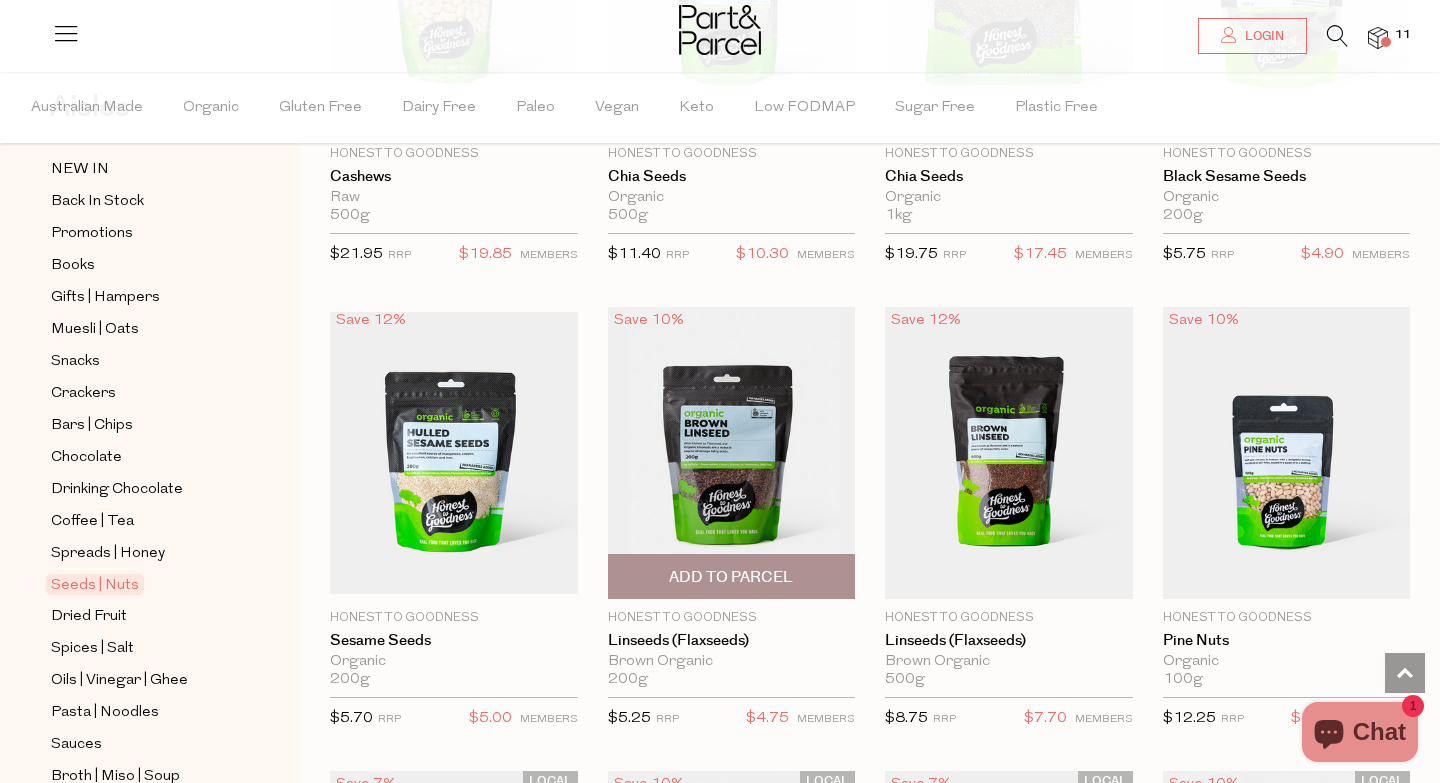 click on "Add To Parcel" at bounding box center [732, 576] 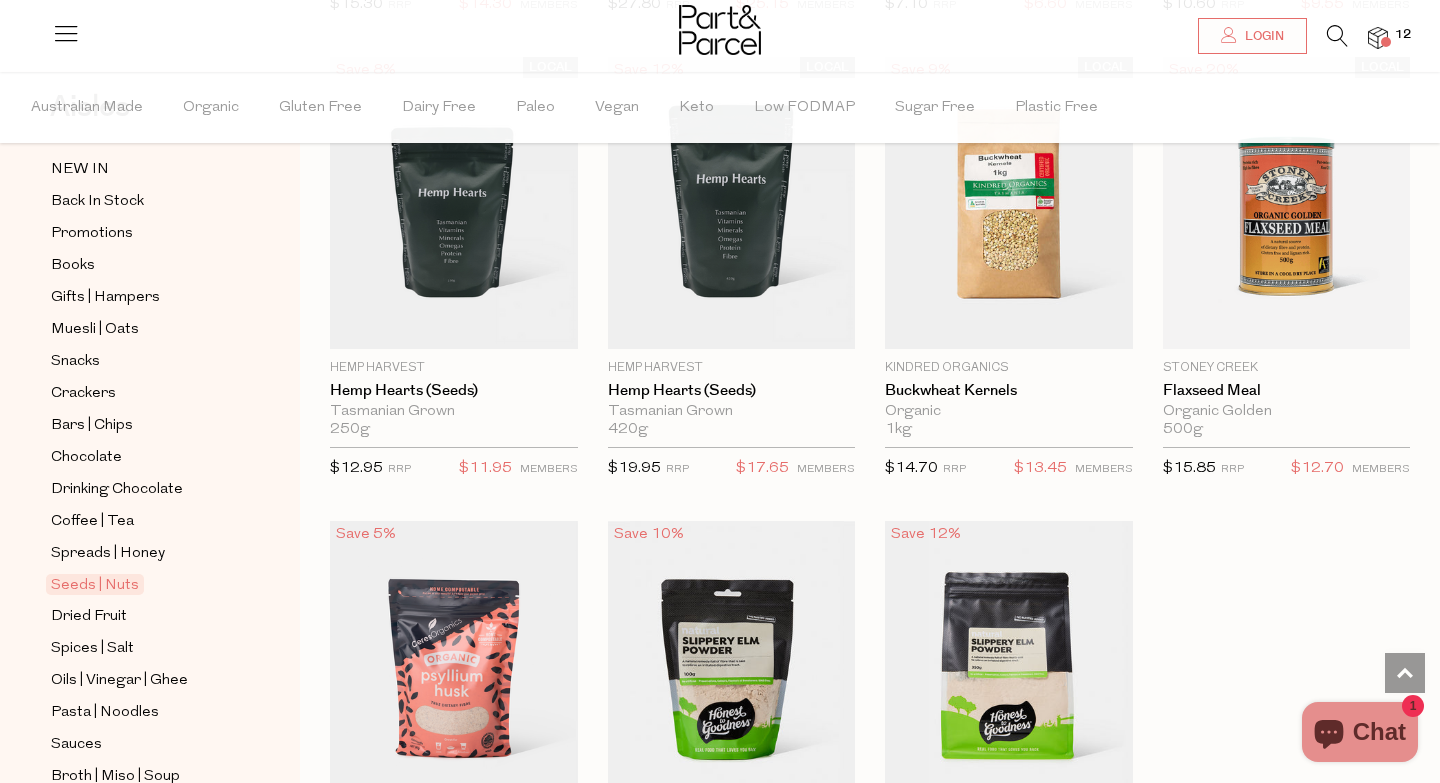 scroll, scrollTop: 4793, scrollLeft: 0, axis: vertical 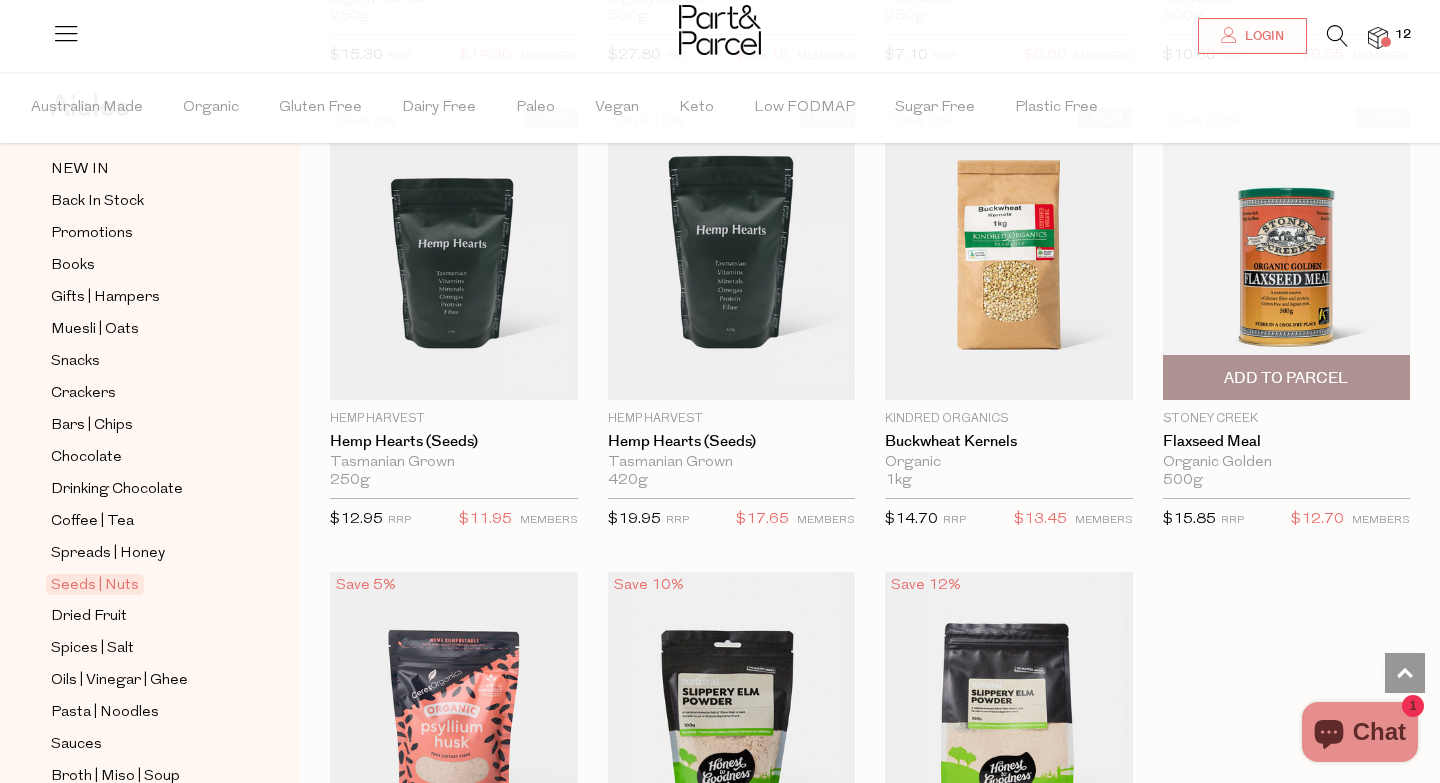 click on "Add To Parcel" at bounding box center (1287, 377) 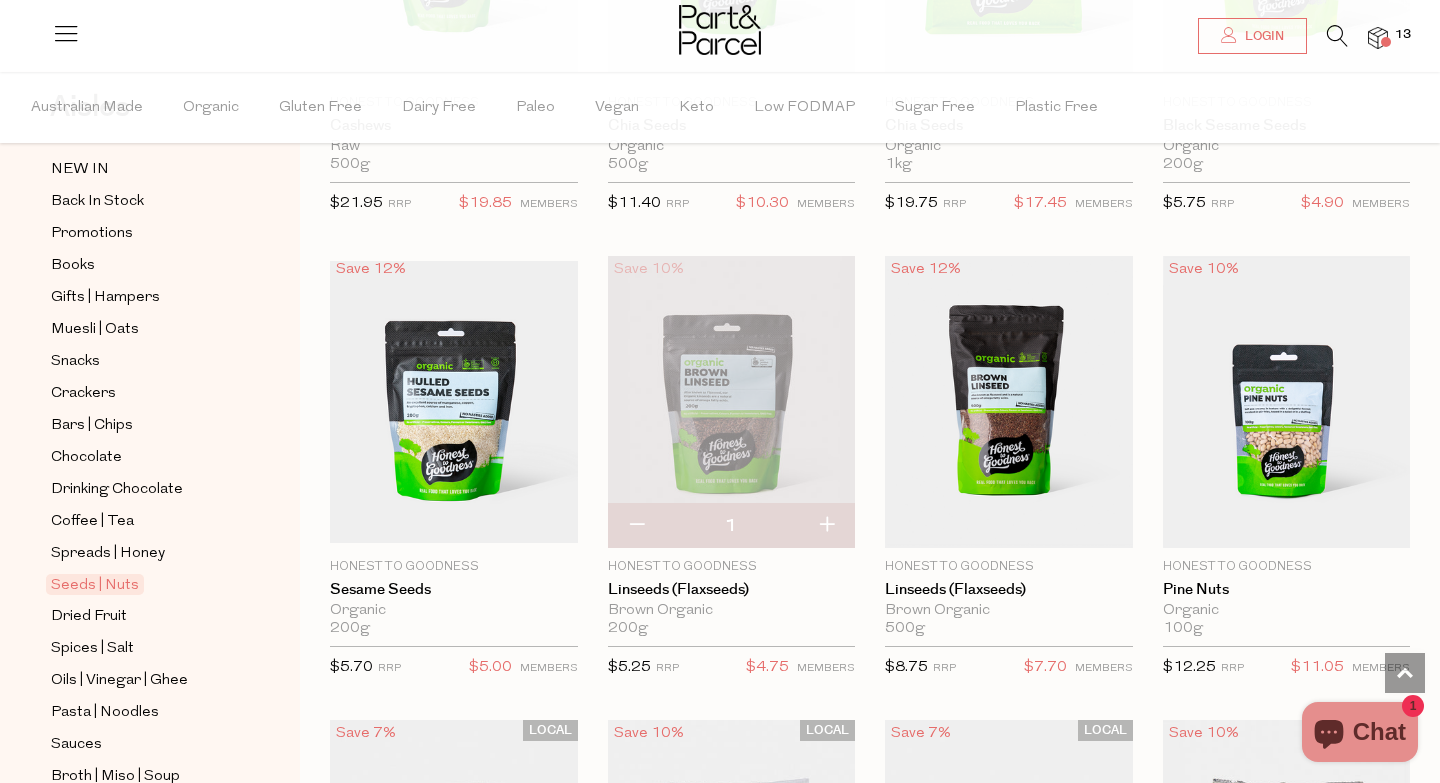 scroll, scrollTop: 3254, scrollLeft: 0, axis: vertical 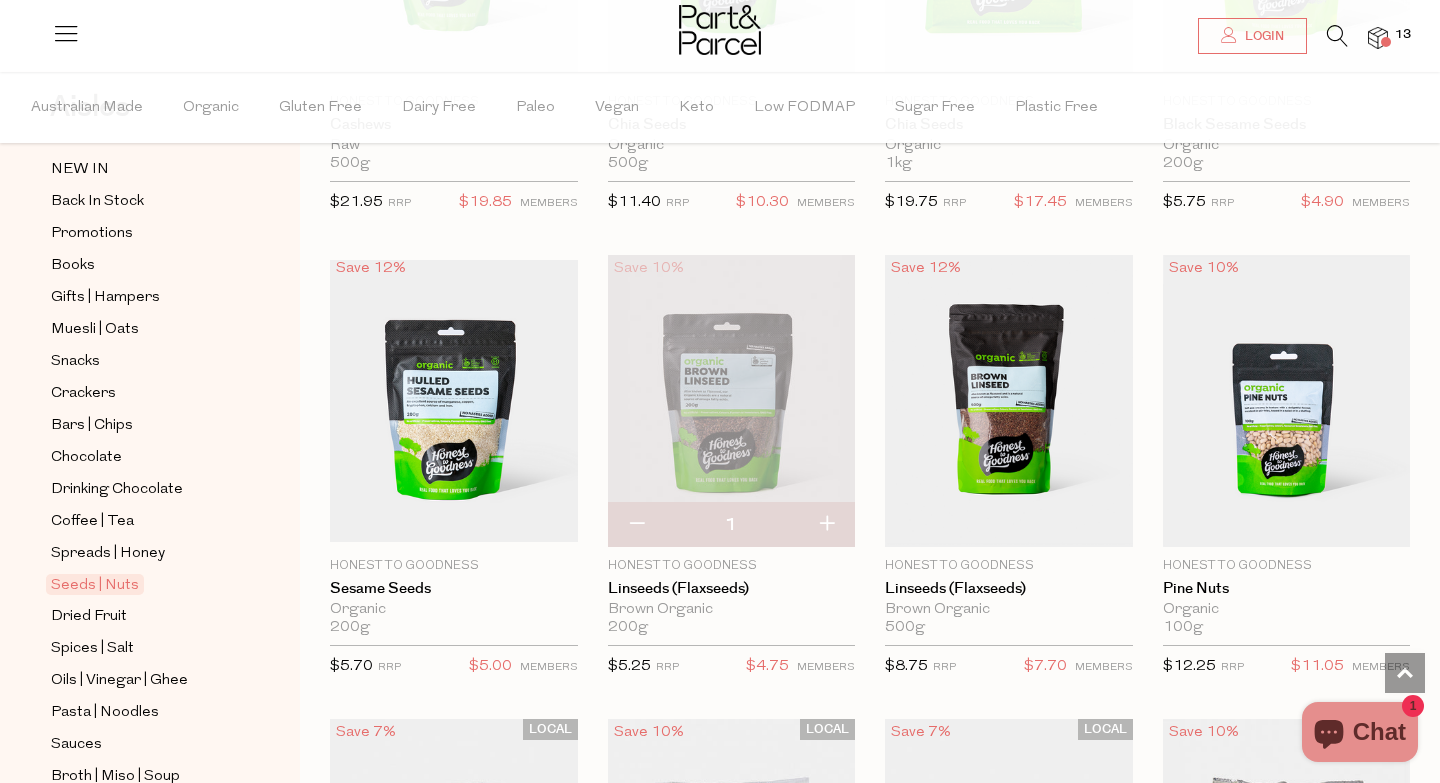 click at bounding box center (636, 525) 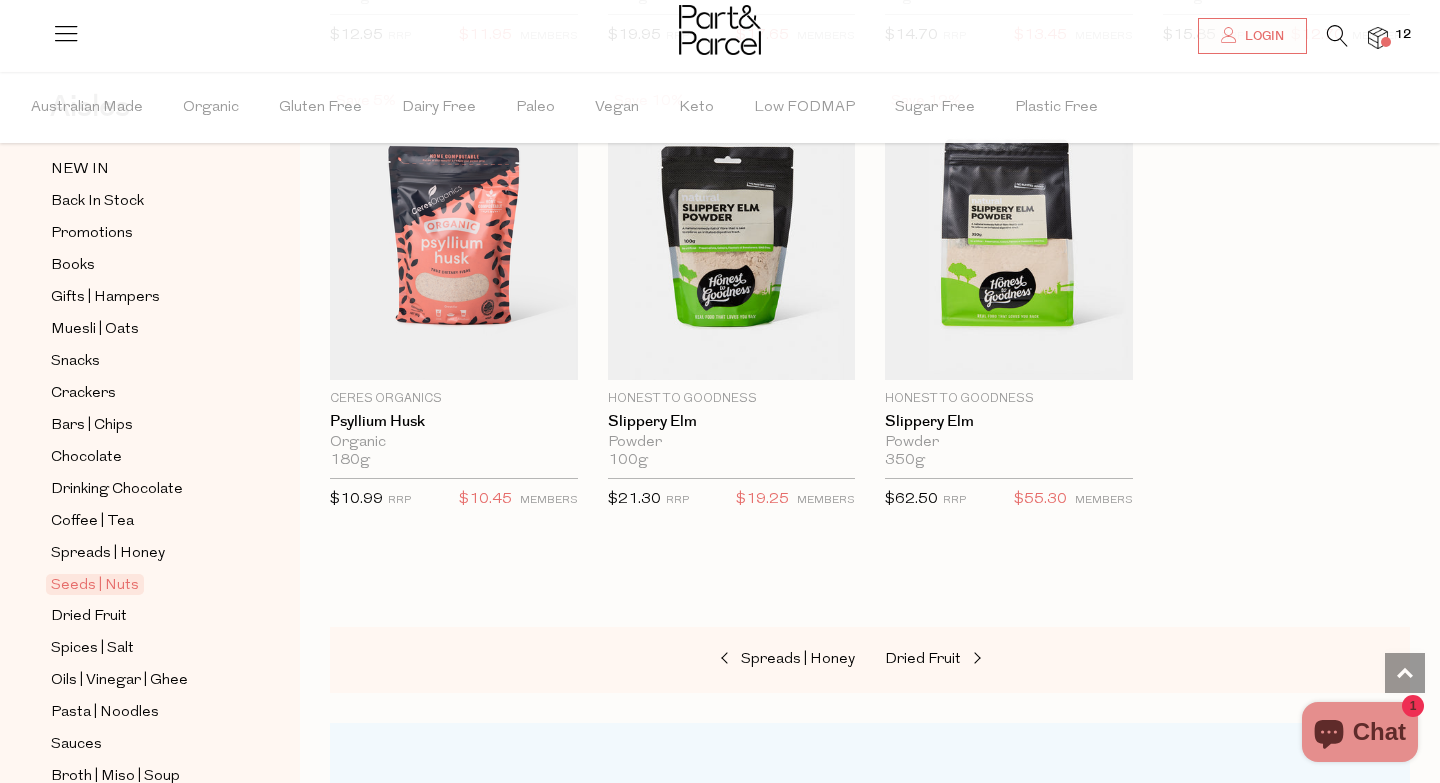 scroll, scrollTop: 5278, scrollLeft: 0, axis: vertical 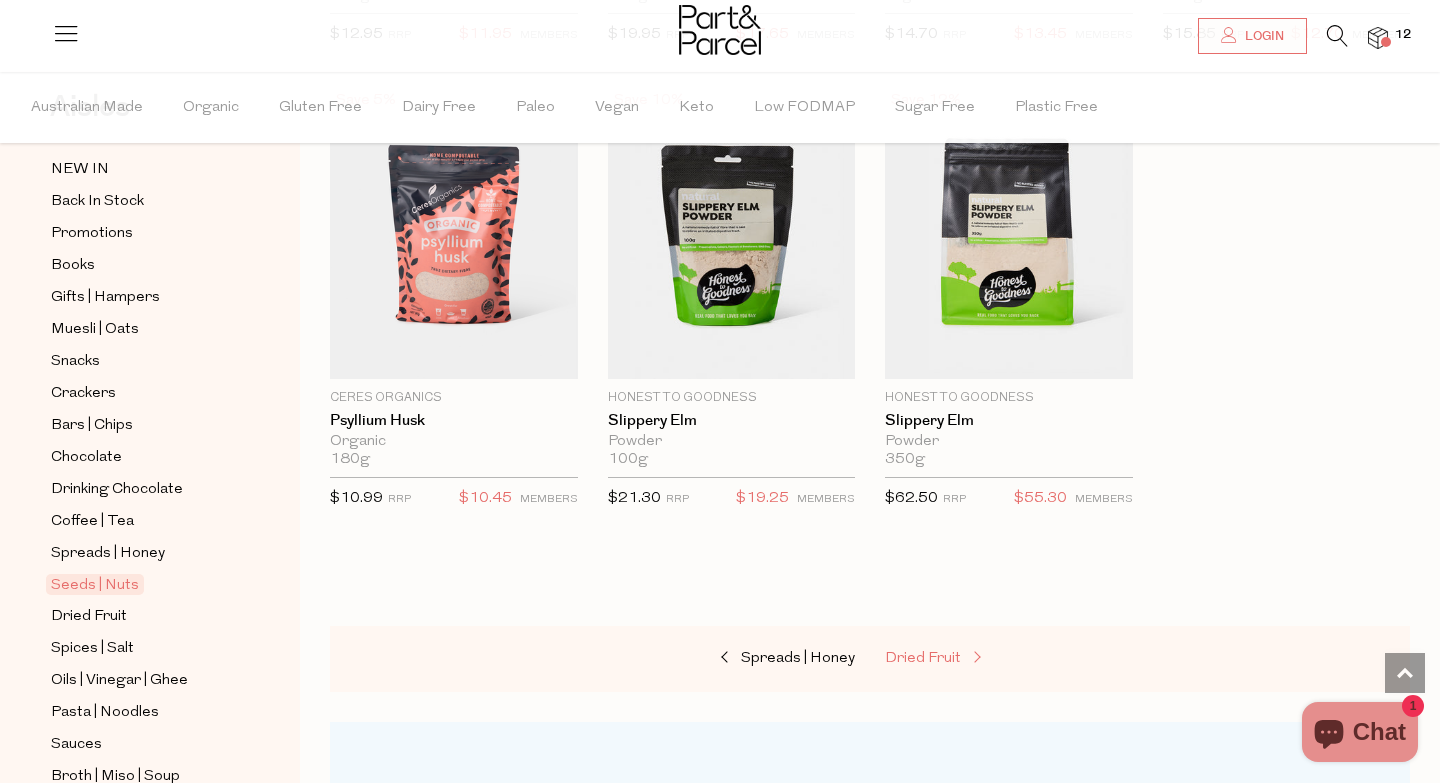 click on "Dried Fruit" at bounding box center (923, 658) 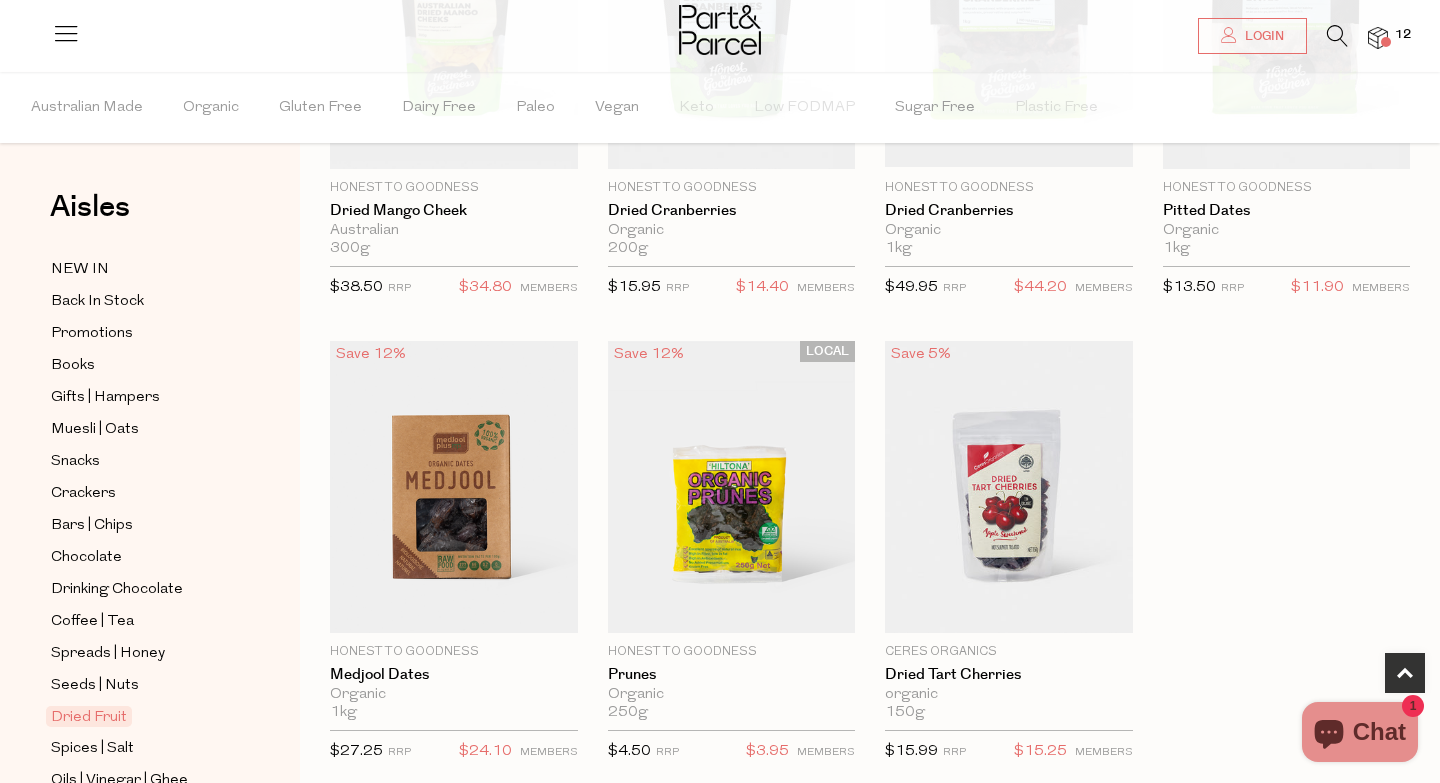 scroll, scrollTop: 858, scrollLeft: 0, axis: vertical 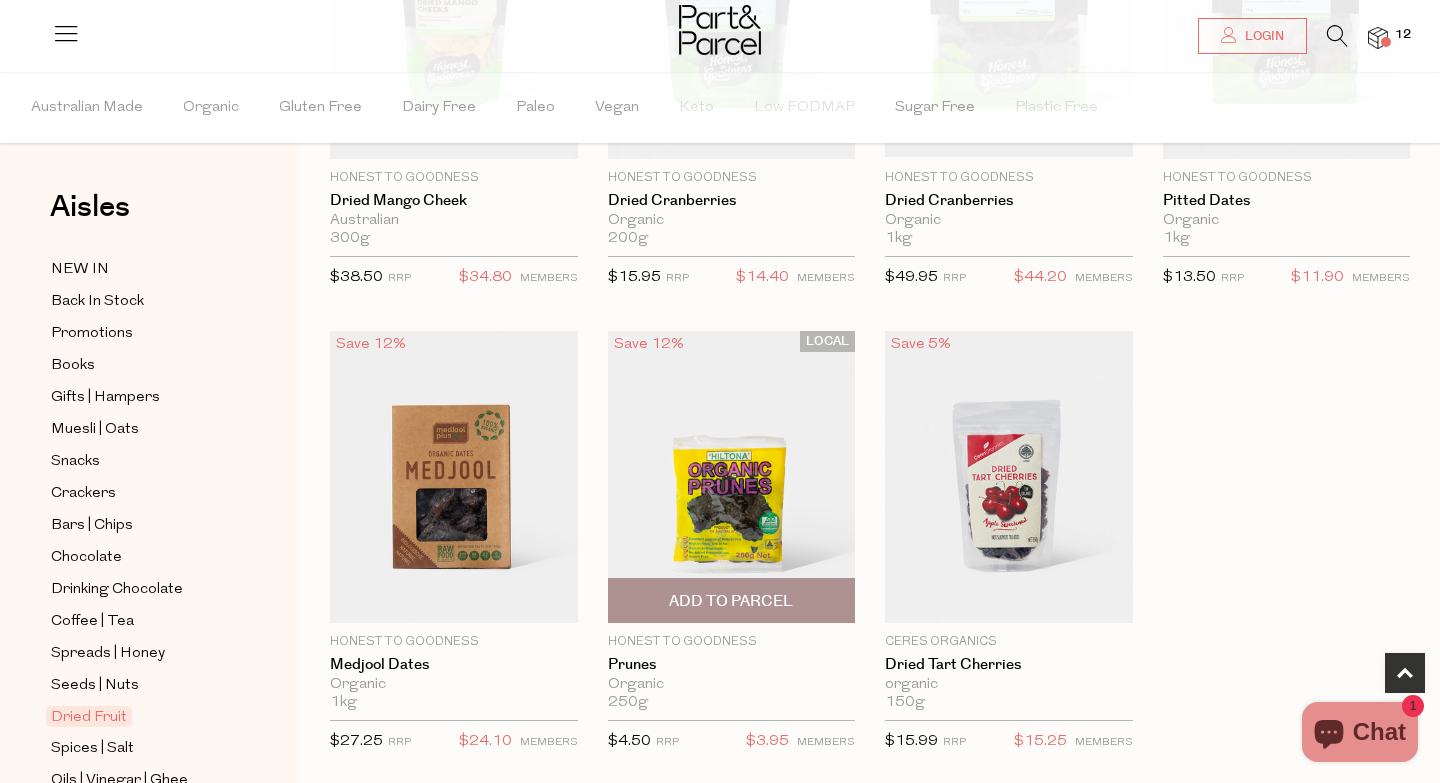 click on "Add To Parcel" at bounding box center (731, 601) 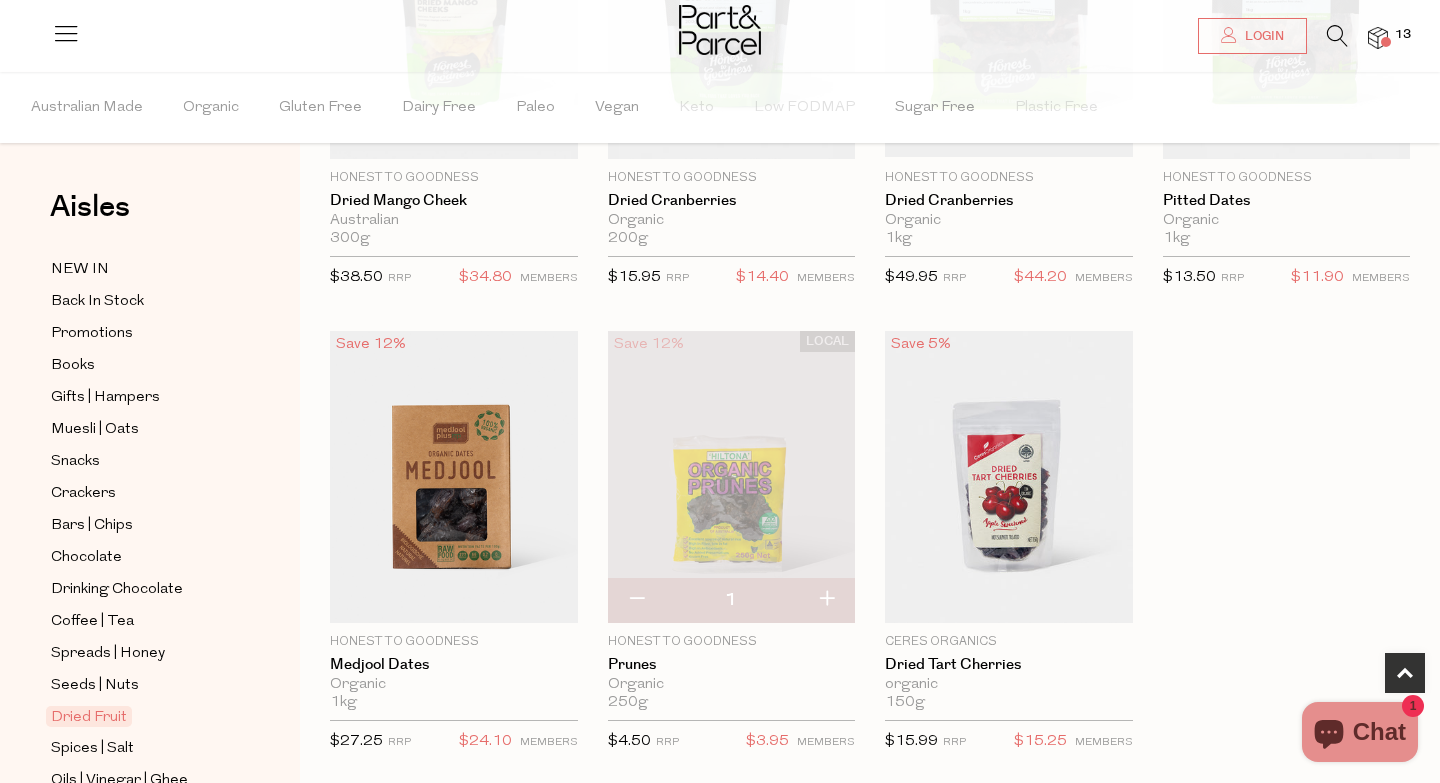 click at bounding box center [826, 600] 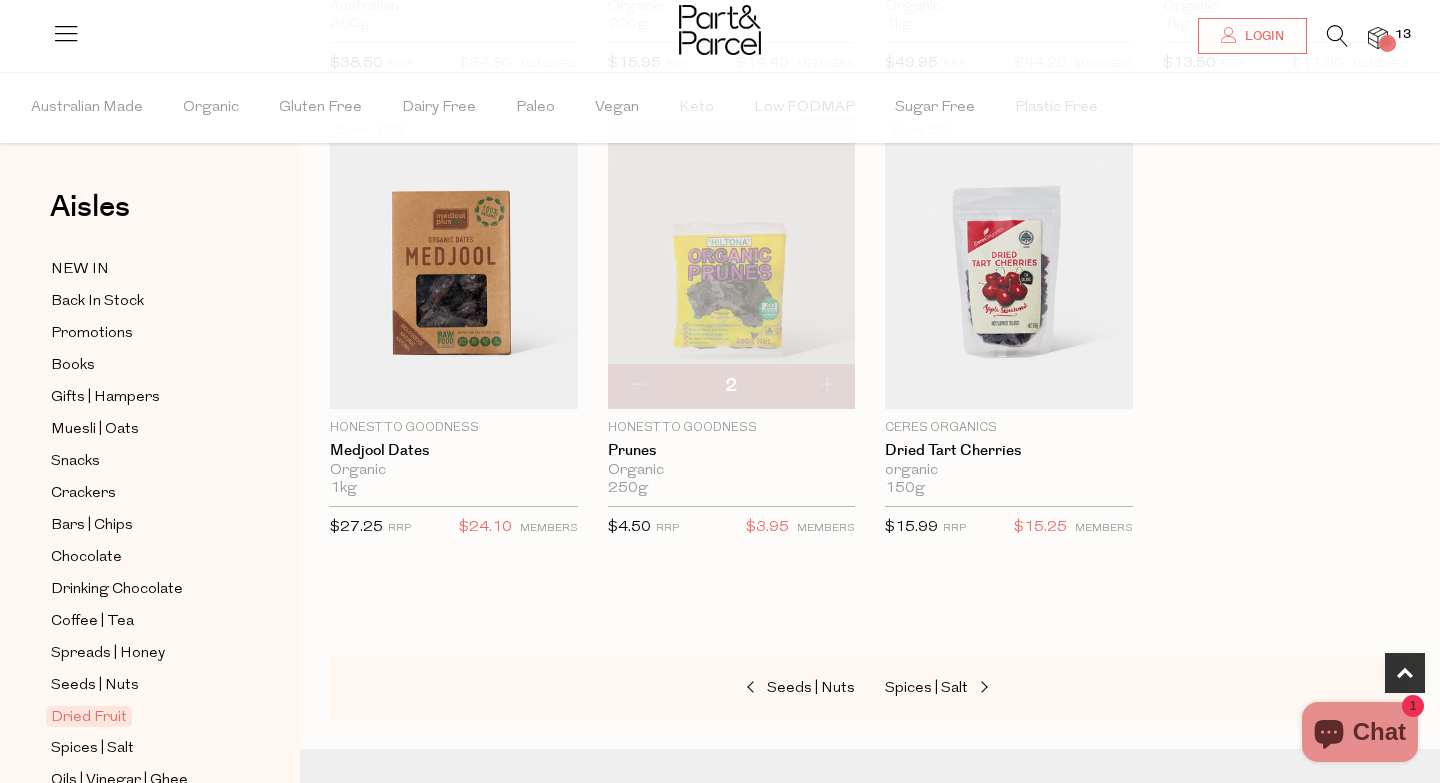 scroll, scrollTop: 1089, scrollLeft: 0, axis: vertical 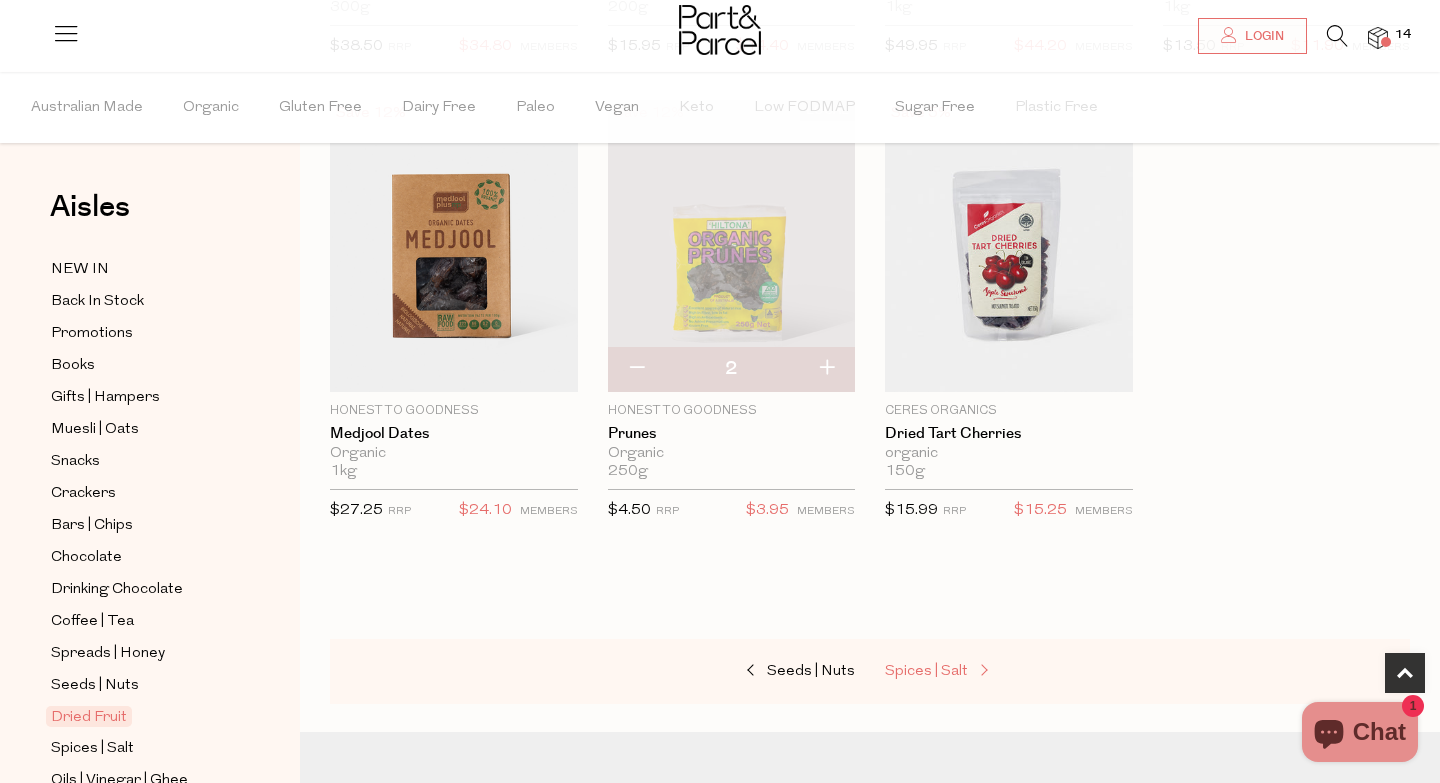 click on "Spices | Salt" at bounding box center [926, 671] 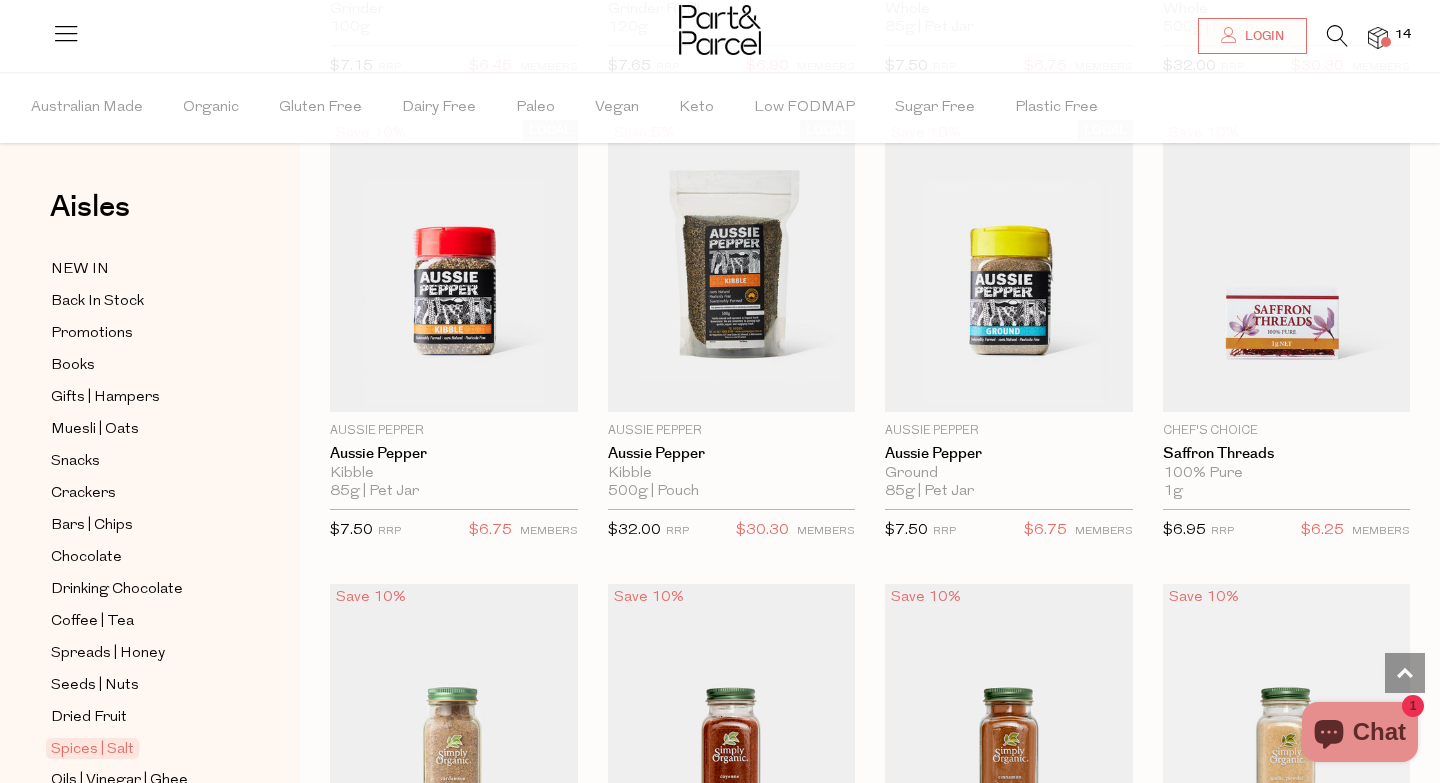 scroll, scrollTop: 2021, scrollLeft: 0, axis: vertical 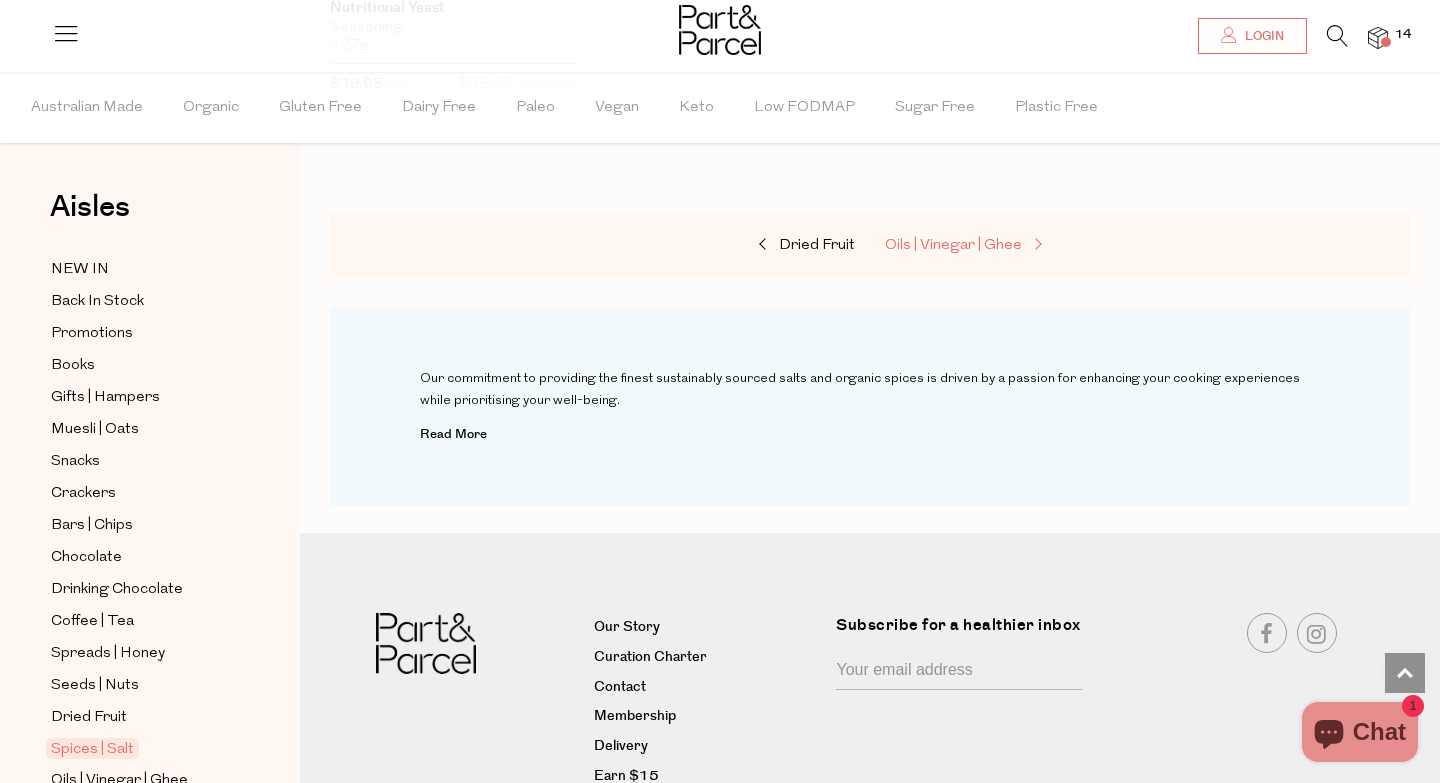 click on "Oils | Vinegar | Ghee" at bounding box center (953, 245) 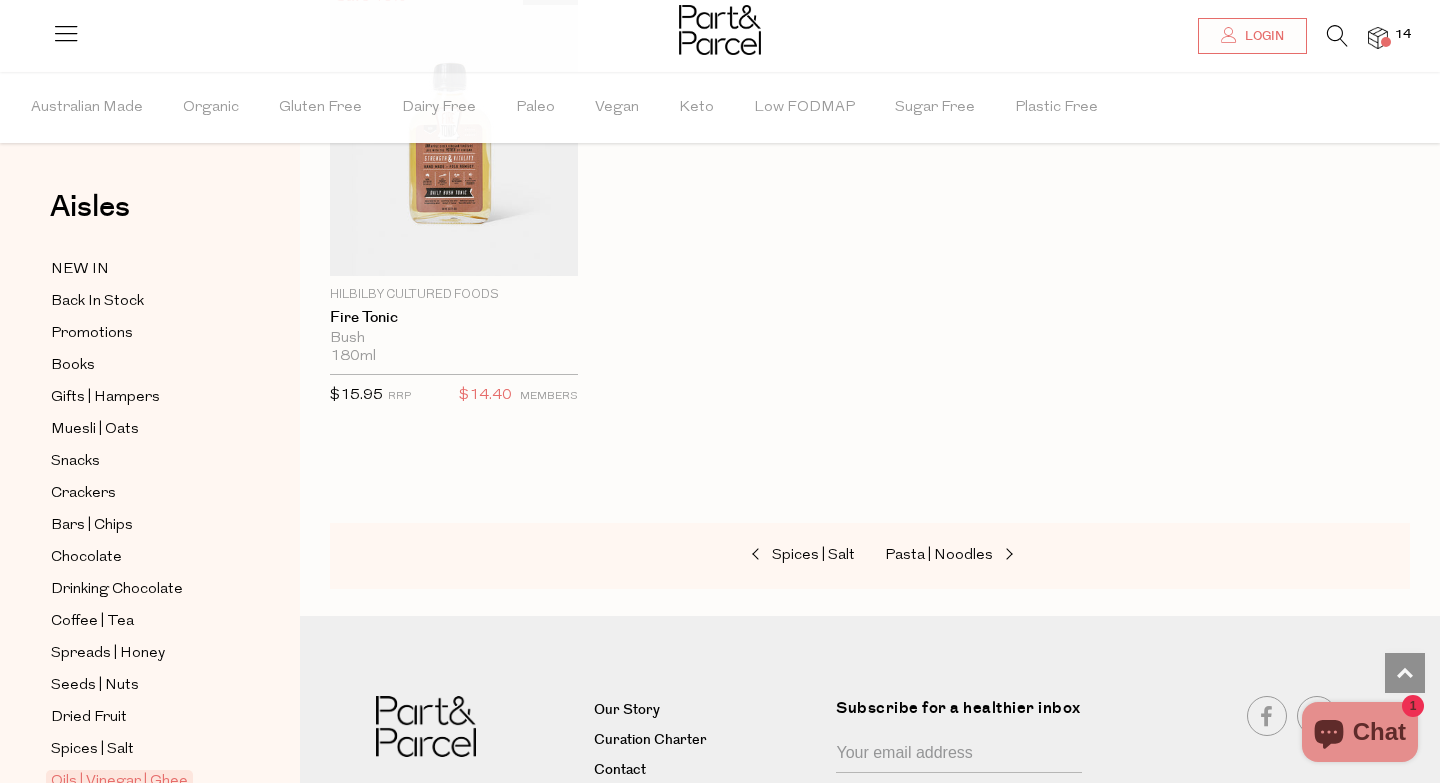 scroll, scrollTop: 5382, scrollLeft: 0, axis: vertical 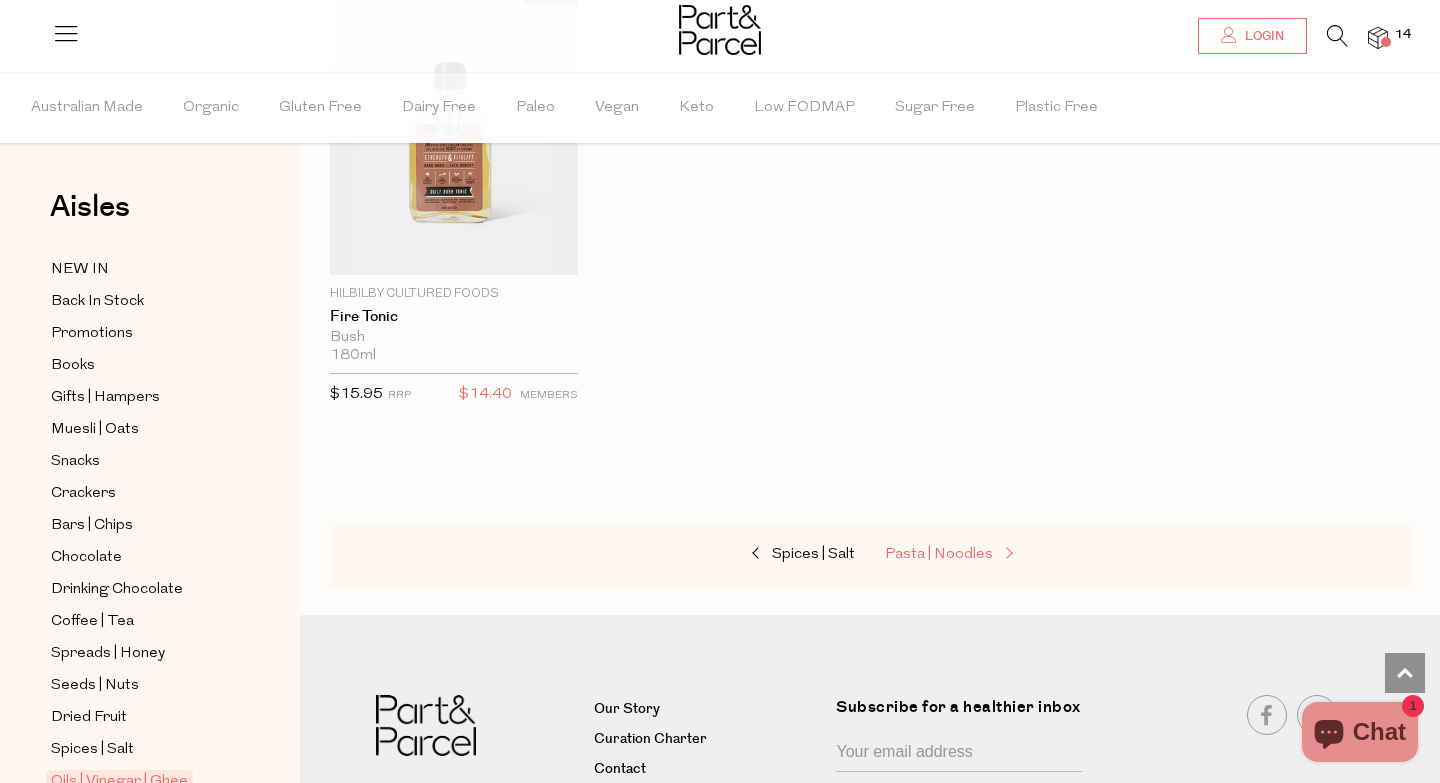 click on "Pasta | Noodles" at bounding box center (985, 555) 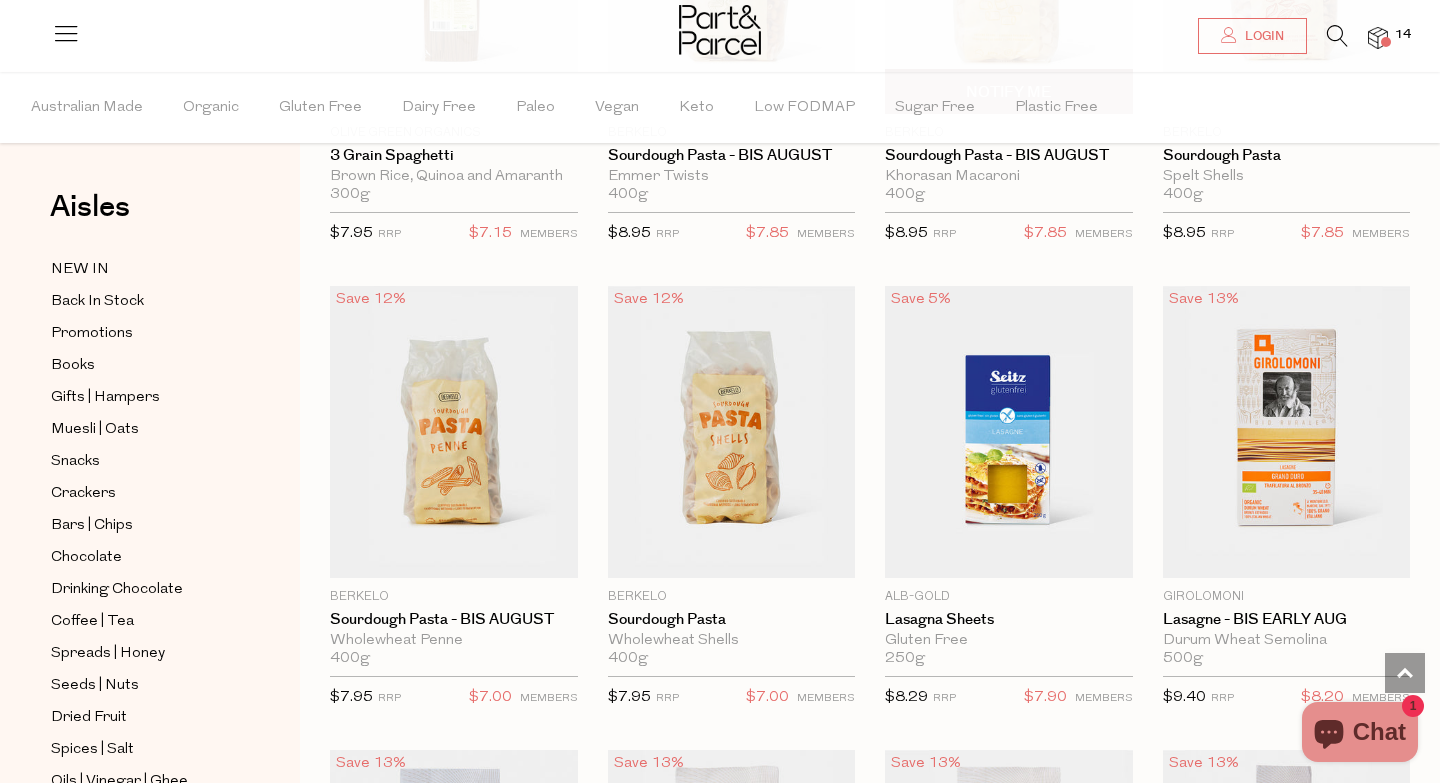 scroll, scrollTop: 2297, scrollLeft: 0, axis: vertical 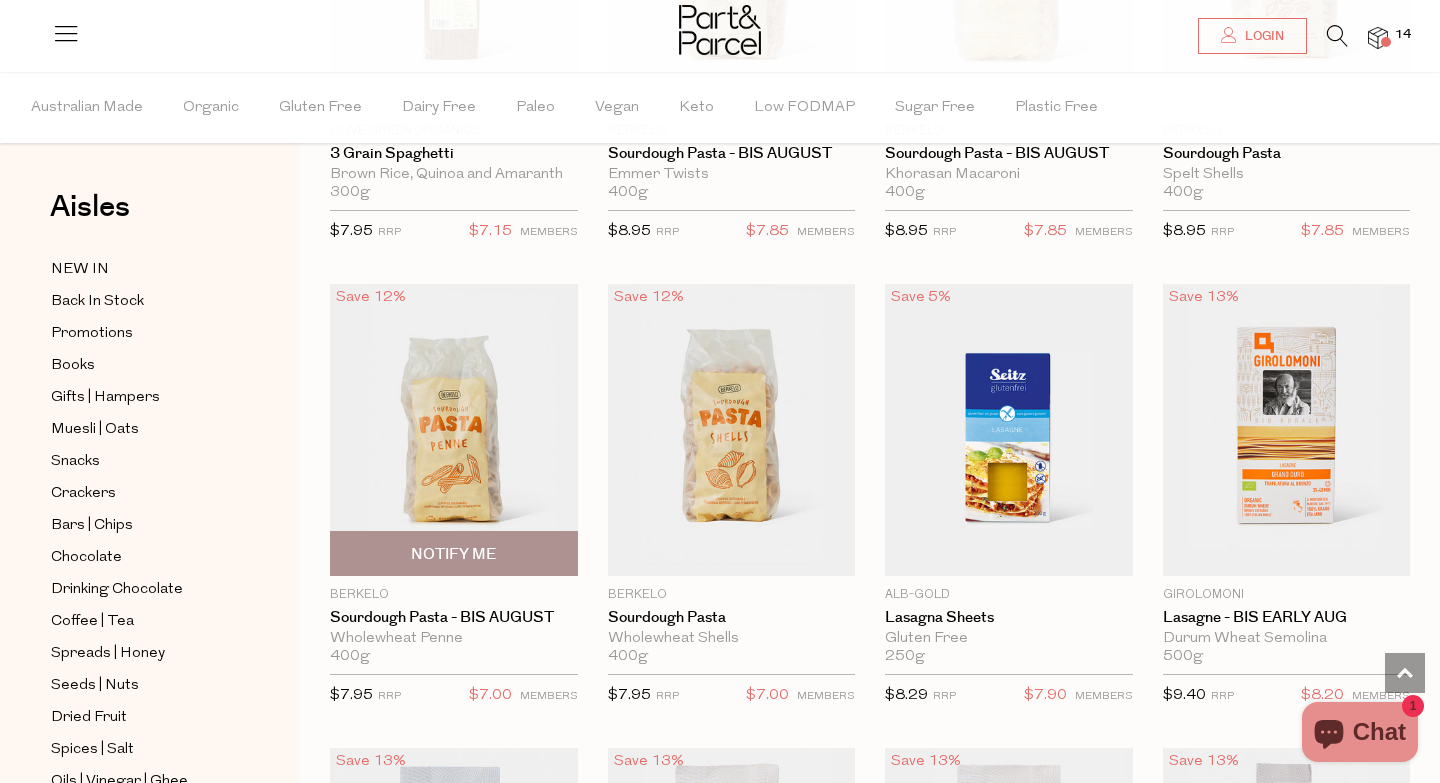 click on "Notify Me" at bounding box center (453, 554) 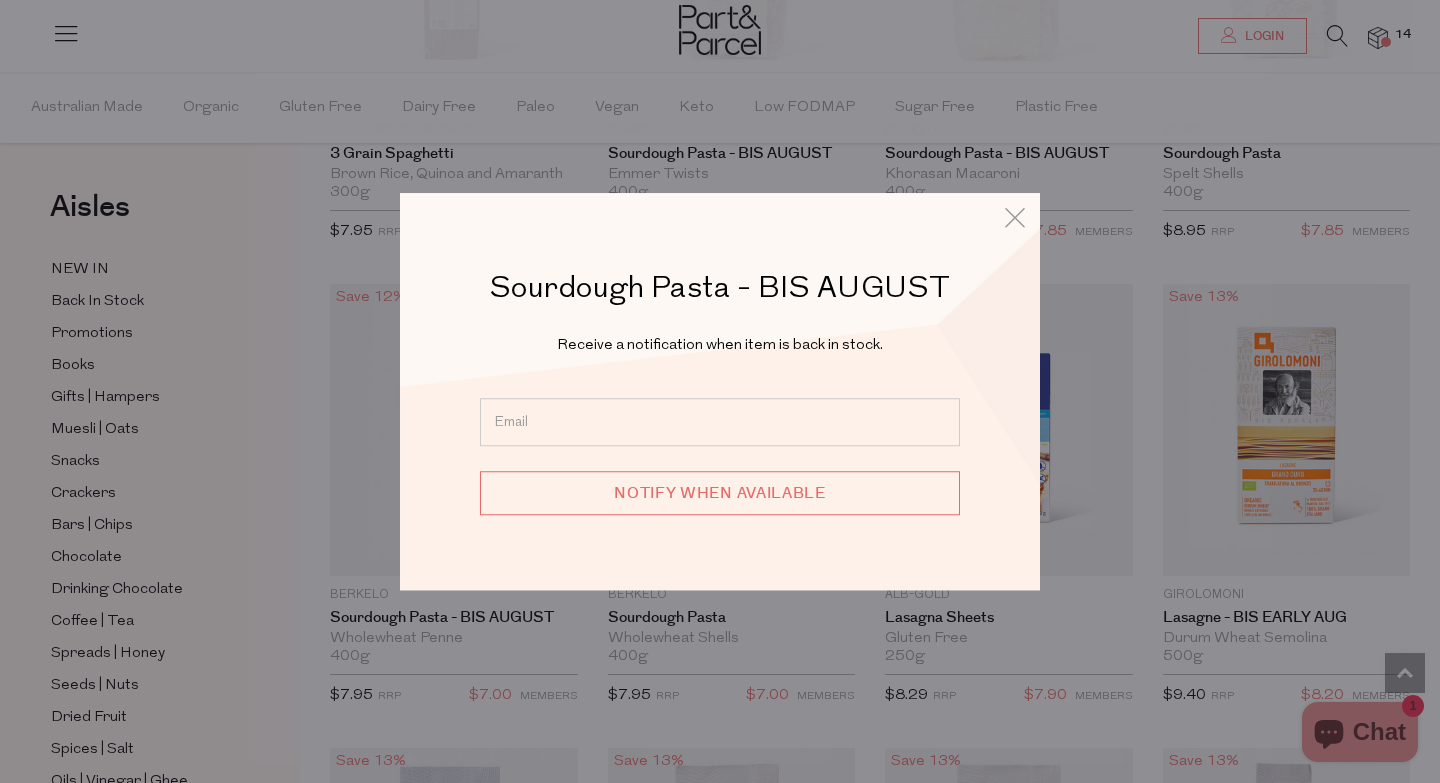 click on "Sourdough Pasta - BIS AUGUST
Receive a notification when item is back in stock.
Notify when available" at bounding box center [720, 392] 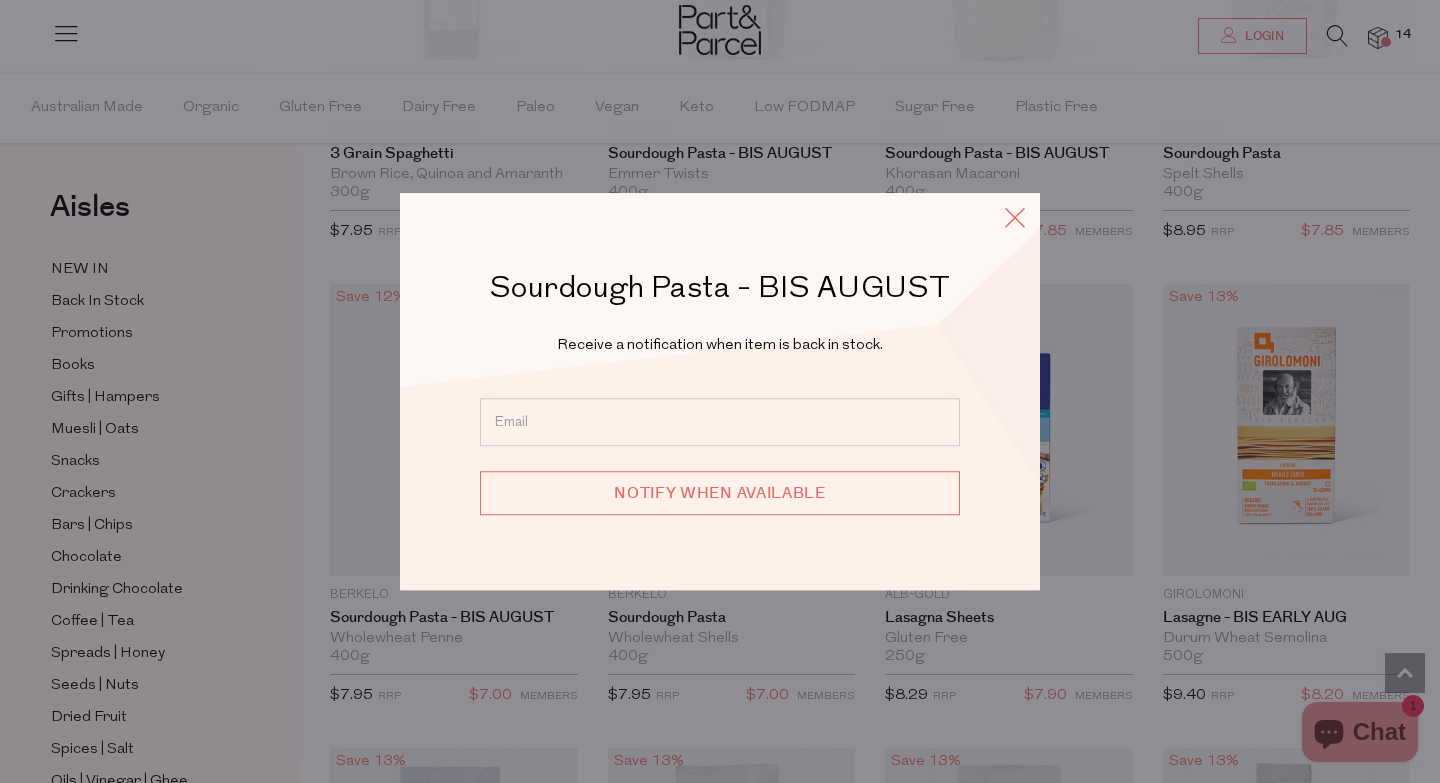click at bounding box center (1015, 217) 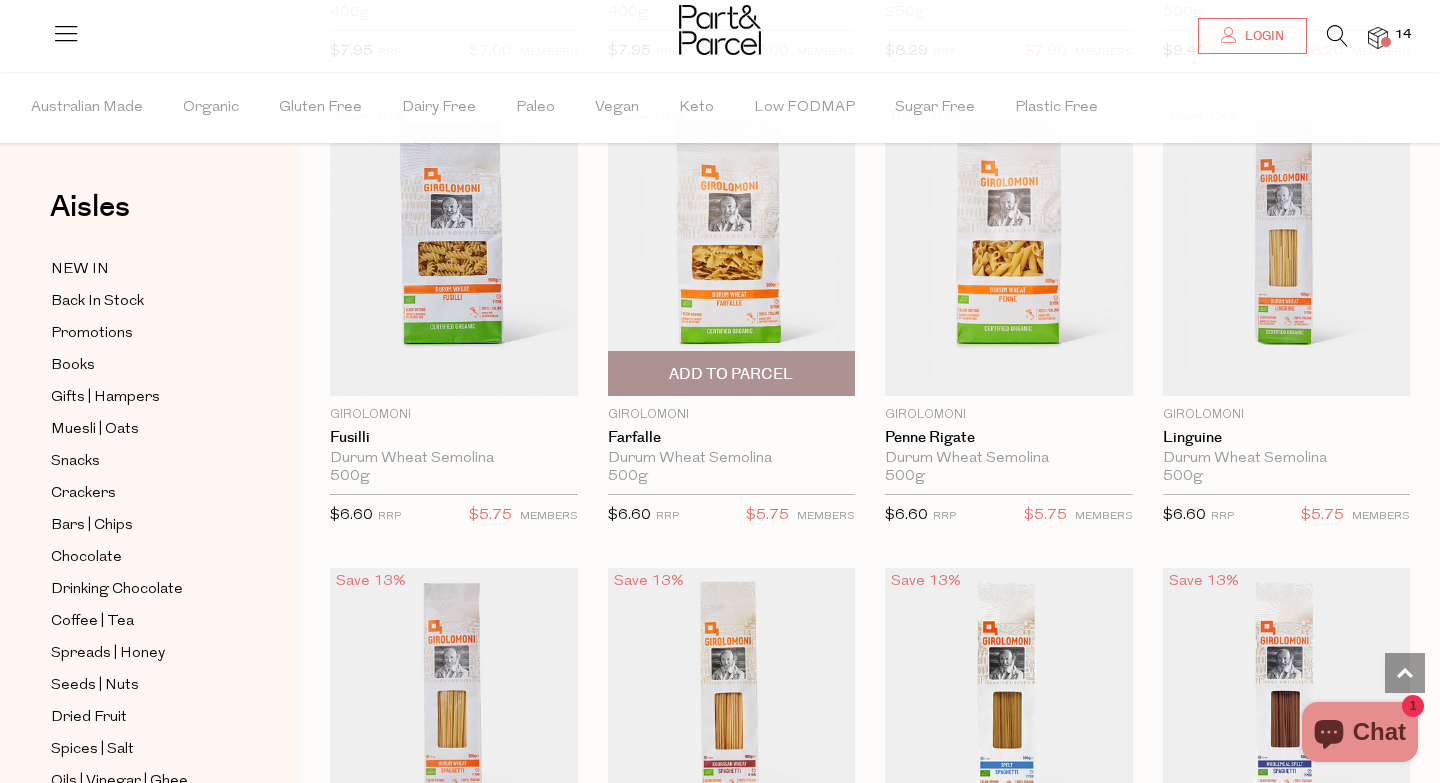 scroll, scrollTop: 2940, scrollLeft: 0, axis: vertical 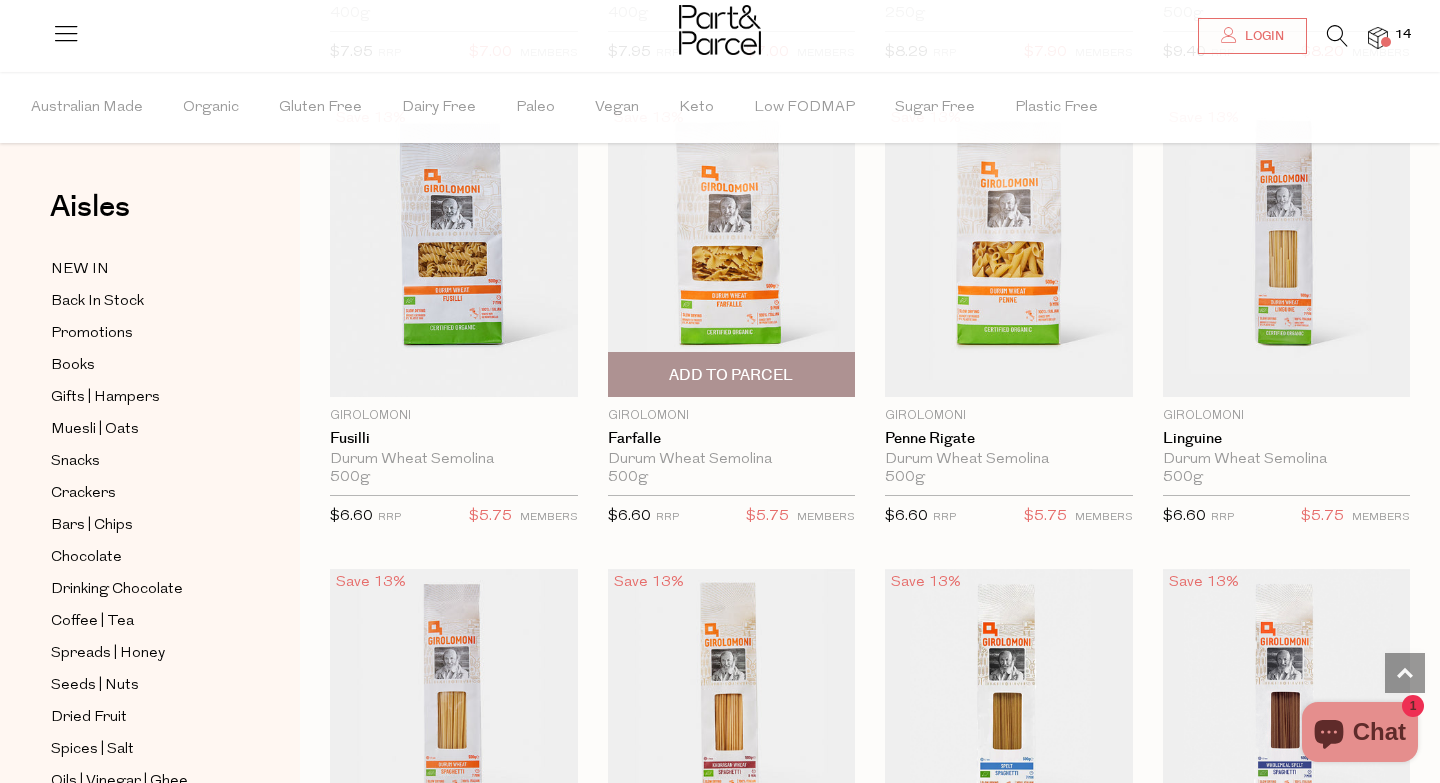 click on "Add To Parcel" at bounding box center [731, 375] 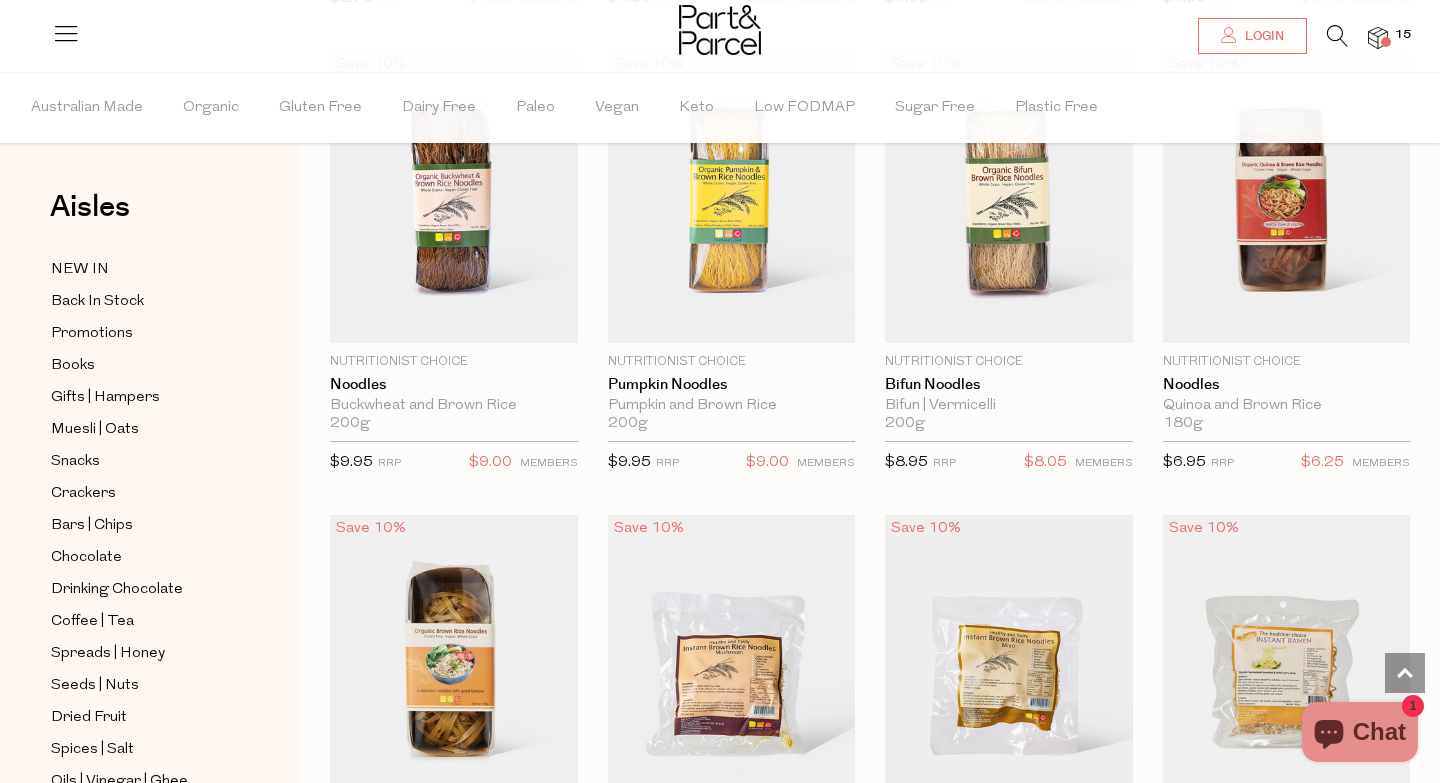 scroll, scrollTop: 5080, scrollLeft: 0, axis: vertical 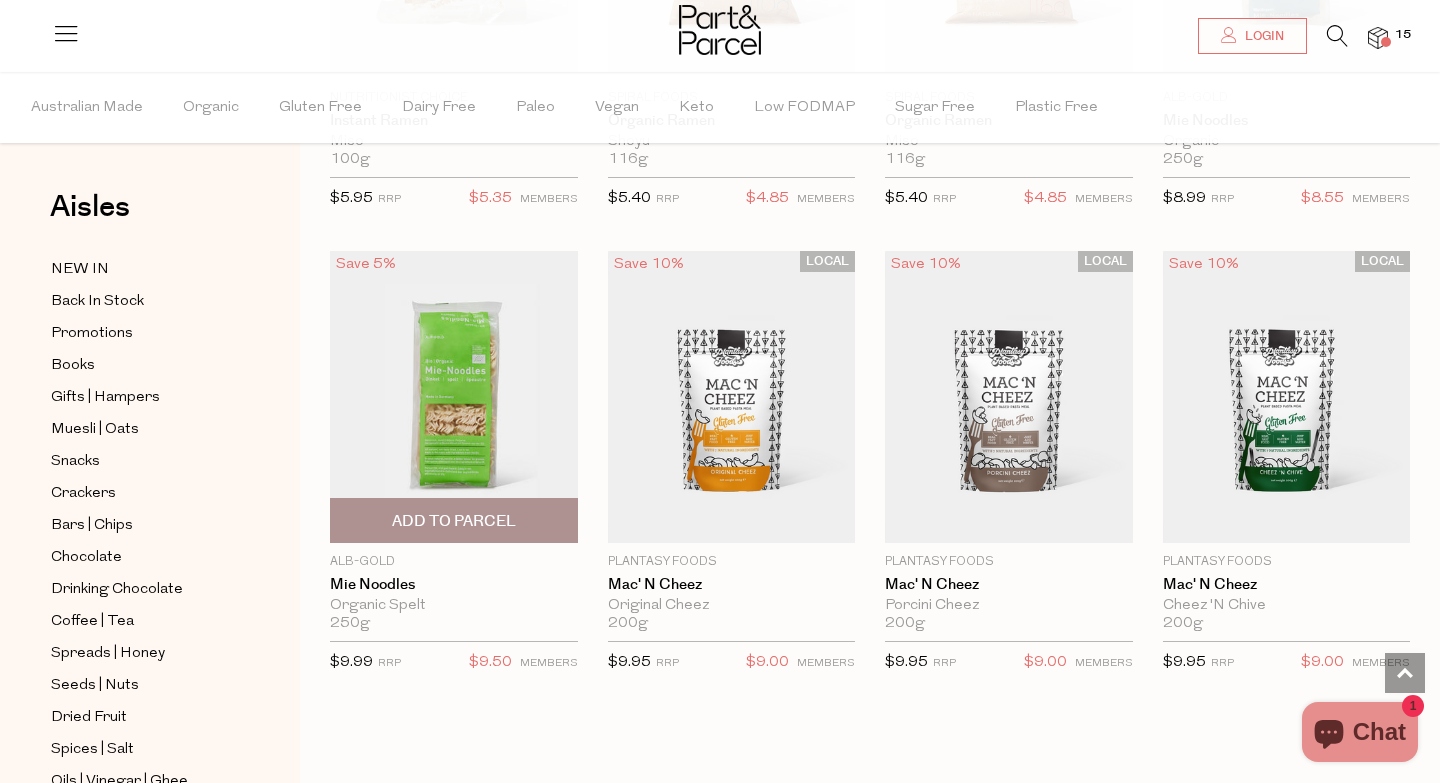 click on "Add To Parcel" at bounding box center (454, 521) 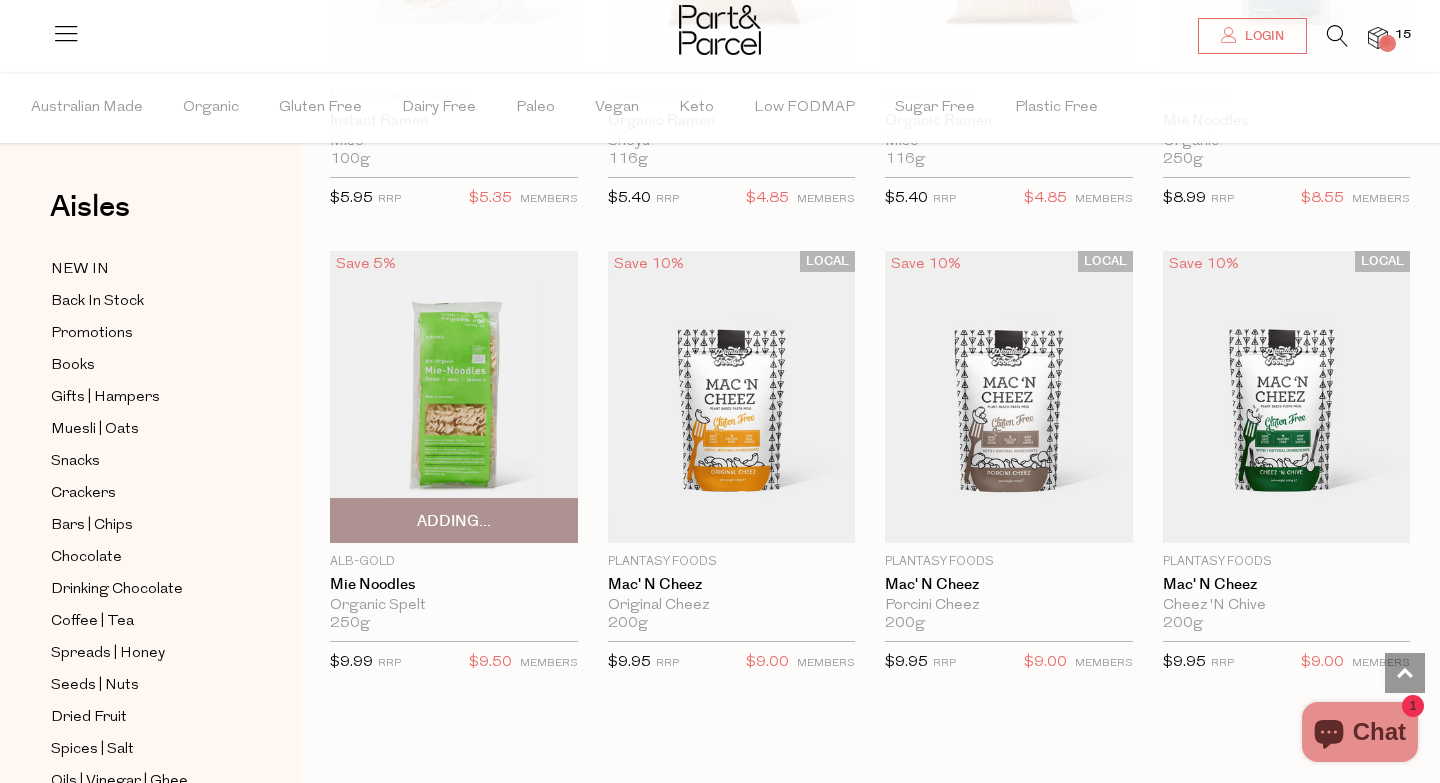 scroll, scrollTop: 6488, scrollLeft: 0, axis: vertical 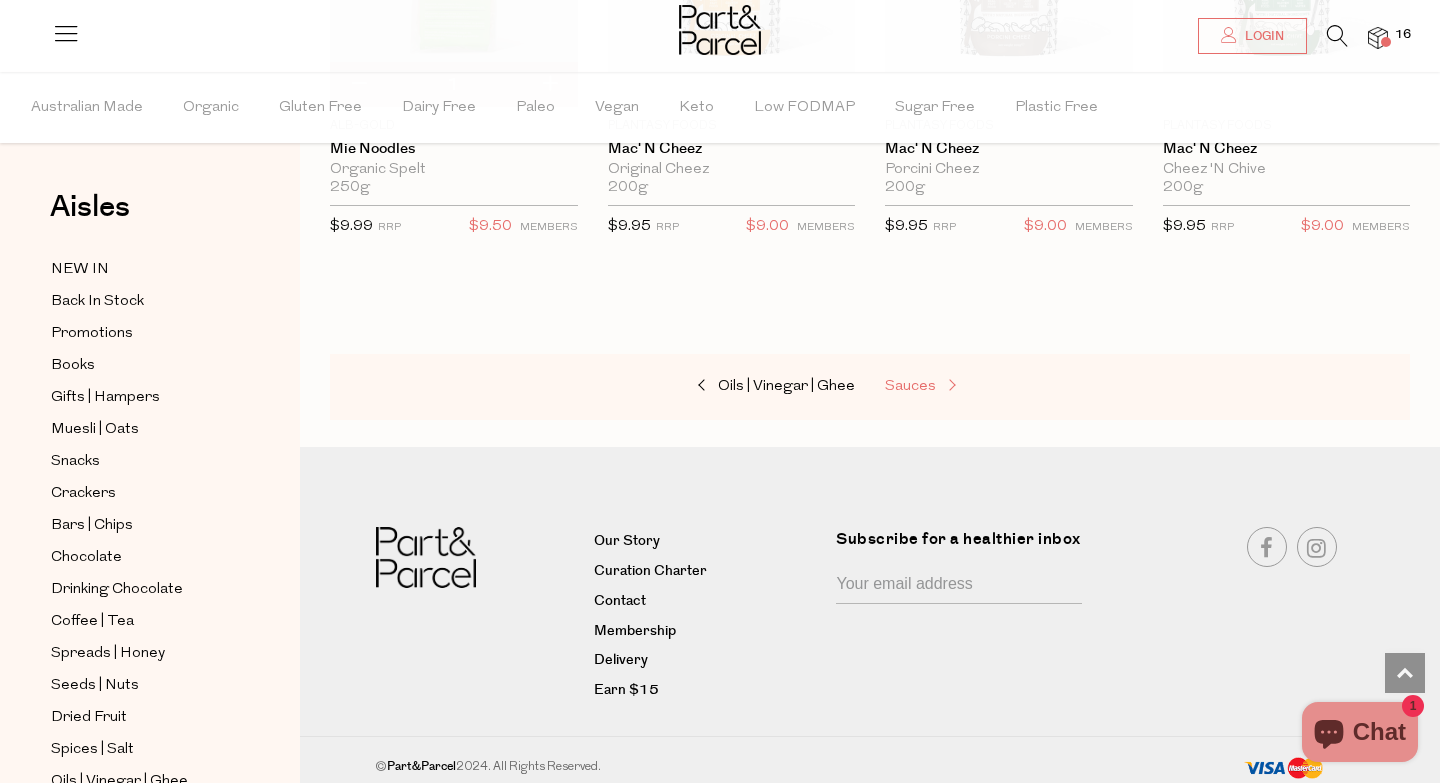click on "Sauces" at bounding box center [985, 387] 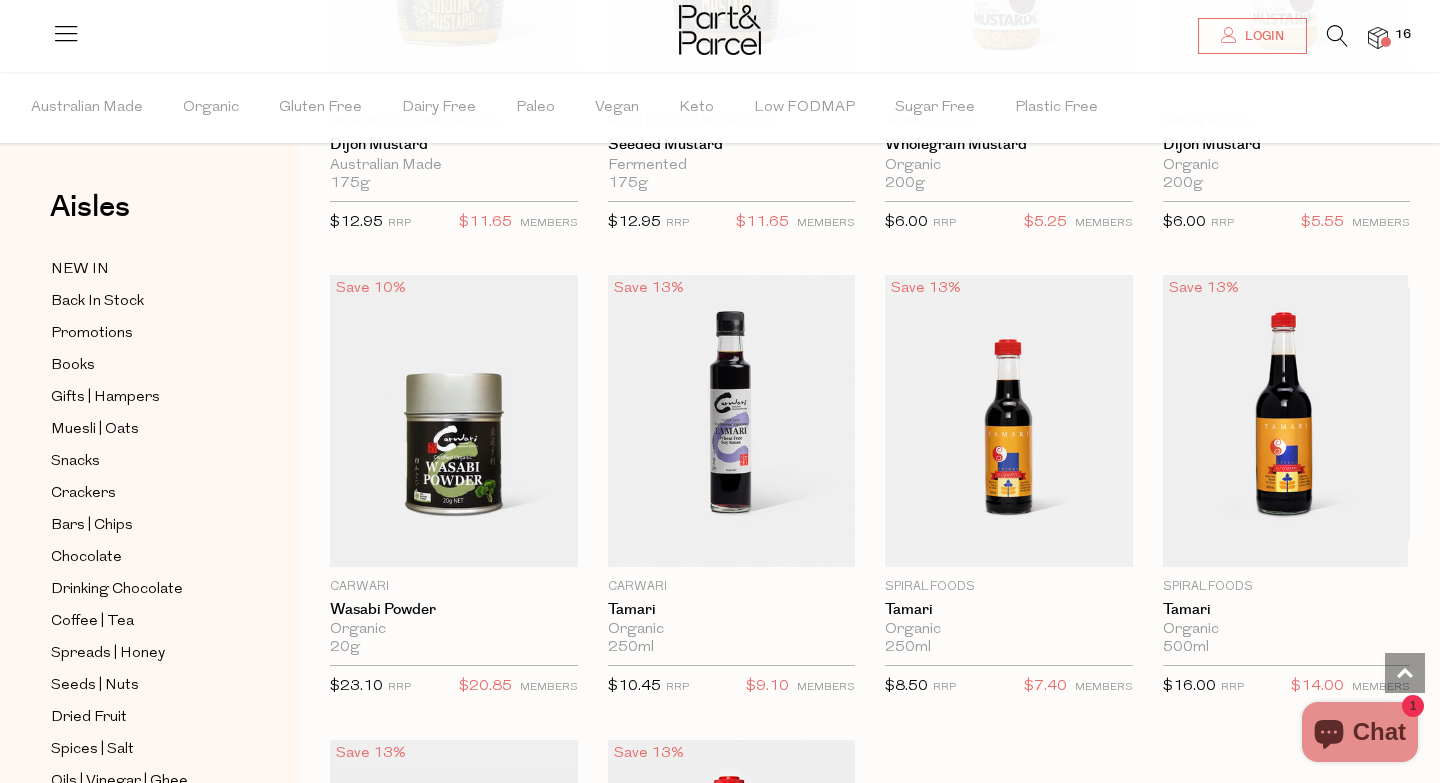 scroll, scrollTop: 5089, scrollLeft: 0, axis: vertical 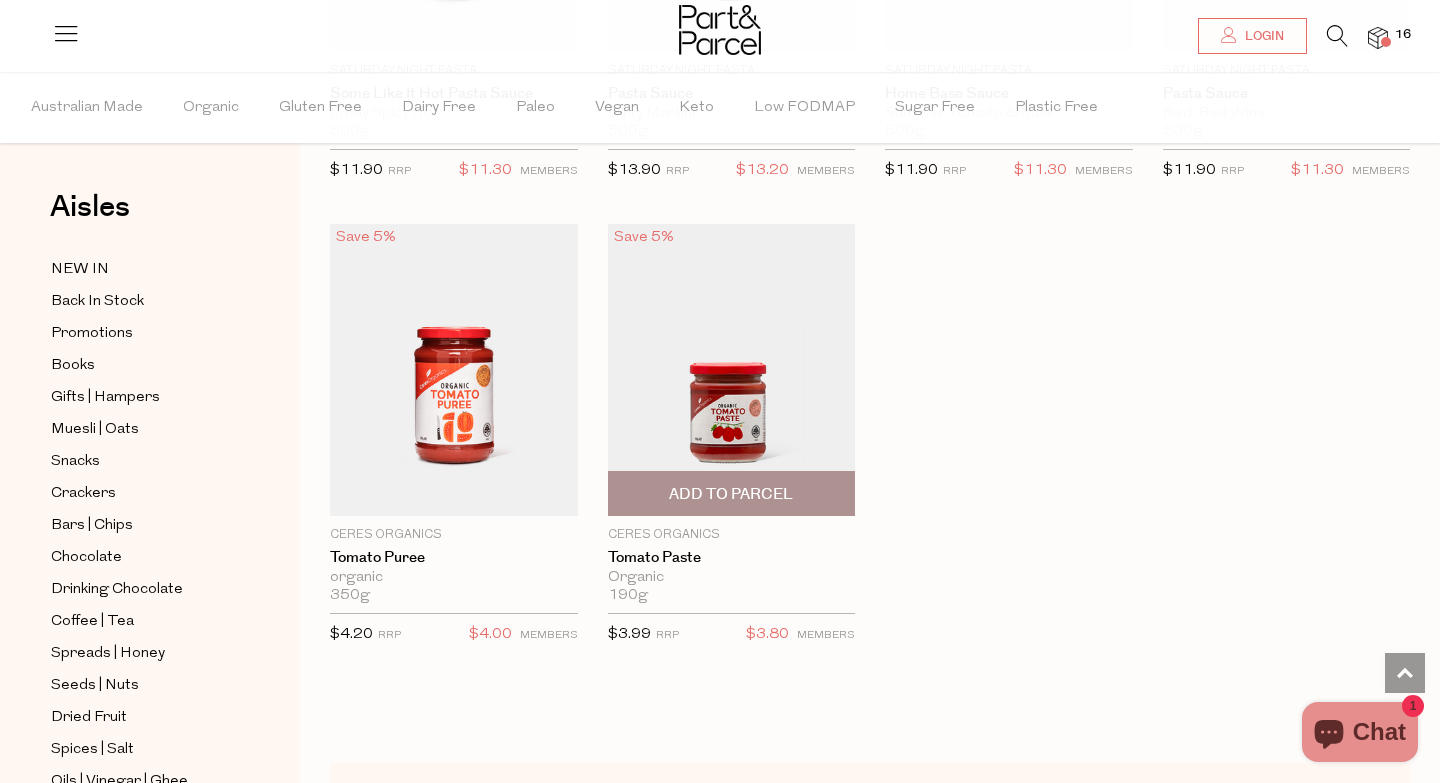click at bounding box center (732, 370) 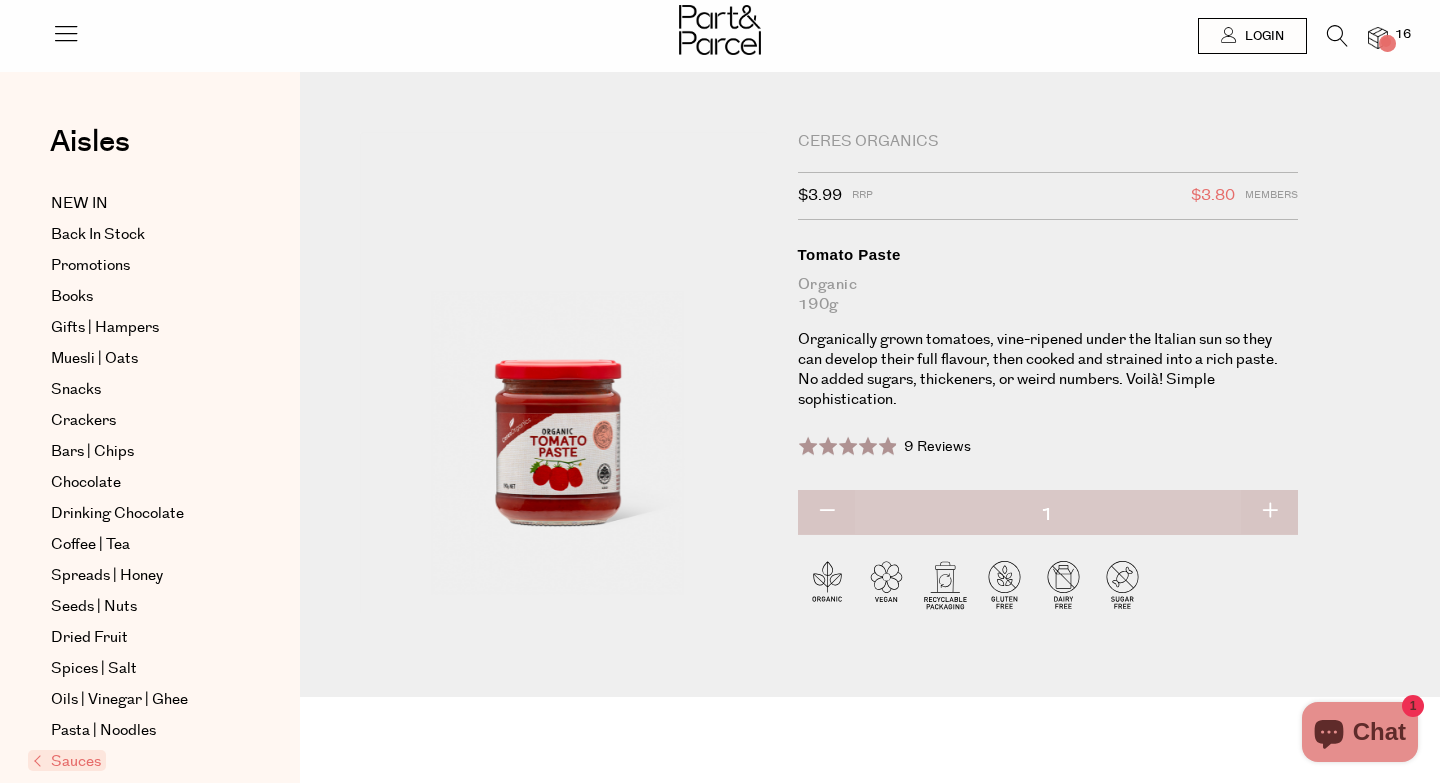 scroll, scrollTop: 0, scrollLeft: 0, axis: both 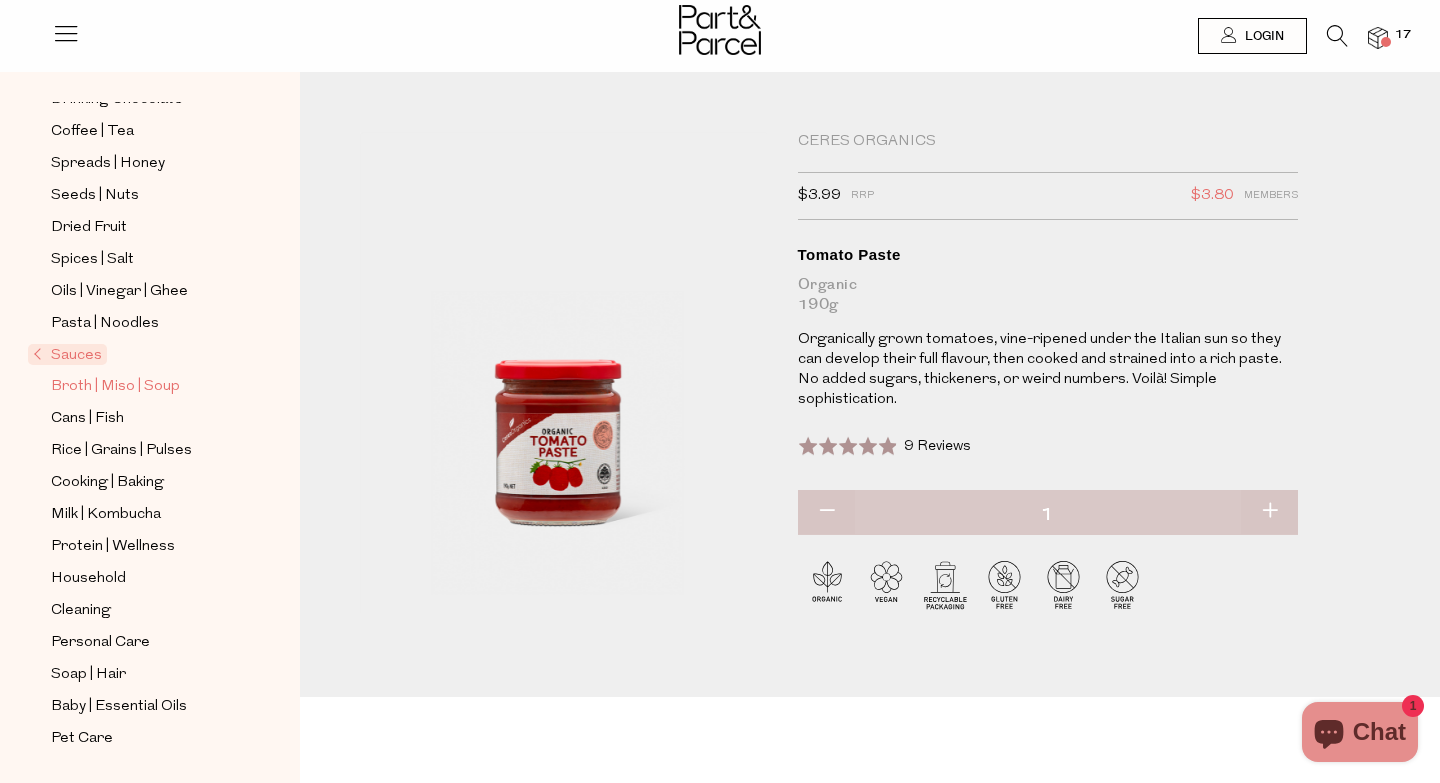 click on "Broth | Miso | Soup" at bounding box center (115, 387) 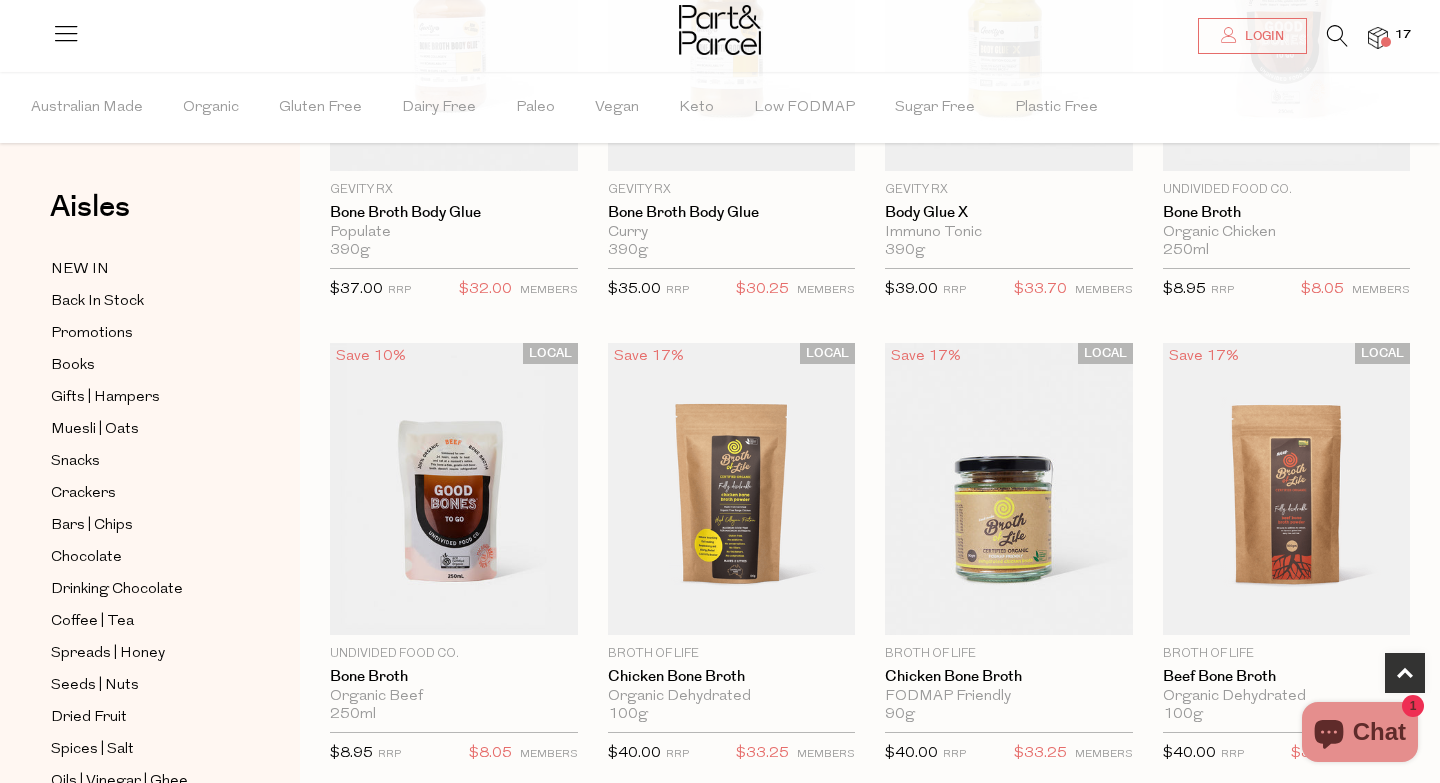 scroll, scrollTop: 950, scrollLeft: 0, axis: vertical 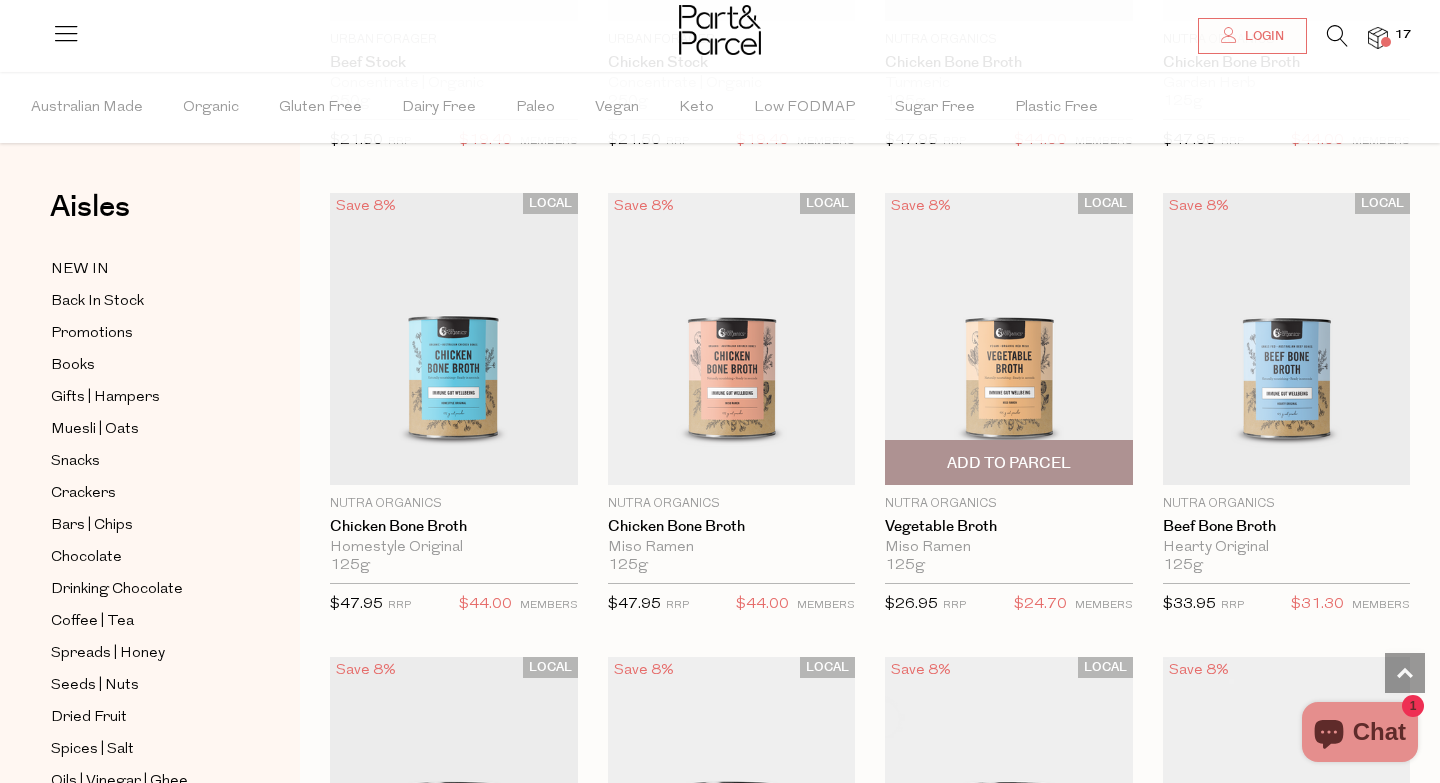 click on "Add To Parcel" at bounding box center [1009, 463] 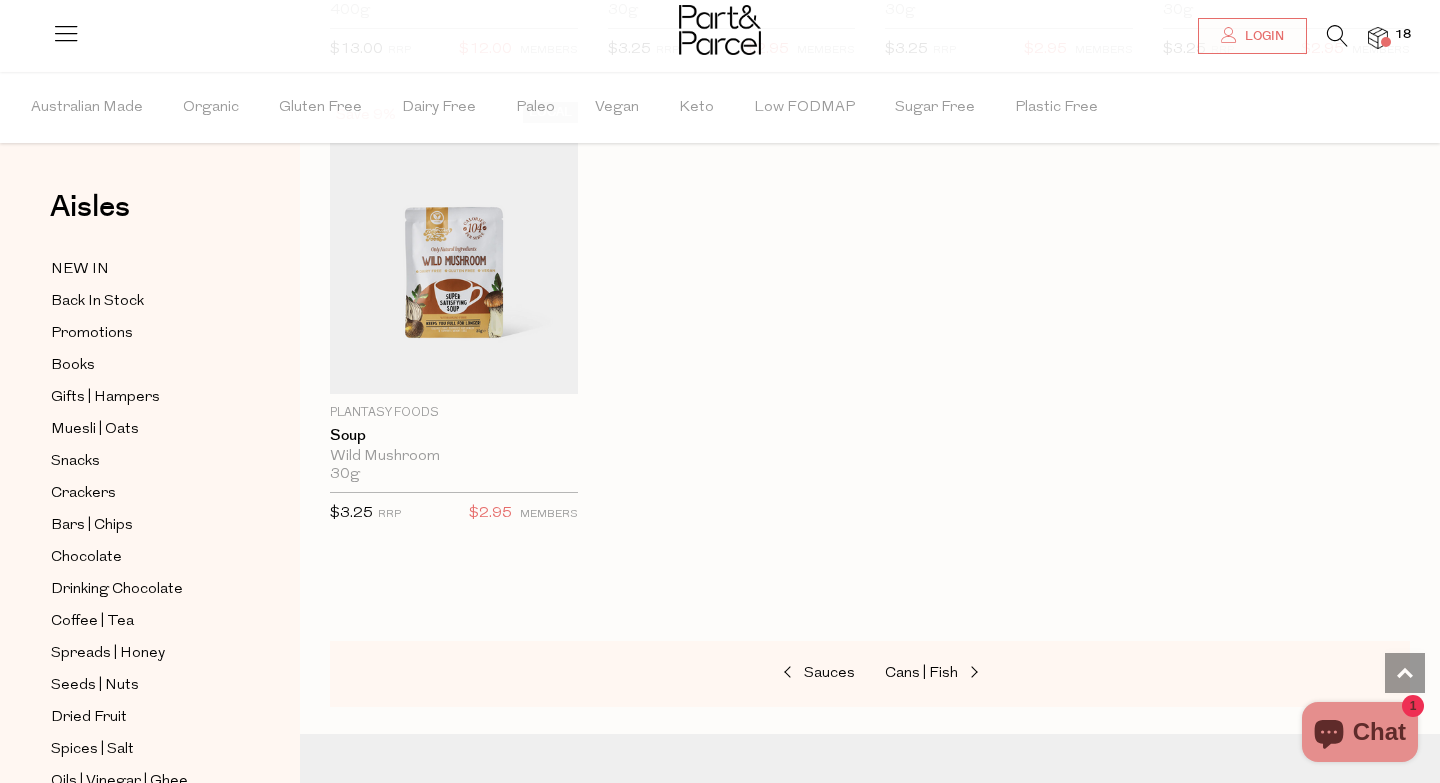 scroll, scrollTop: 3879, scrollLeft: 0, axis: vertical 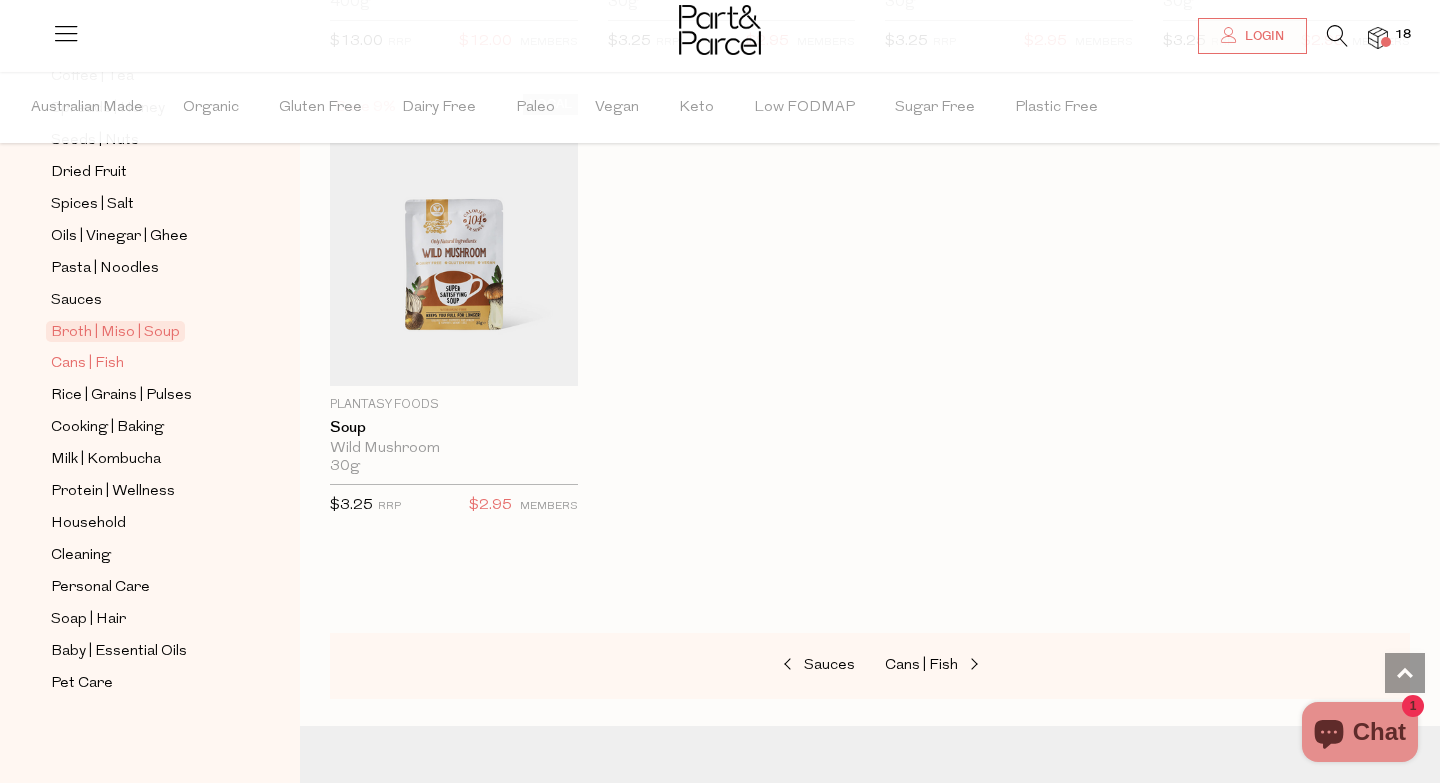 click on "Cans | Fish" at bounding box center [87, 364] 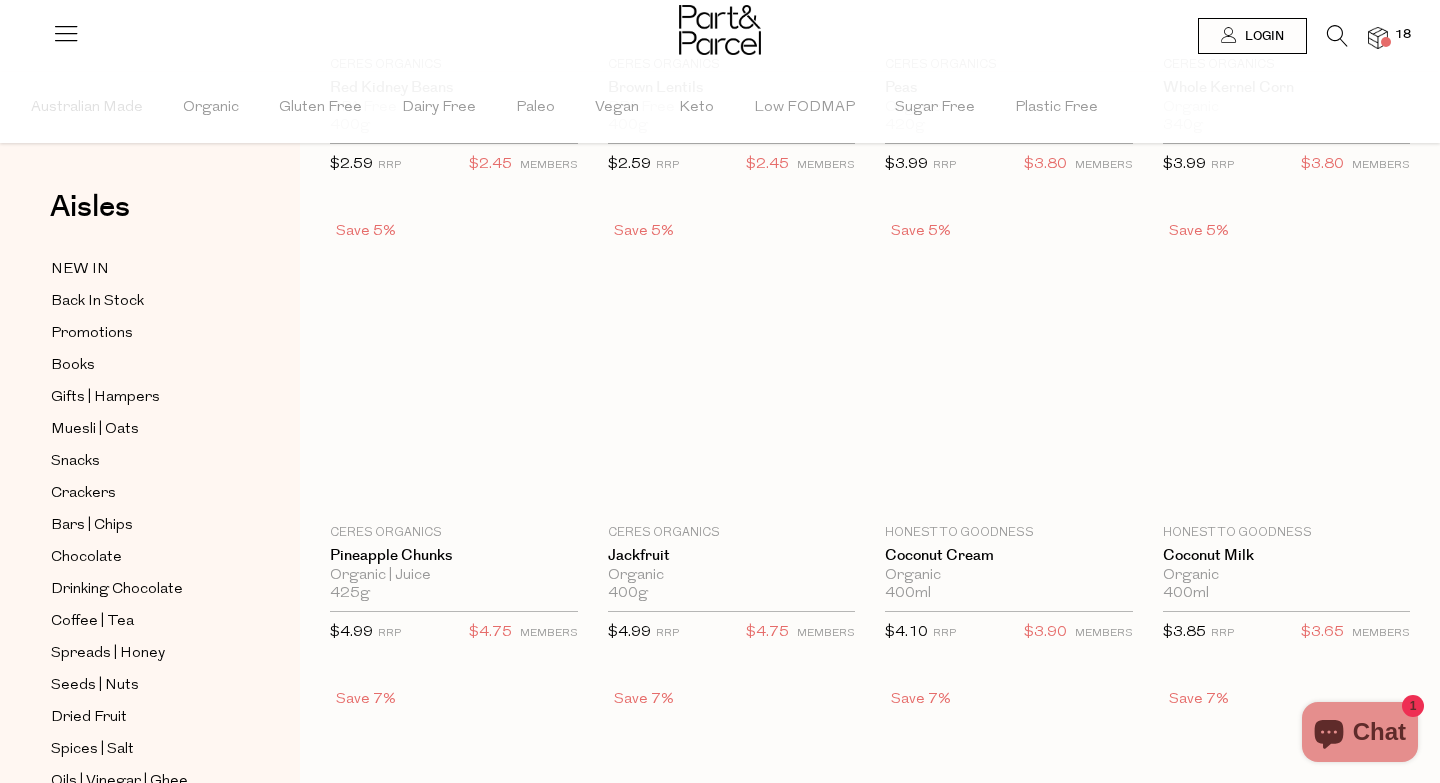 scroll, scrollTop: 0, scrollLeft: 0, axis: both 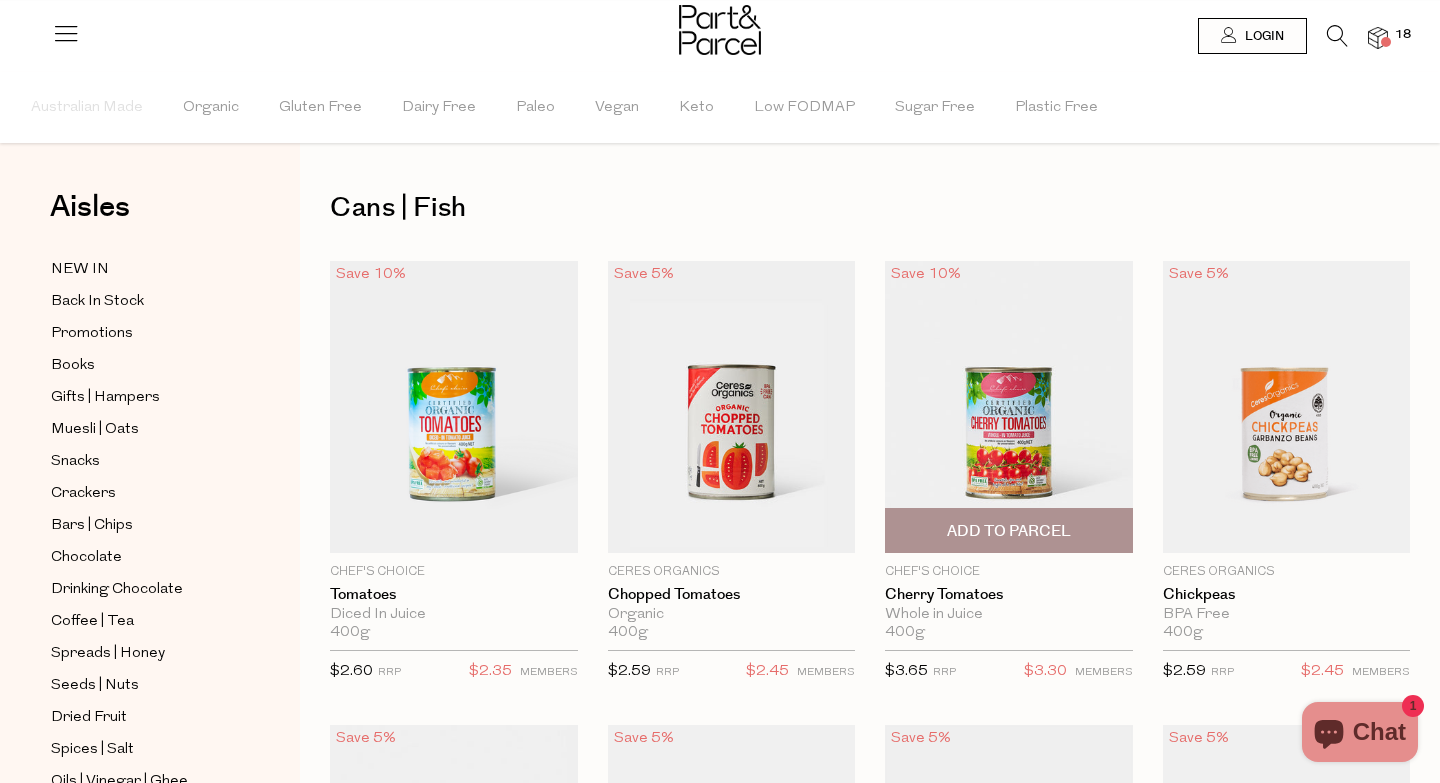 click at bounding box center (1009, 407) 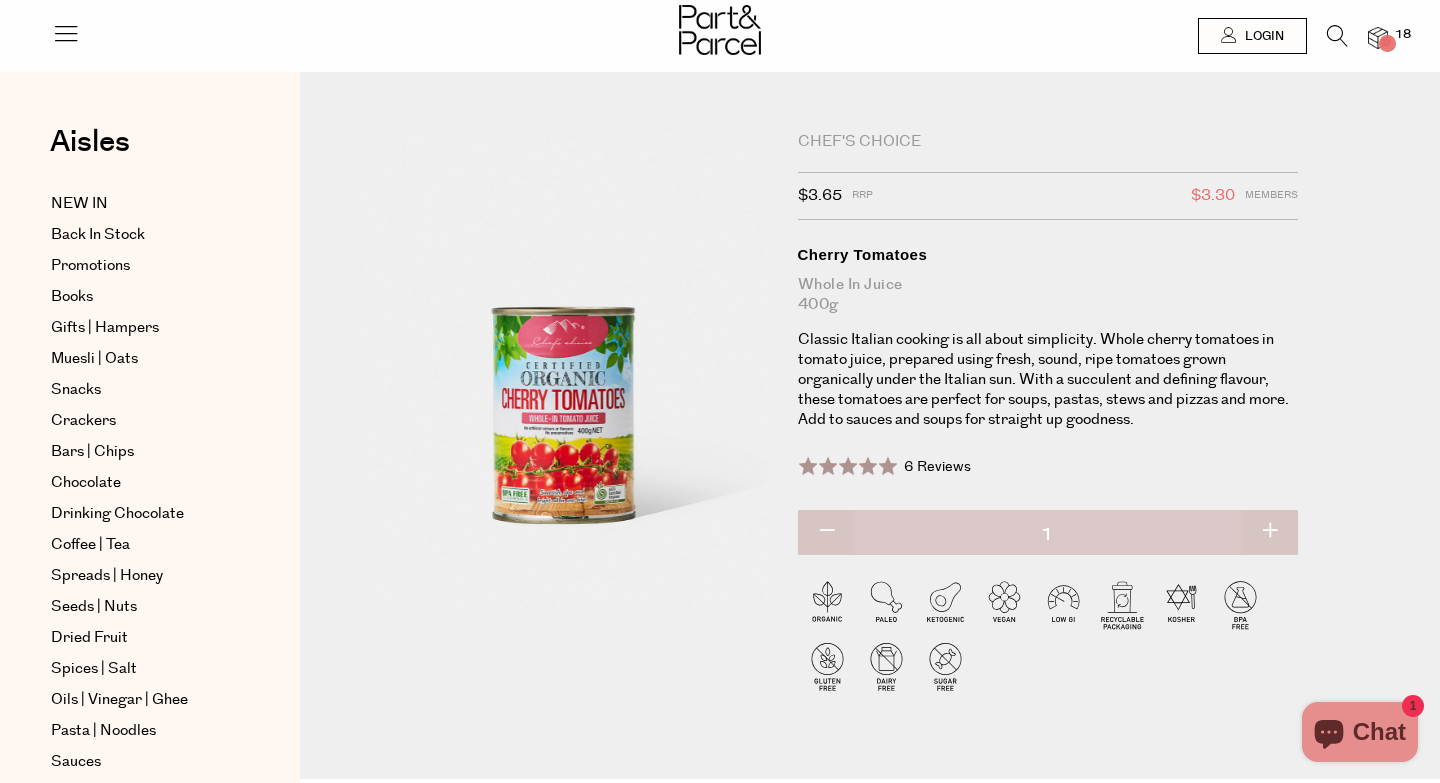 scroll, scrollTop: 0, scrollLeft: 0, axis: both 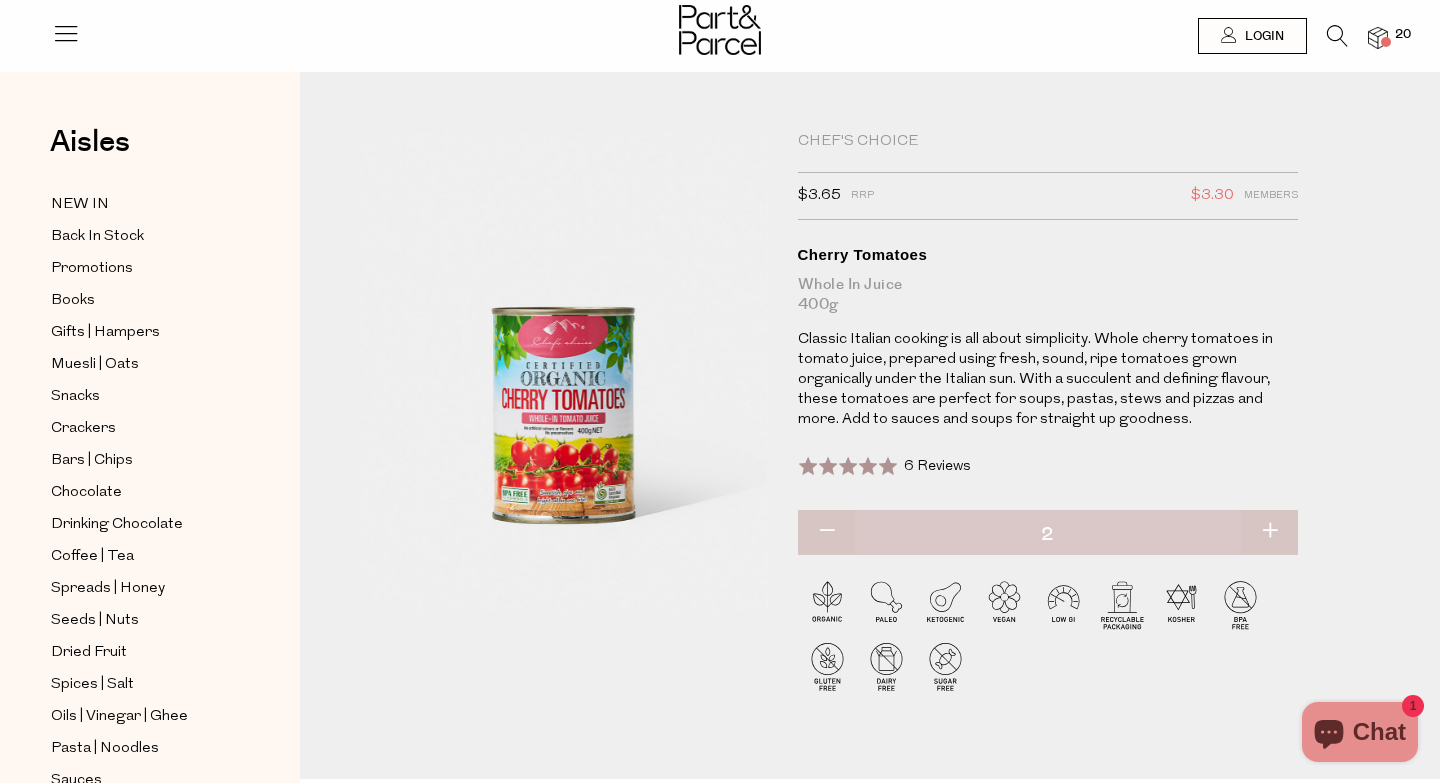 click at bounding box center (1269, 532) 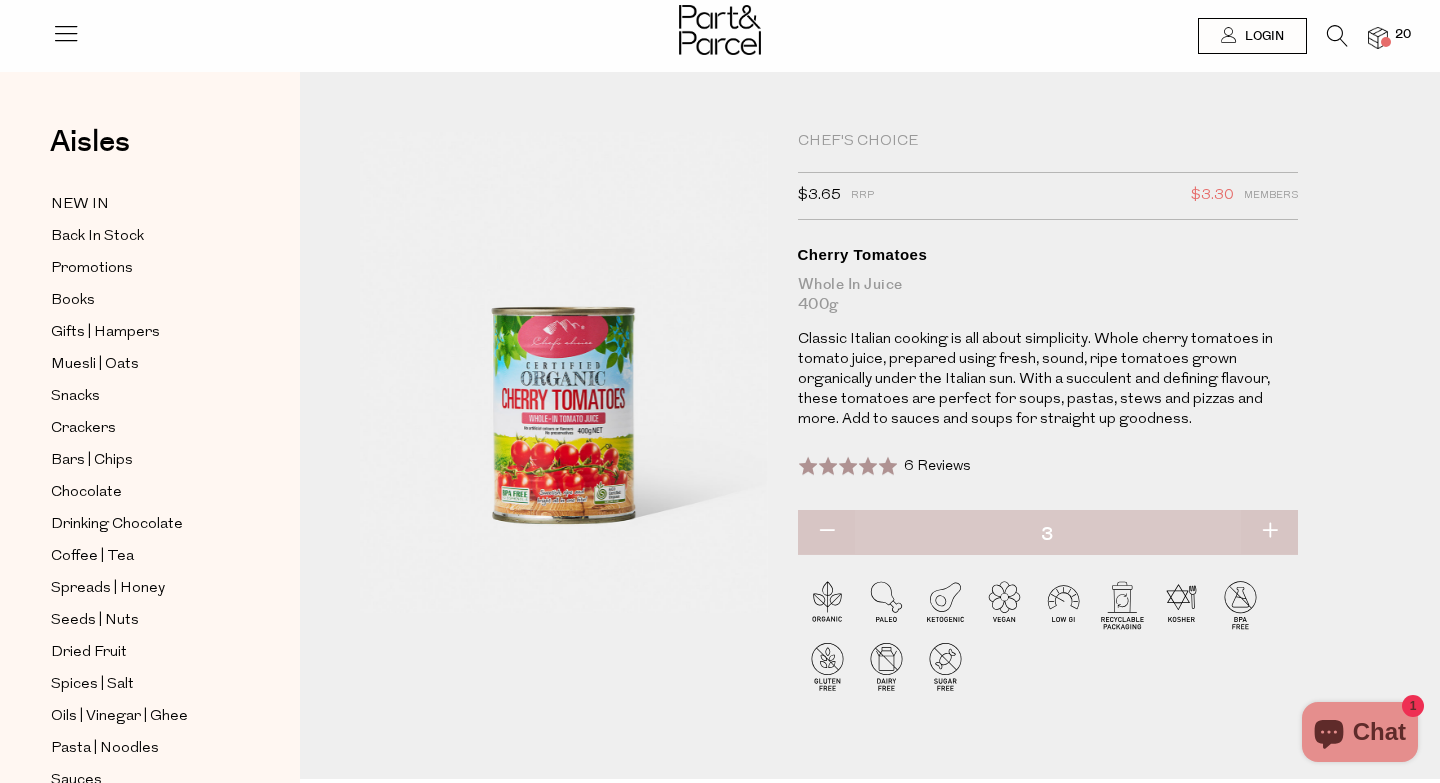 type on "3" 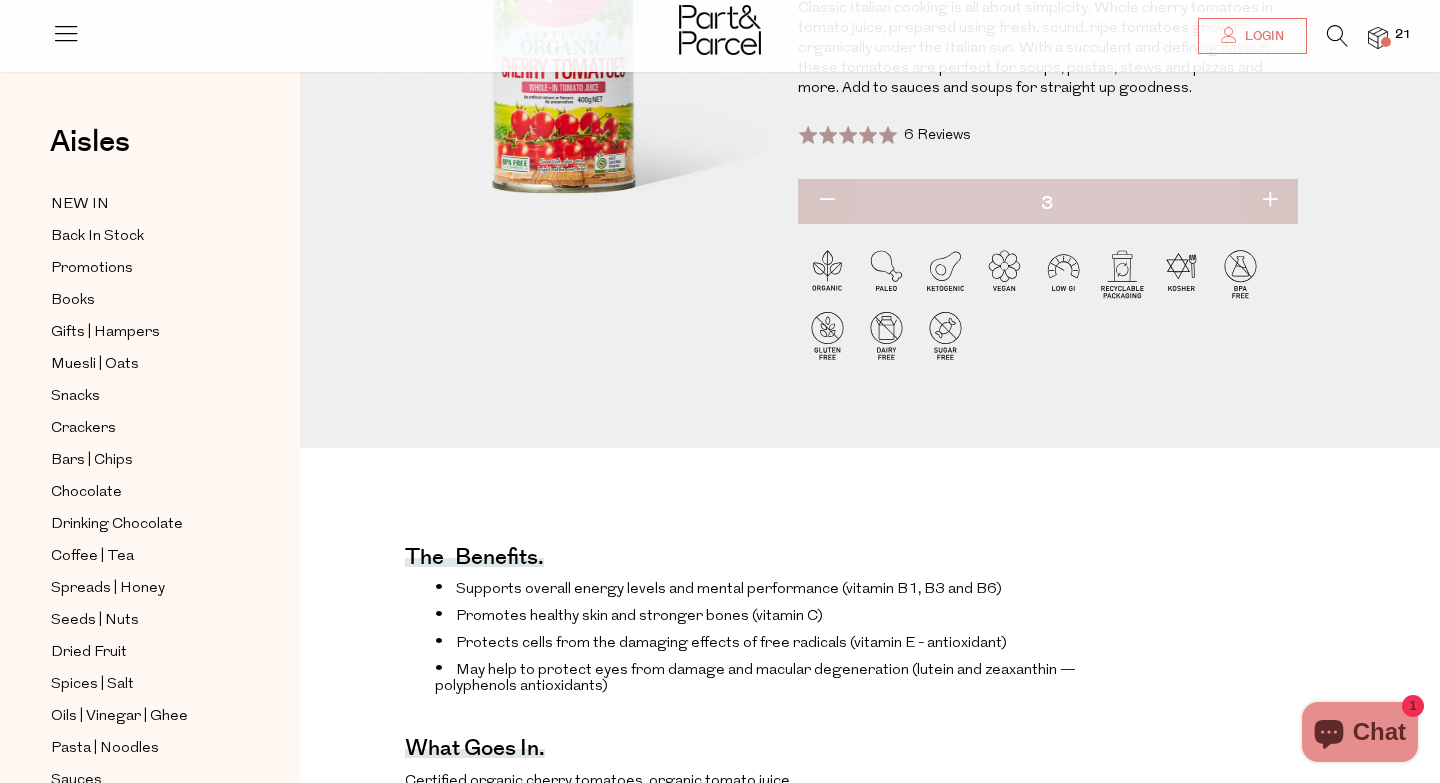 scroll, scrollTop: 0, scrollLeft: 0, axis: both 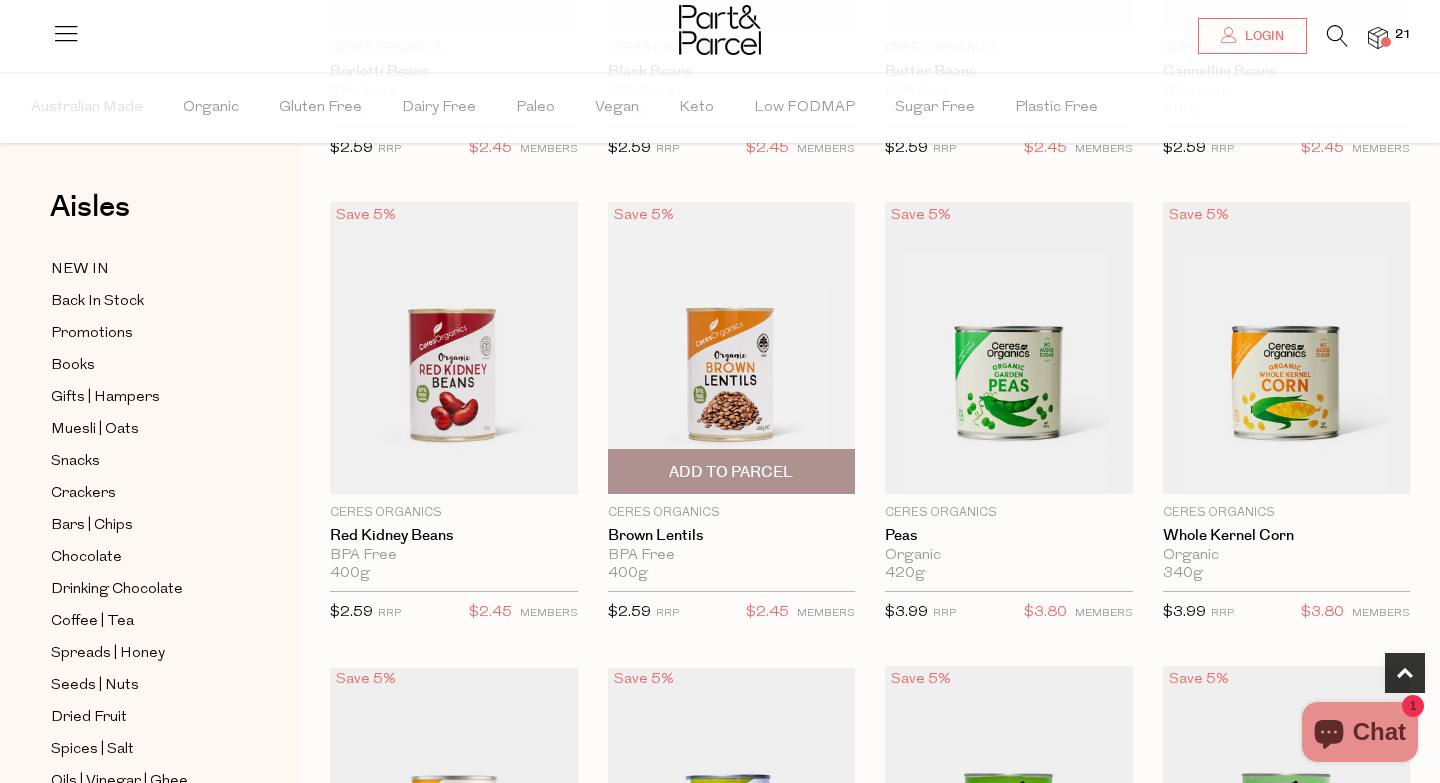 click on "Add To Parcel" at bounding box center (731, 472) 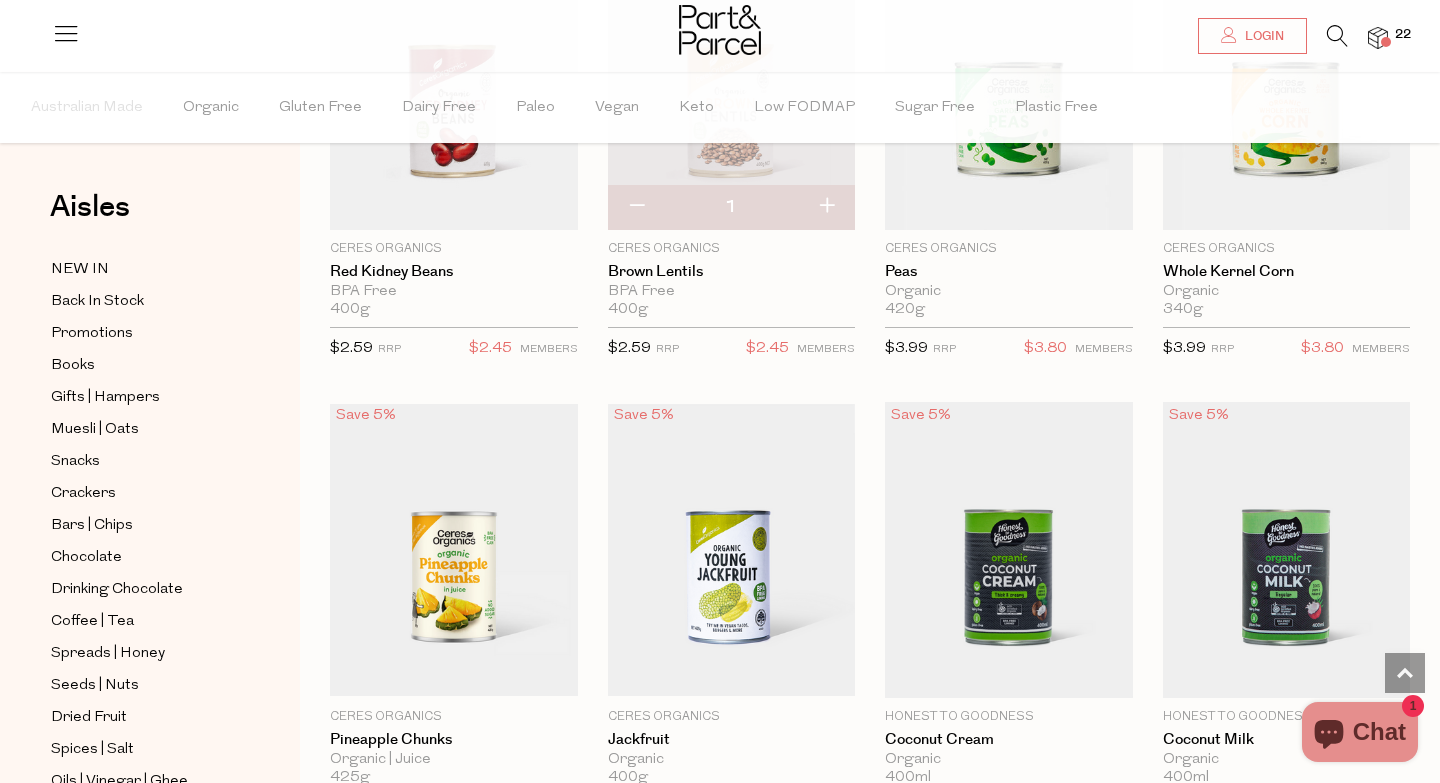 scroll, scrollTop: 1259, scrollLeft: 0, axis: vertical 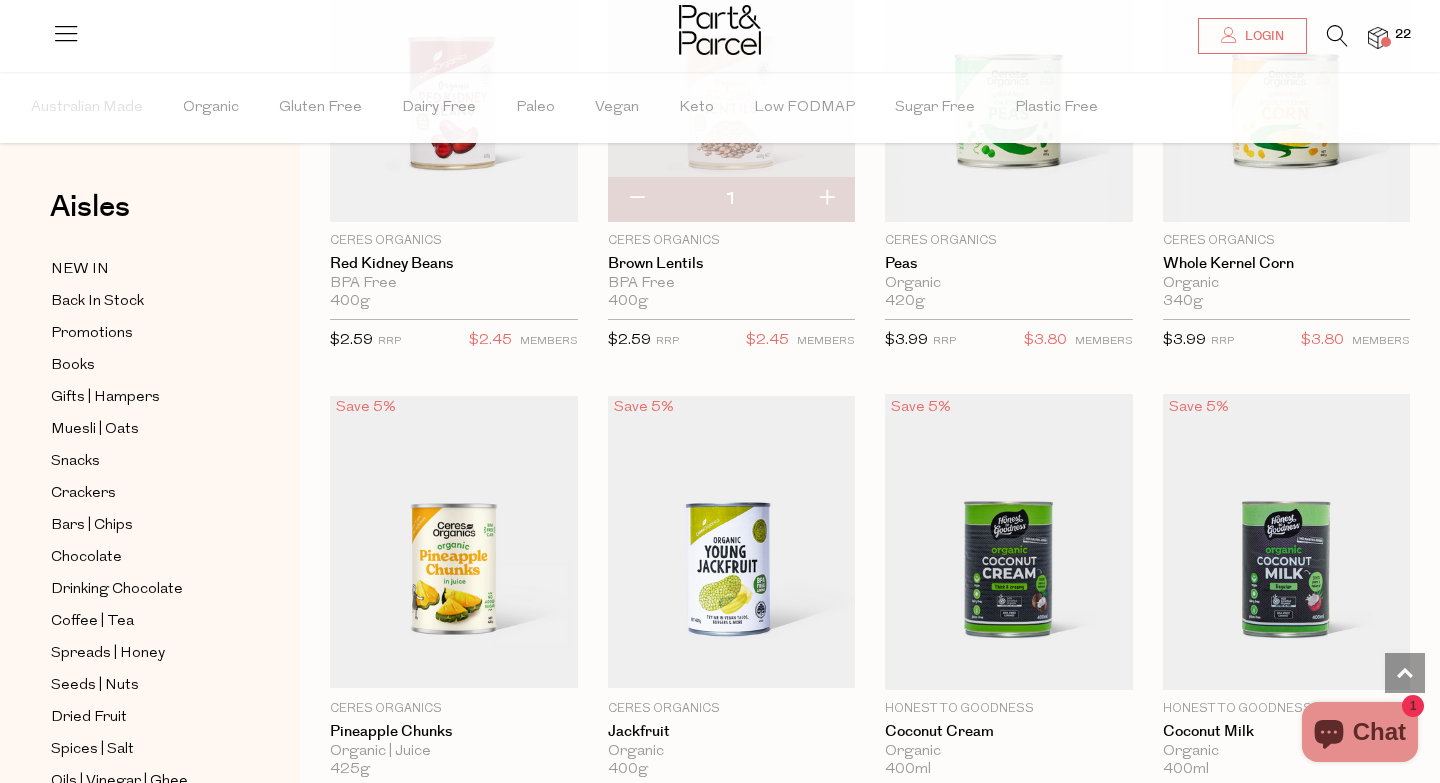 click at bounding box center (826, 199) 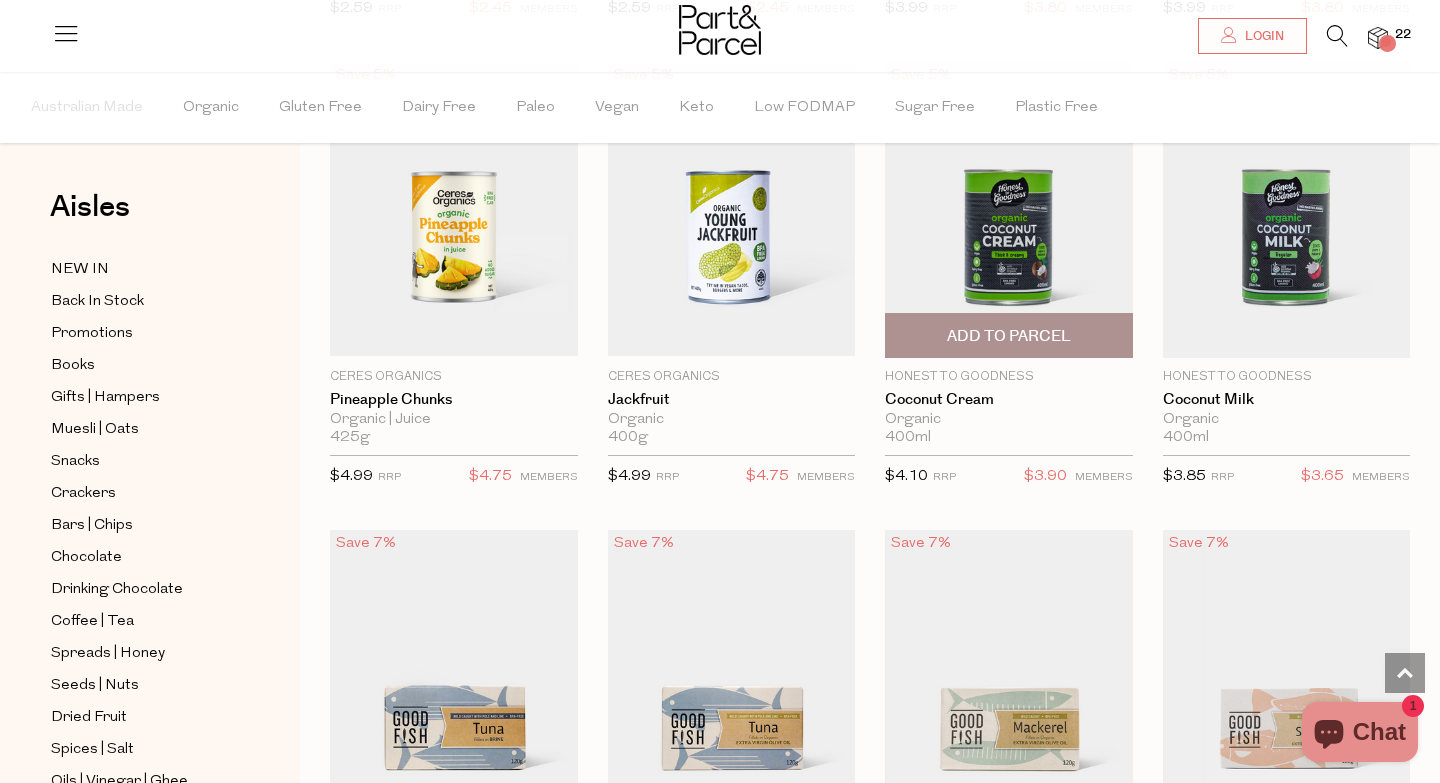 scroll, scrollTop: 1593, scrollLeft: 0, axis: vertical 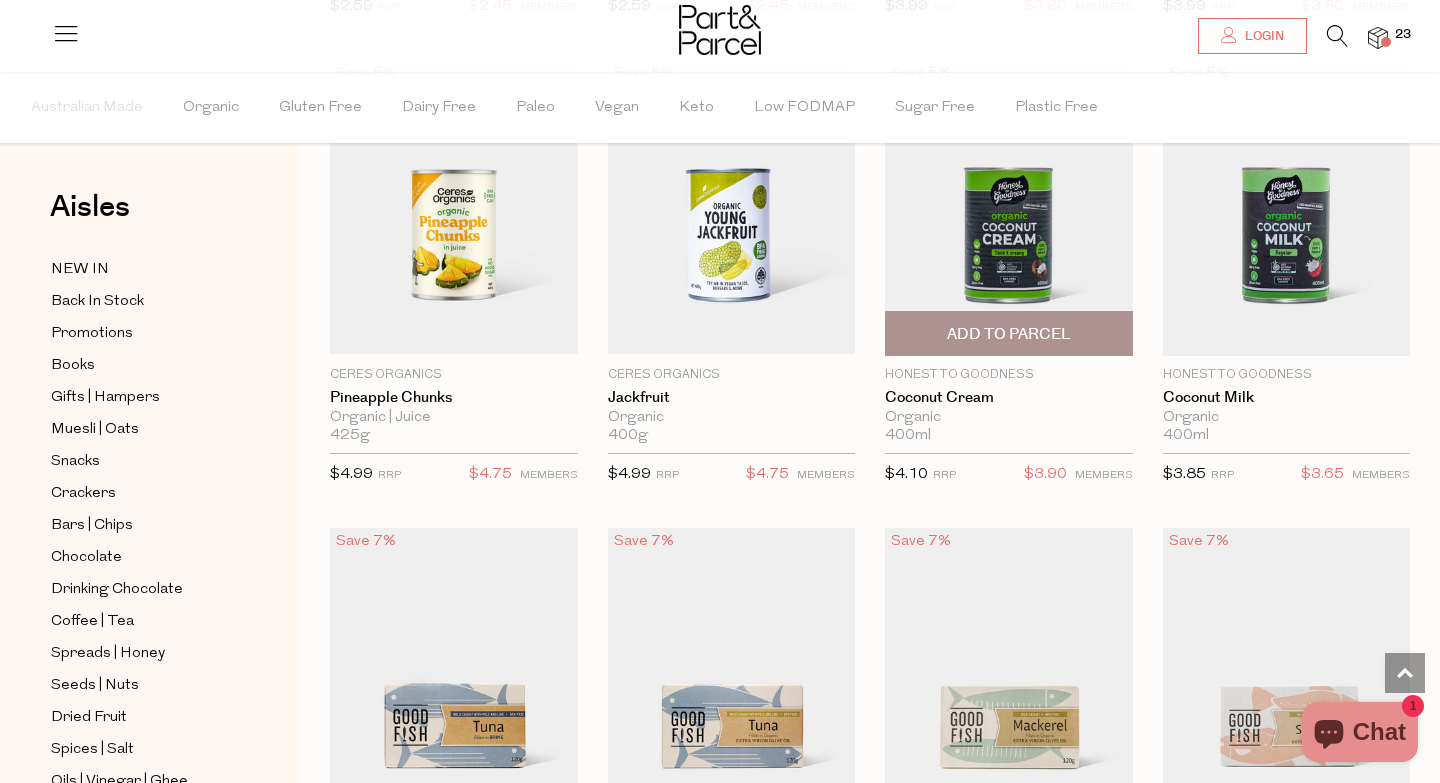 click on "Add To Parcel" at bounding box center [1009, 334] 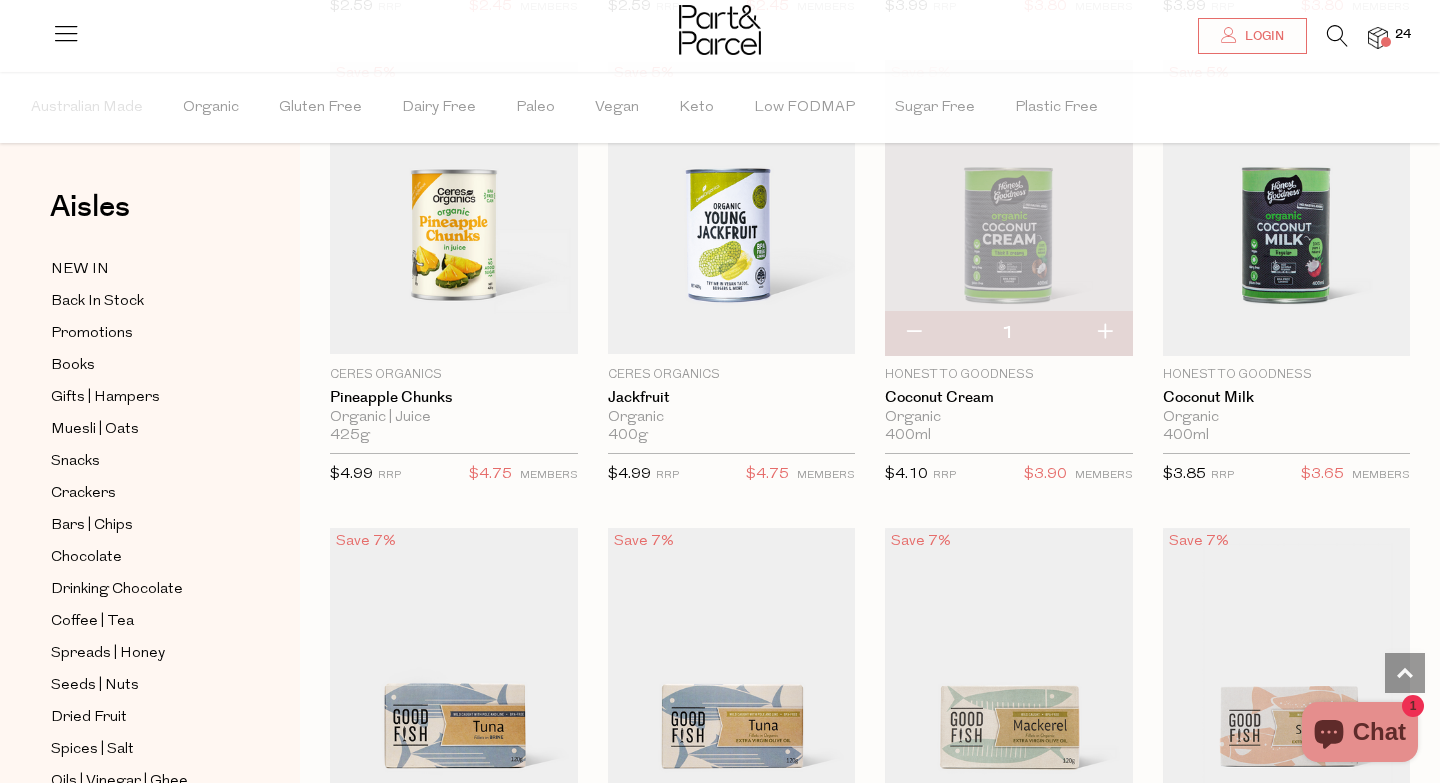 click at bounding box center (1104, 333) 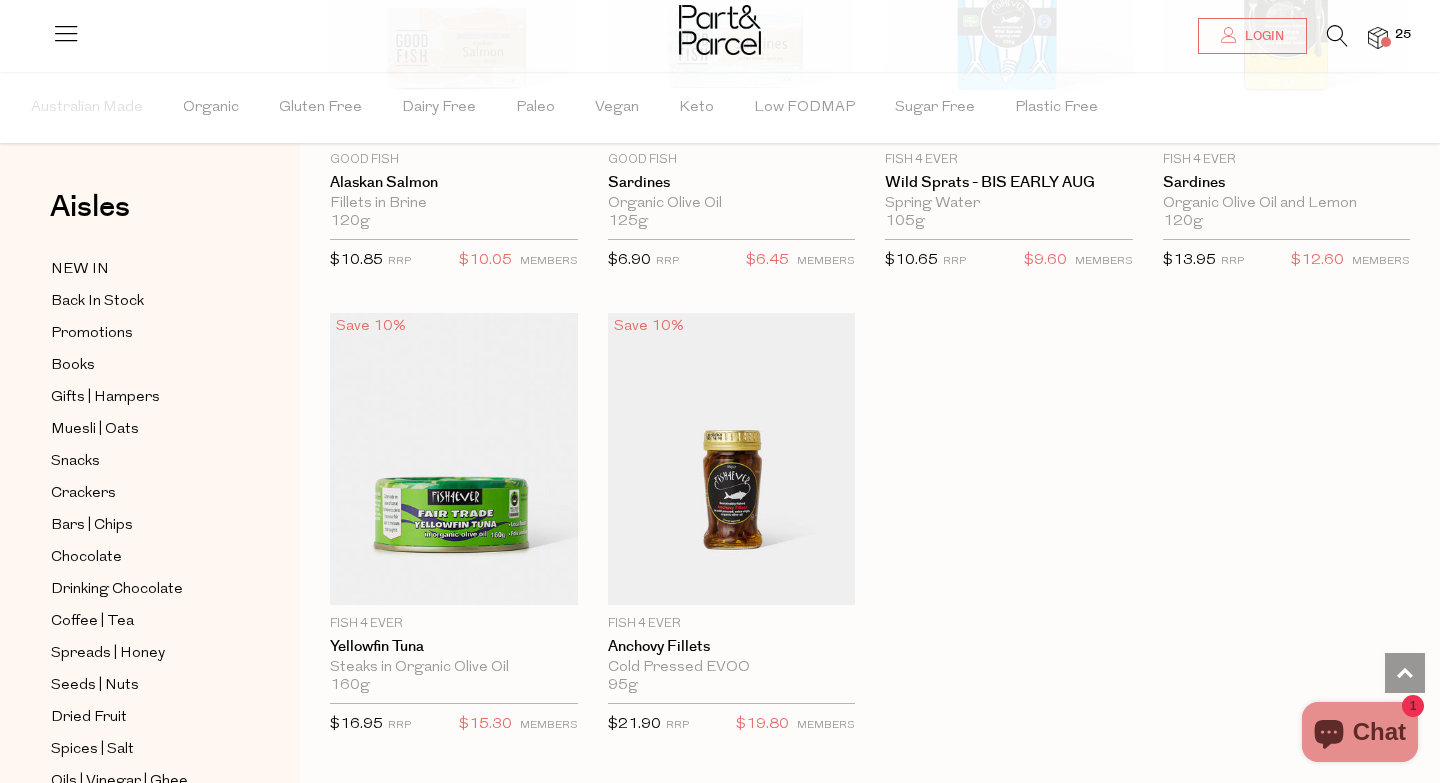 scroll, scrollTop: 2760, scrollLeft: 0, axis: vertical 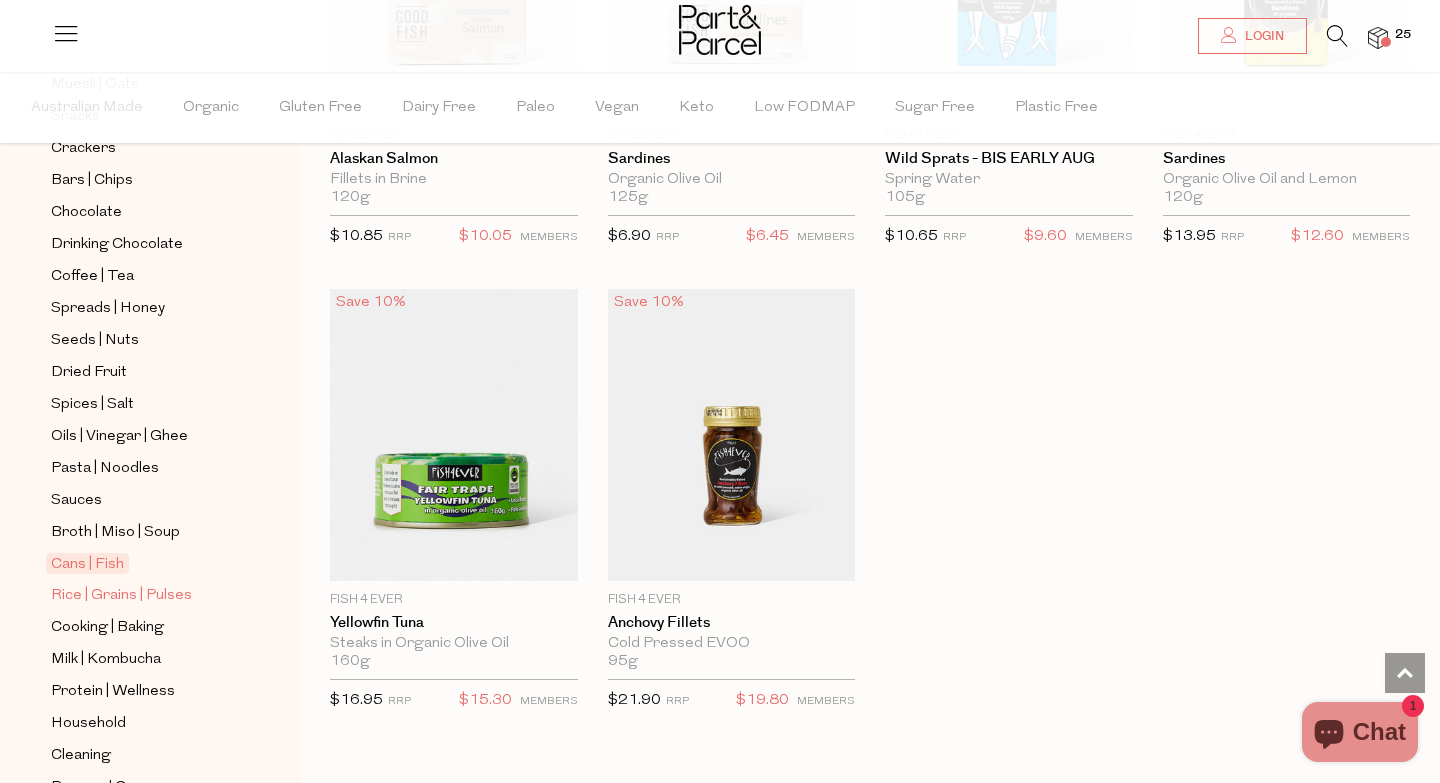 click on "Rice | Grains | Pulses" at bounding box center (121, 596) 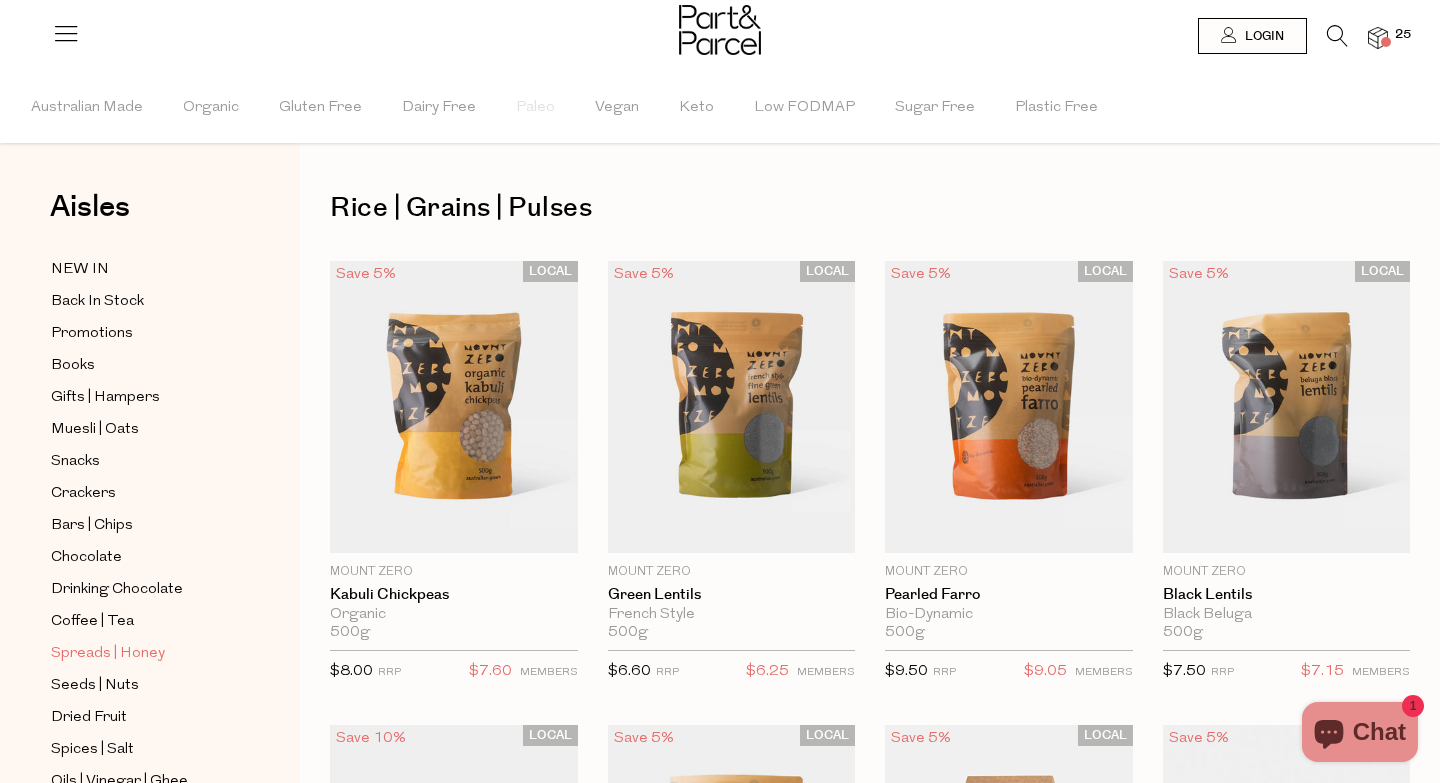 scroll, scrollTop: 3, scrollLeft: 0, axis: vertical 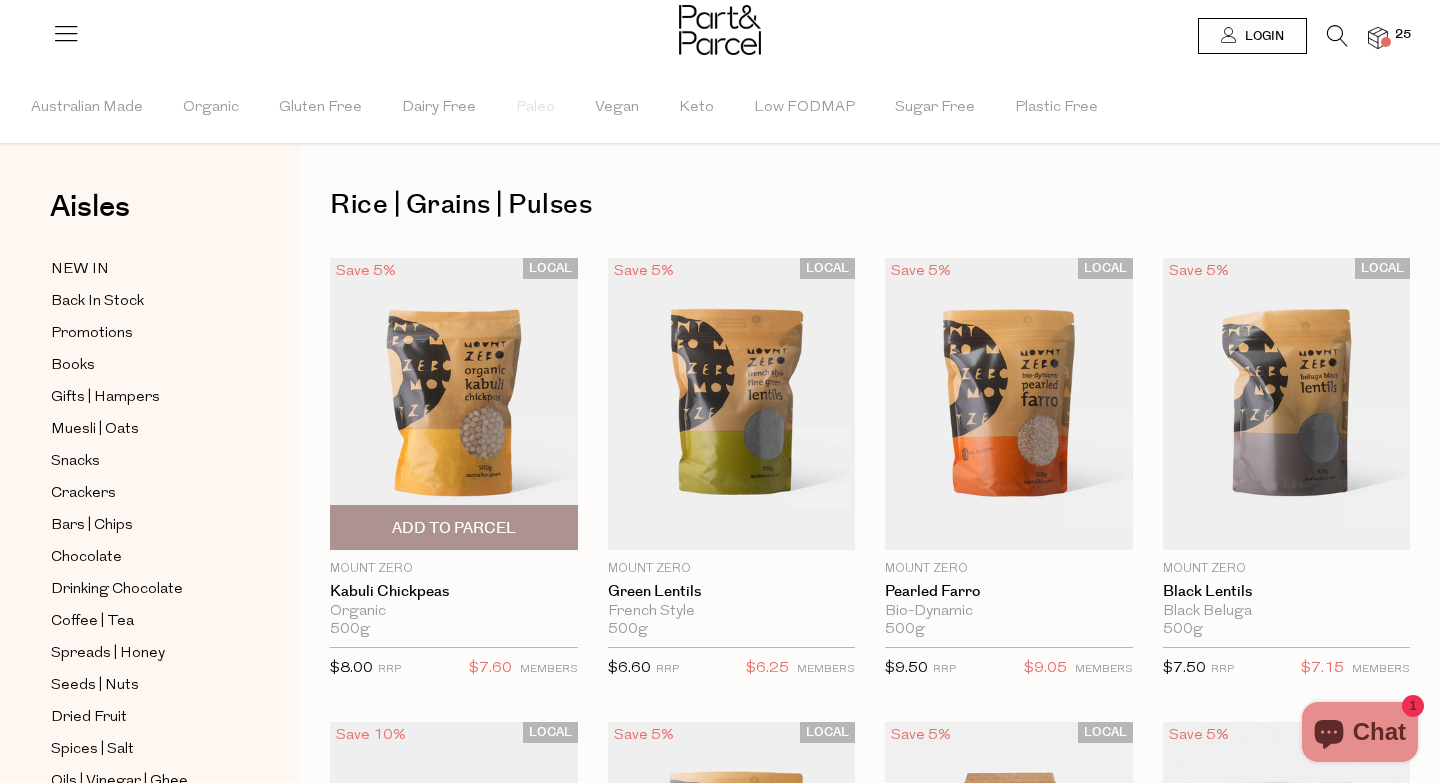click on "Add To Parcel" at bounding box center [454, 528] 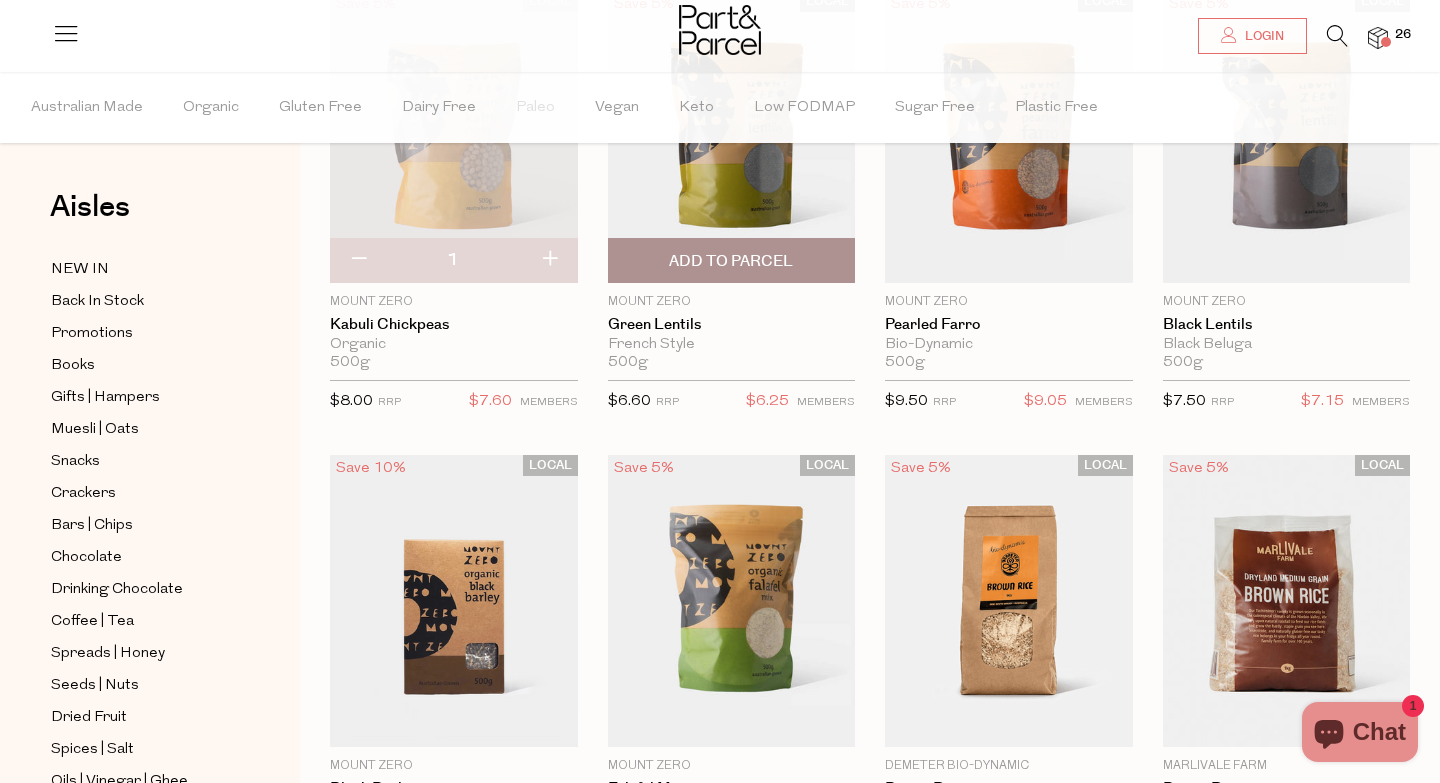 scroll, scrollTop: 271, scrollLeft: 0, axis: vertical 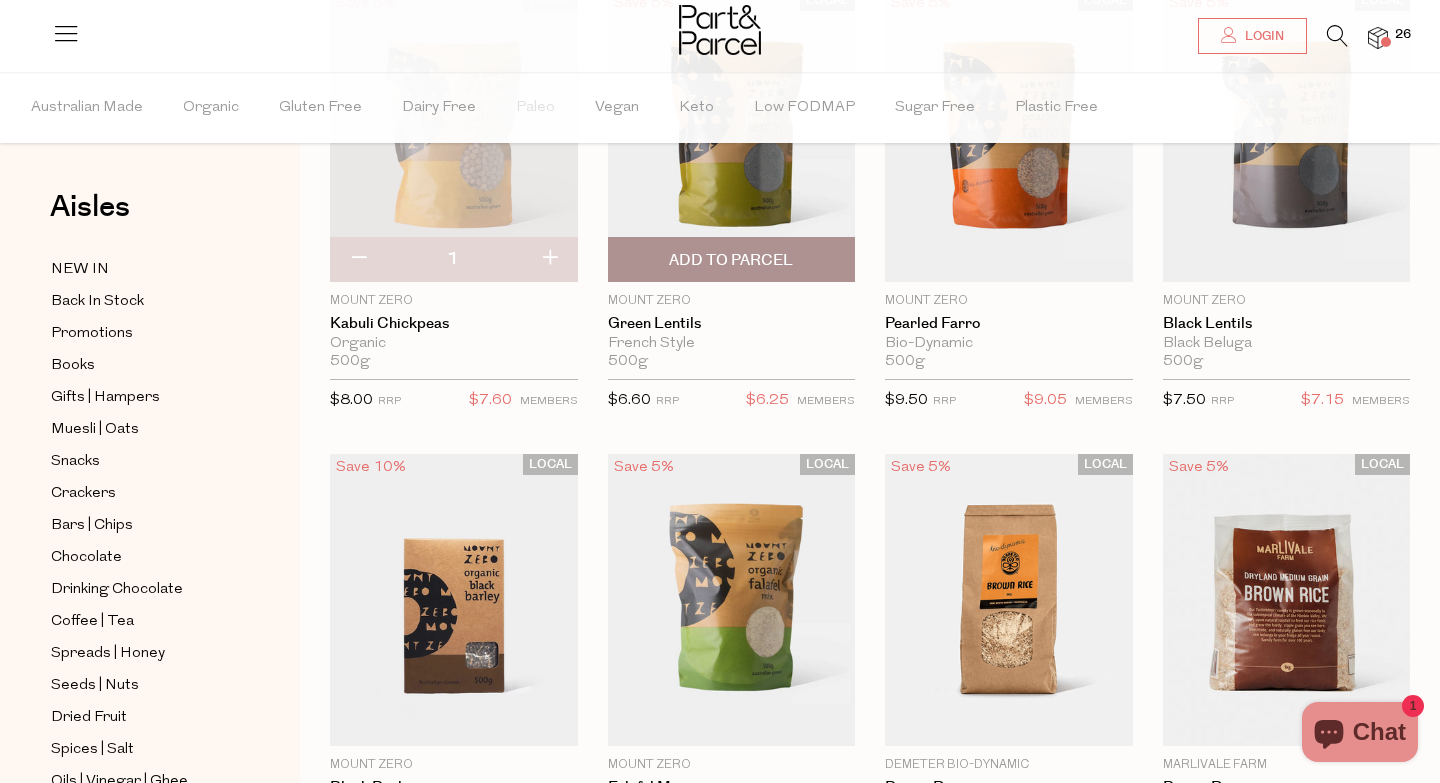 click on "Add To Parcel" at bounding box center (731, 260) 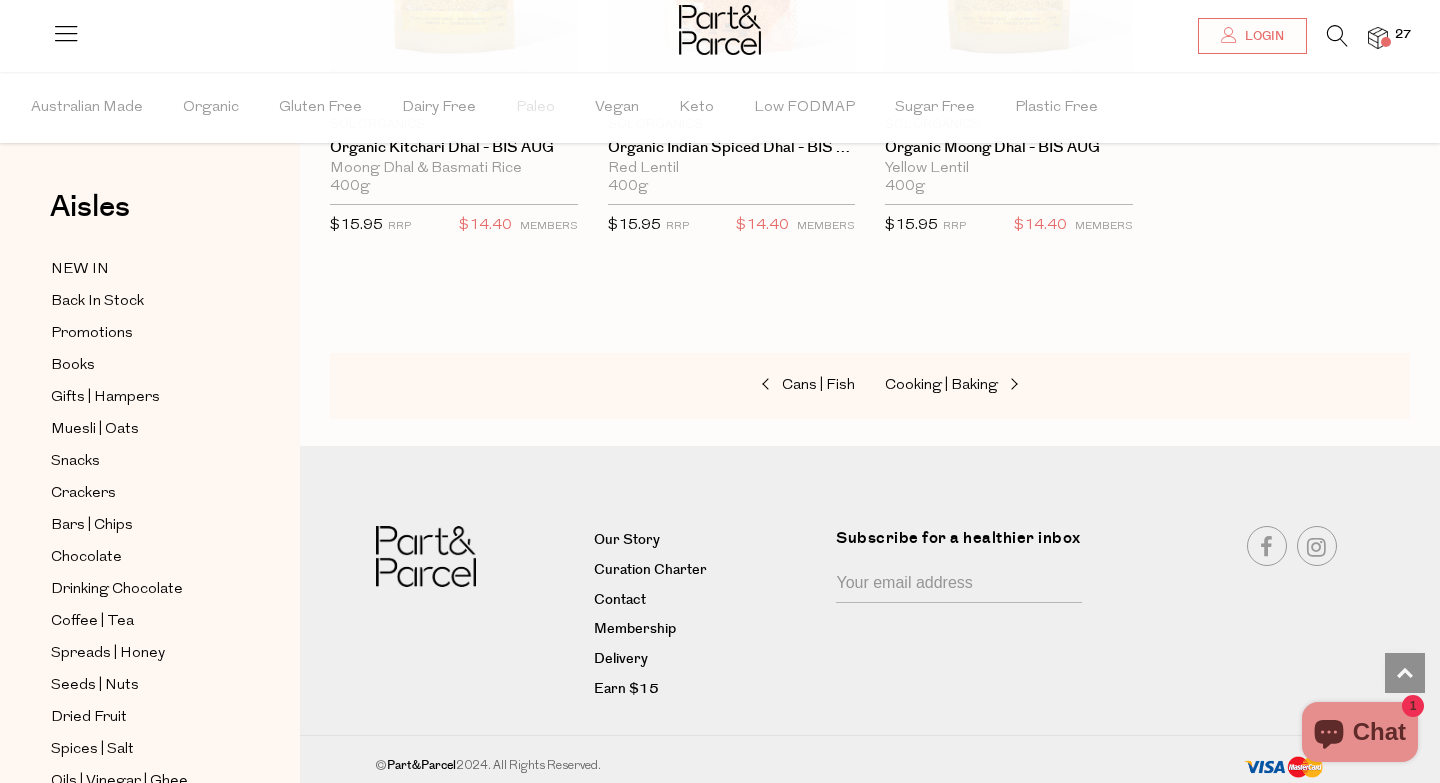 scroll, scrollTop: 4622, scrollLeft: 0, axis: vertical 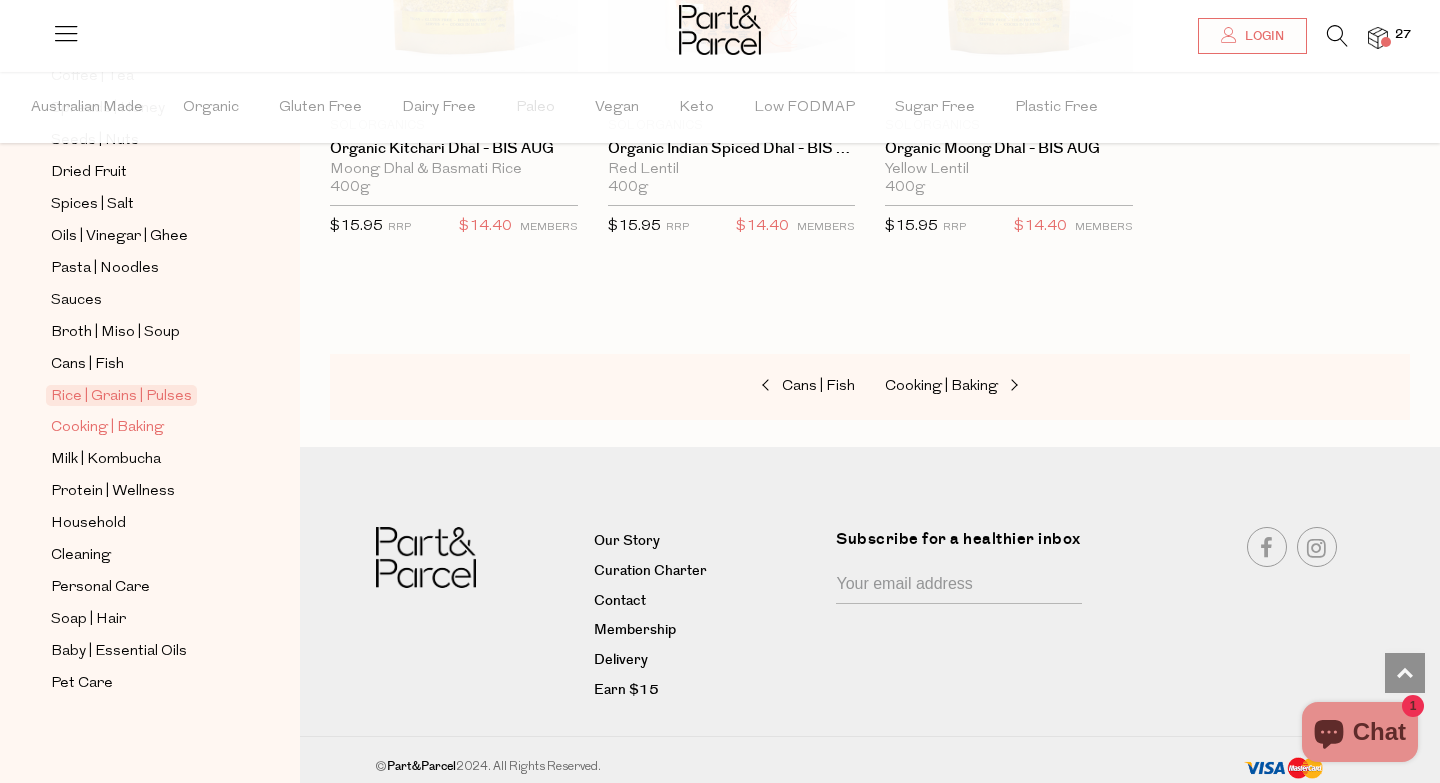 click on "Cooking | Baking" at bounding box center (107, 428) 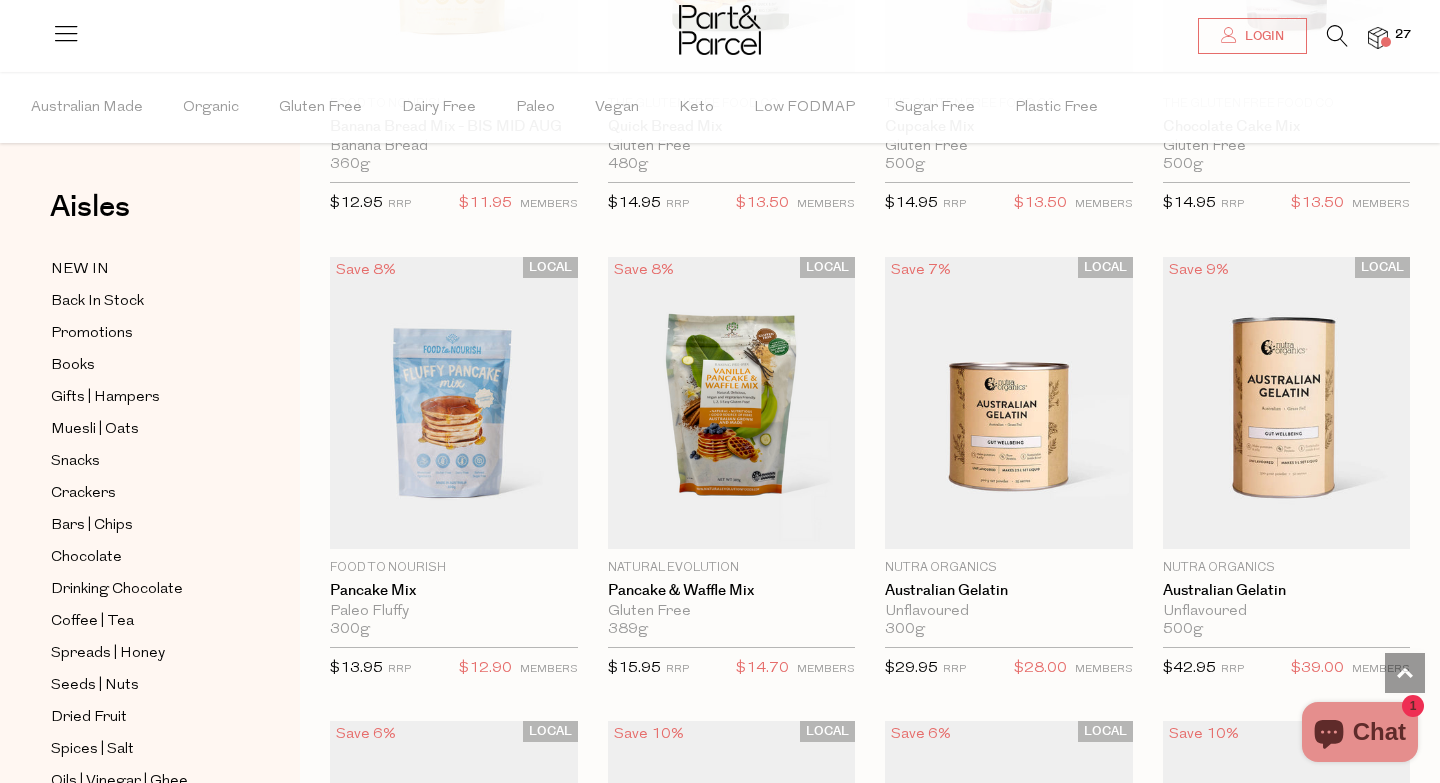 scroll, scrollTop: 1406, scrollLeft: 0, axis: vertical 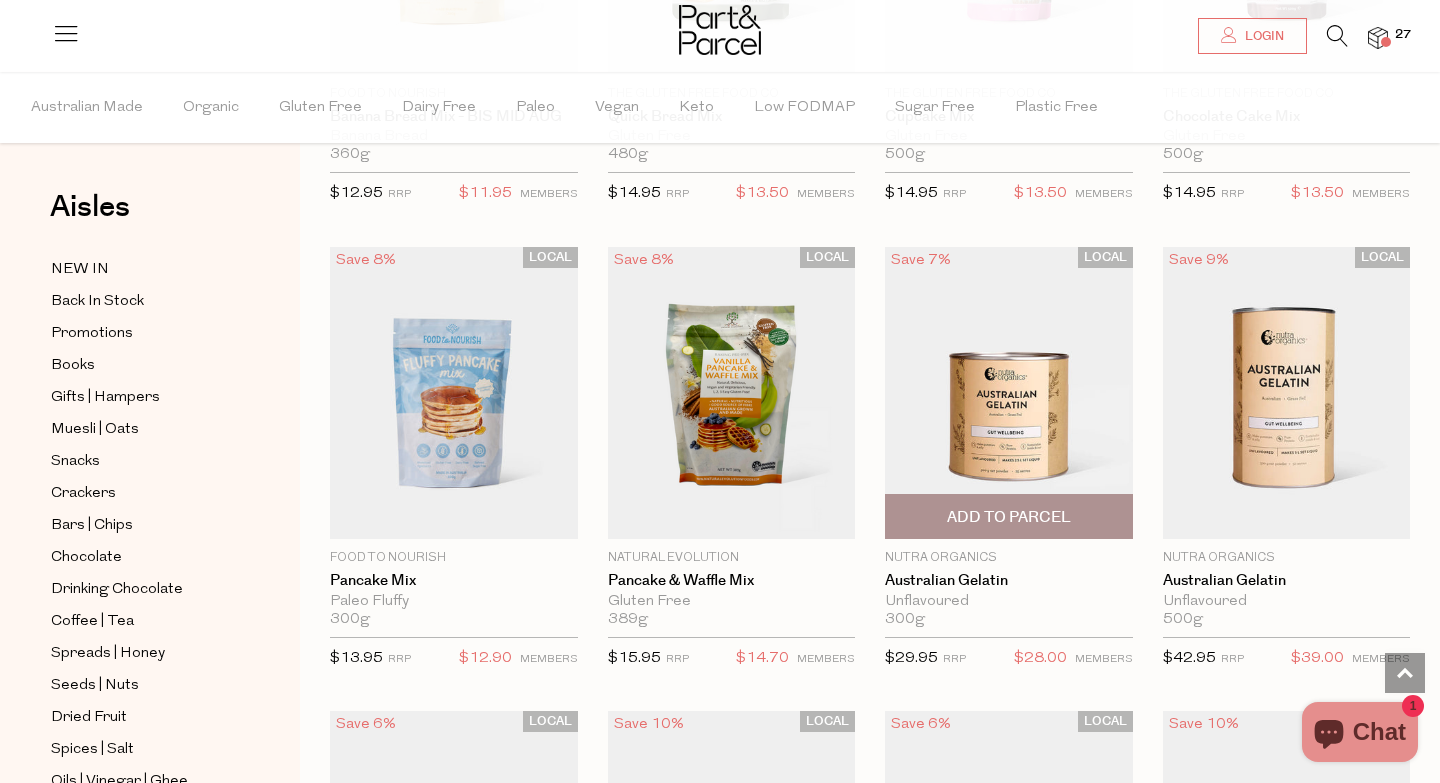 click on "Add To Parcel" at bounding box center (1009, 516) 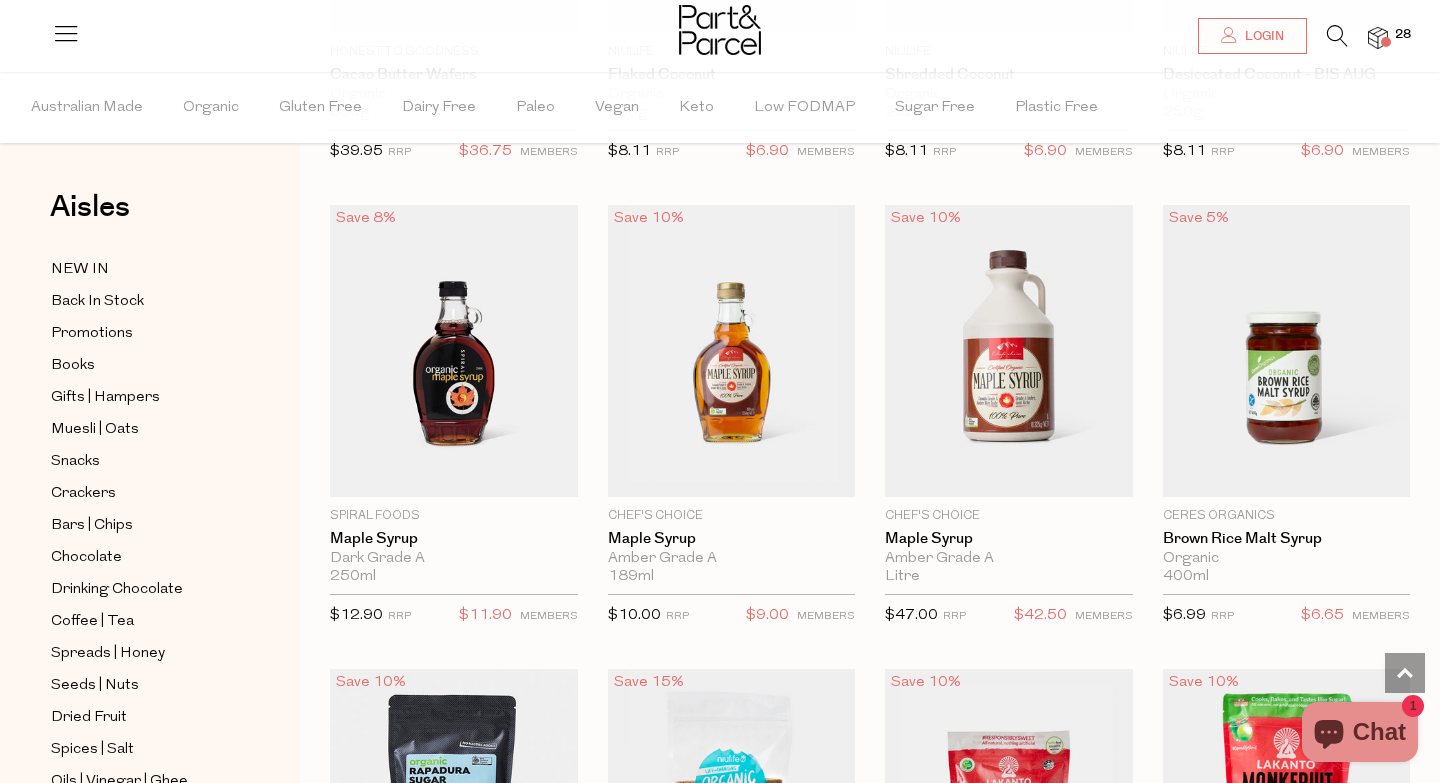scroll, scrollTop: 3777, scrollLeft: 0, axis: vertical 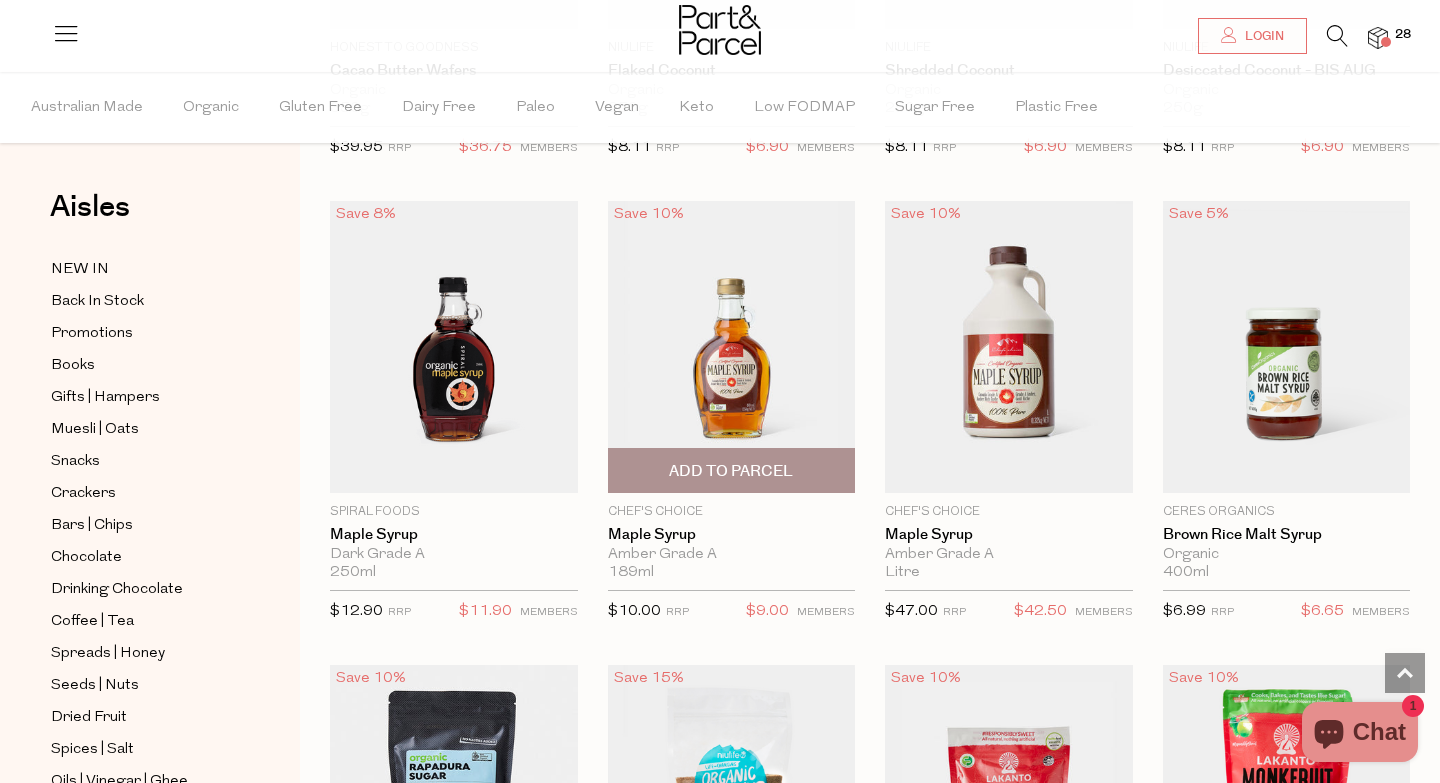 click on "Add To Parcel" at bounding box center [731, 471] 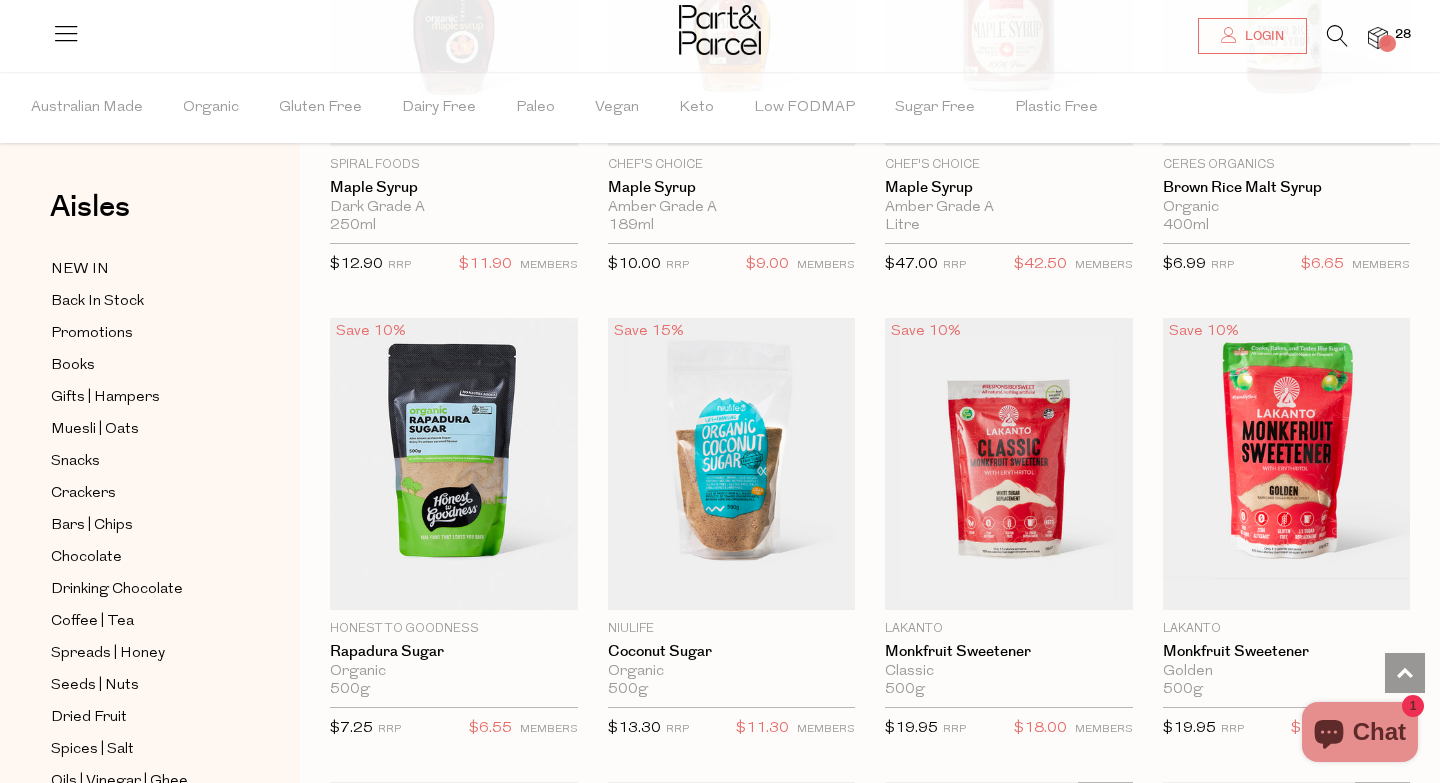 scroll, scrollTop: 4136, scrollLeft: 0, axis: vertical 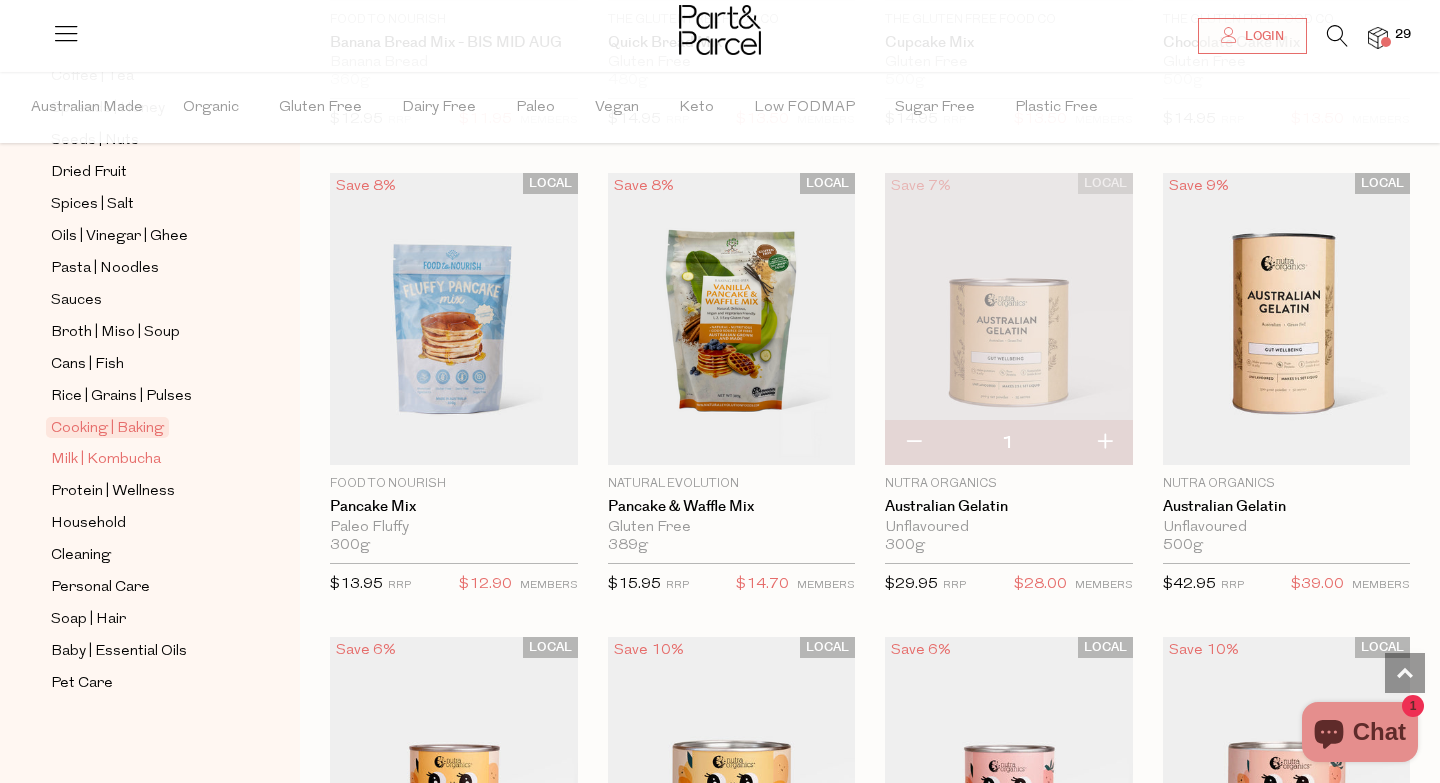 click on "Milk | Kombucha" at bounding box center (106, 460) 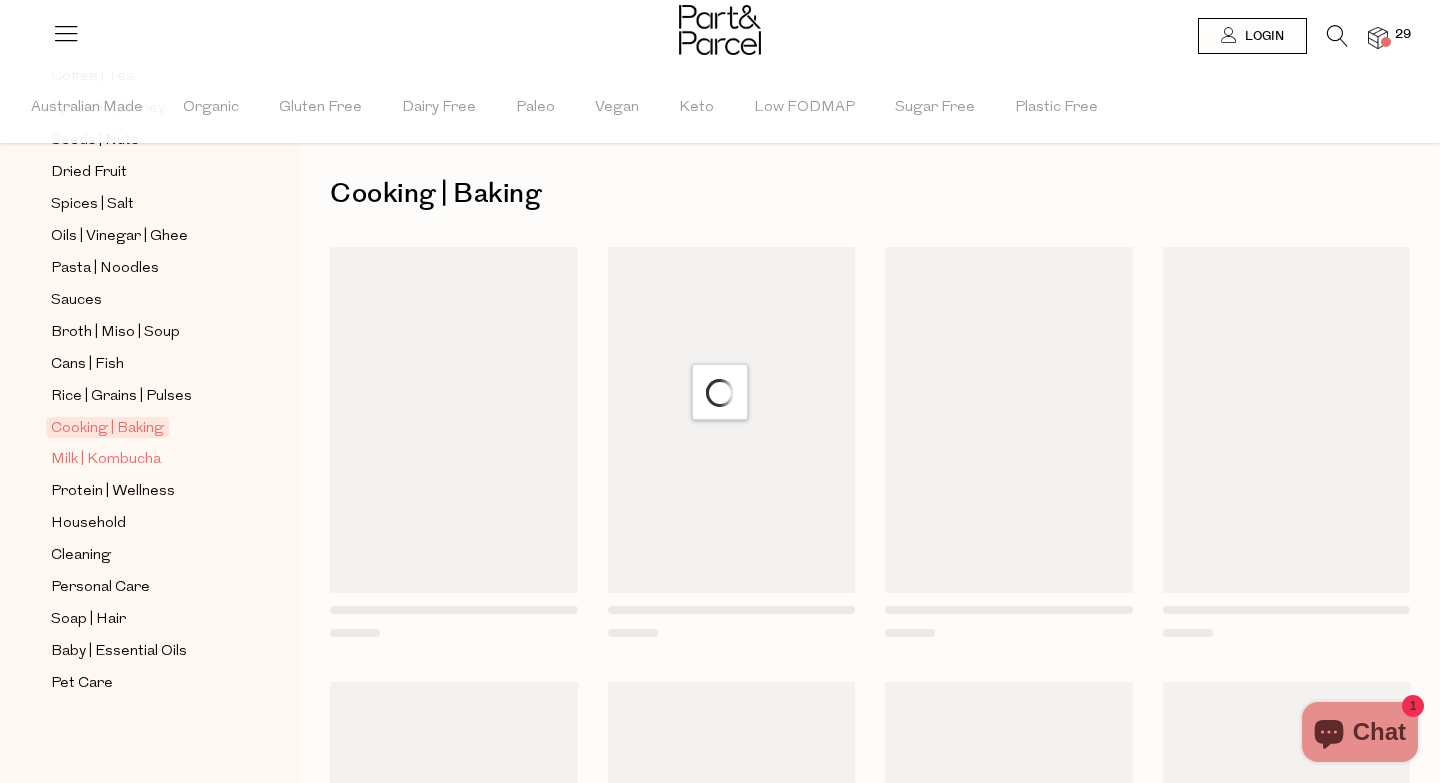 scroll, scrollTop: 0, scrollLeft: 0, axis: both 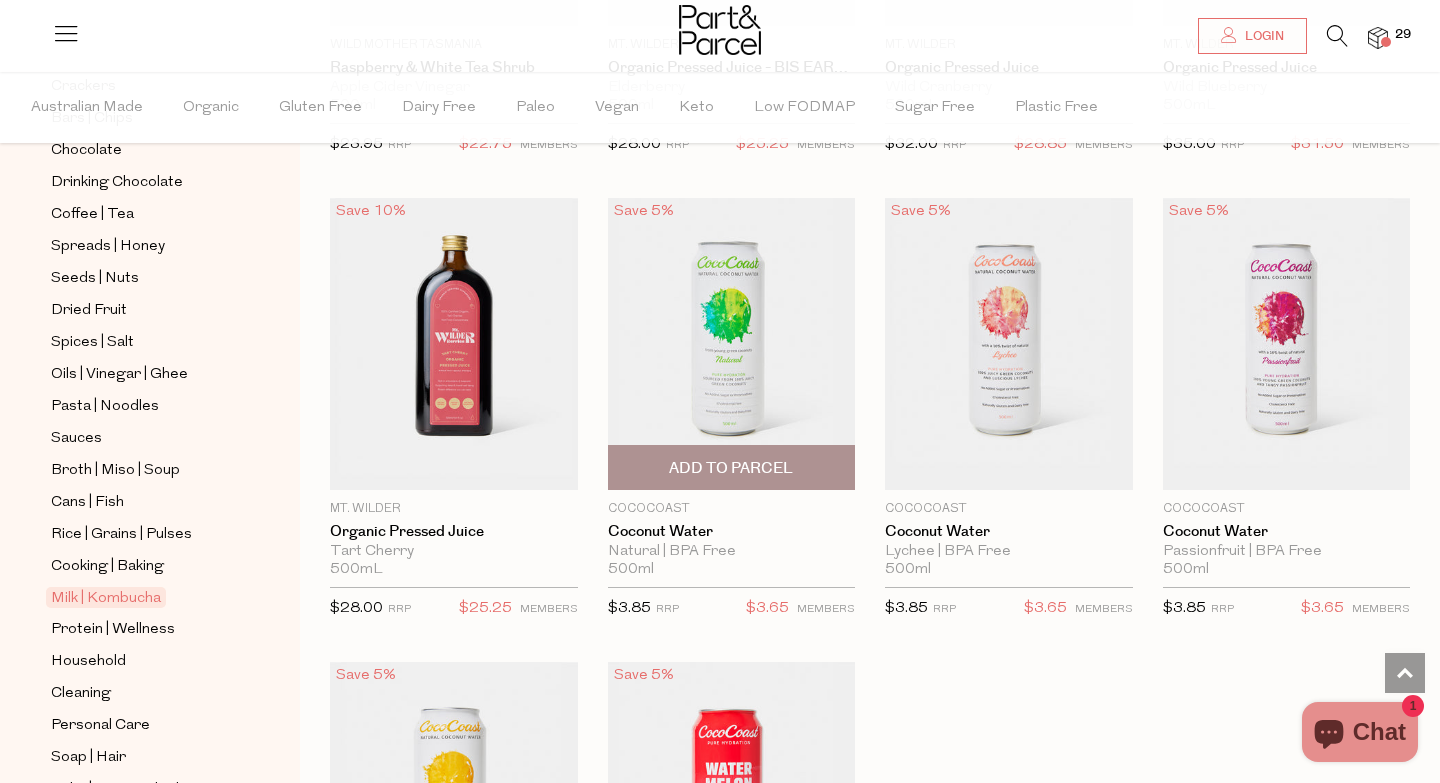 click on "Add To Parcel" at bounding box center (731, 468) 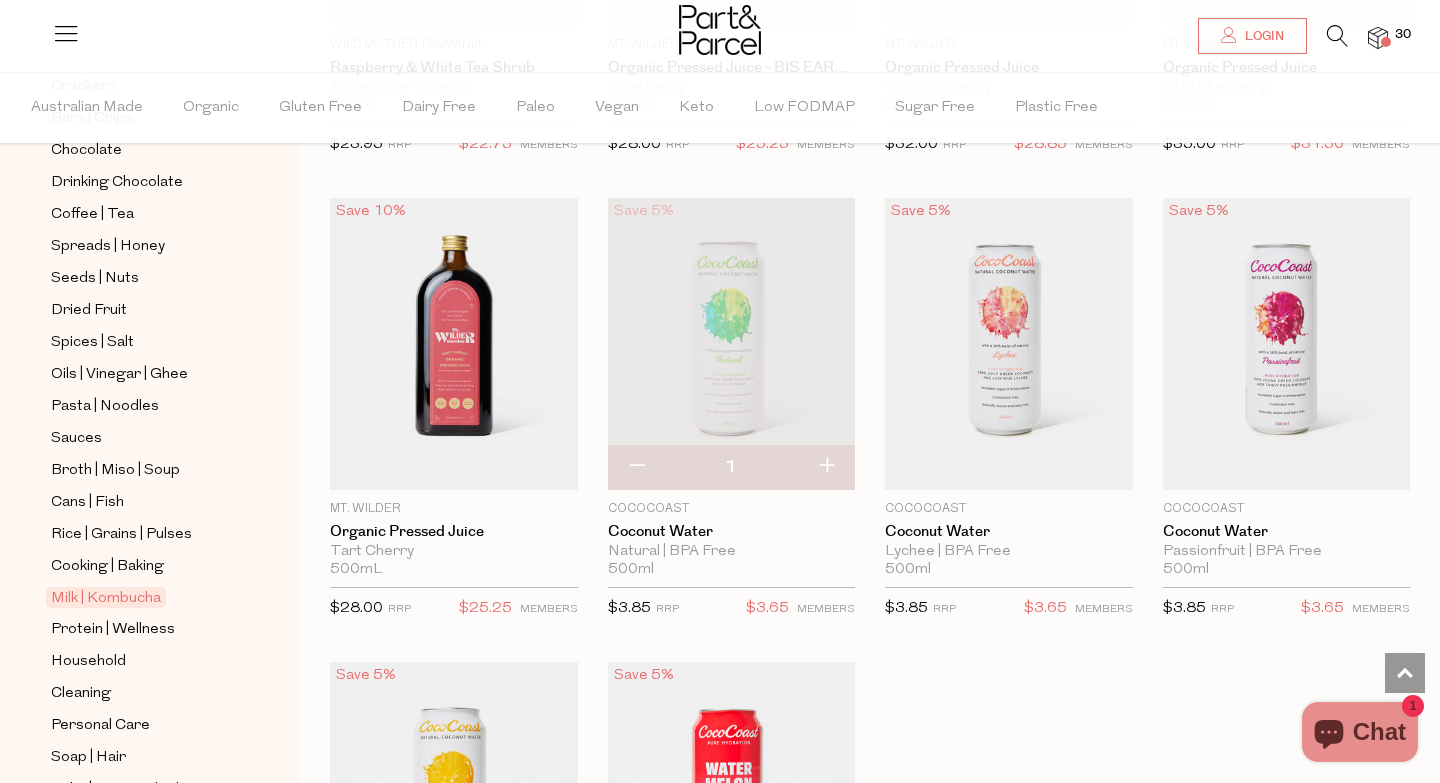 click at bounding box center [826, 467] 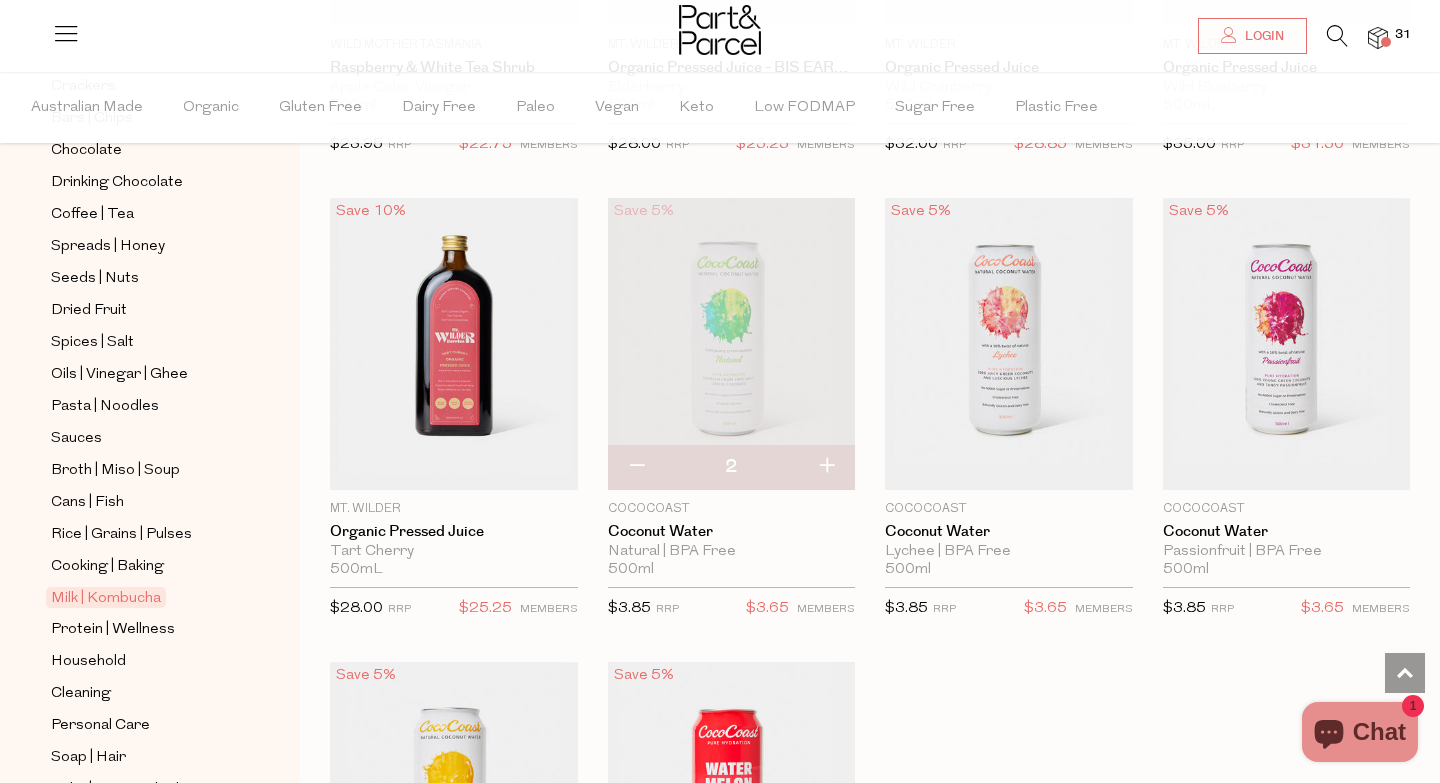 click at bounding box center [826, 467] 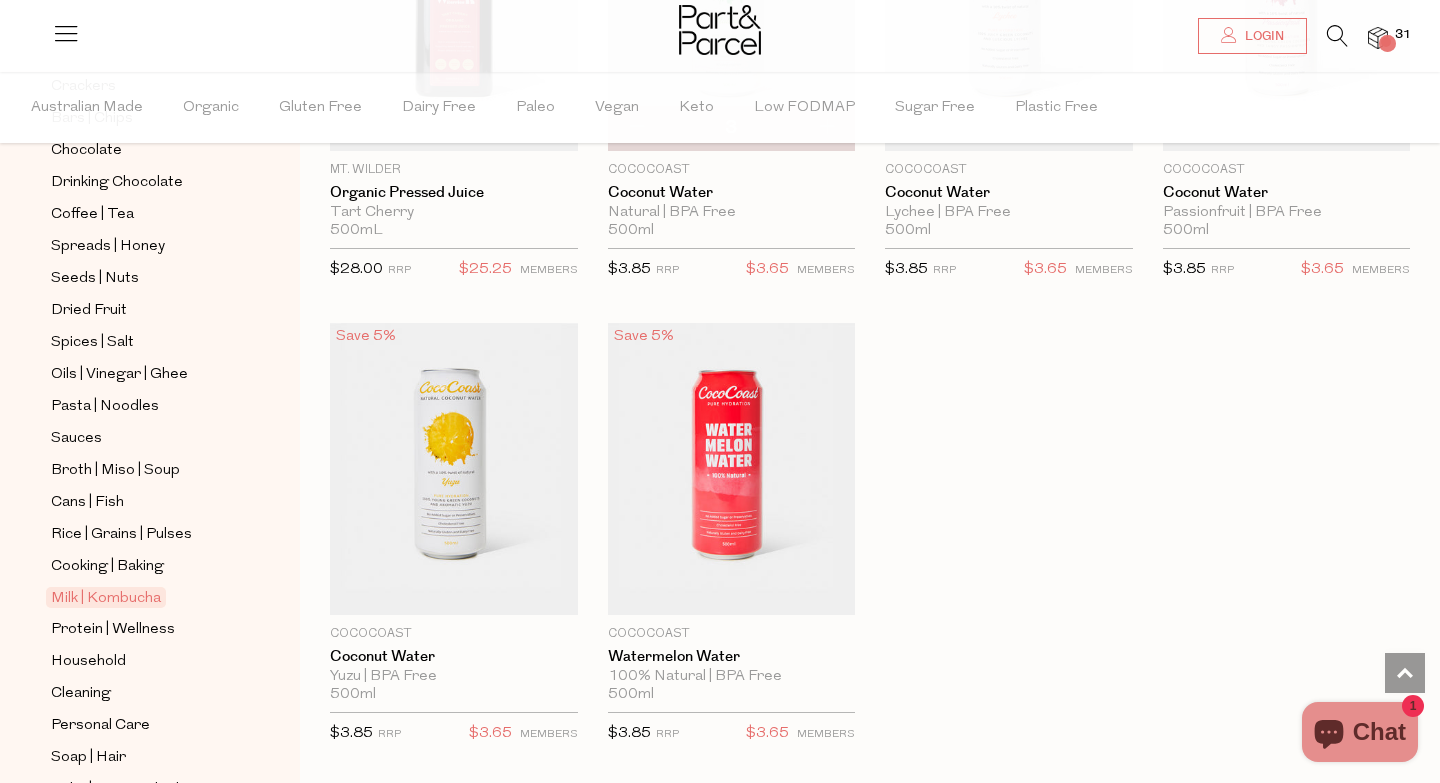 scroll, scrollTop: 3709, scrollLeft: 0, axis: vertical 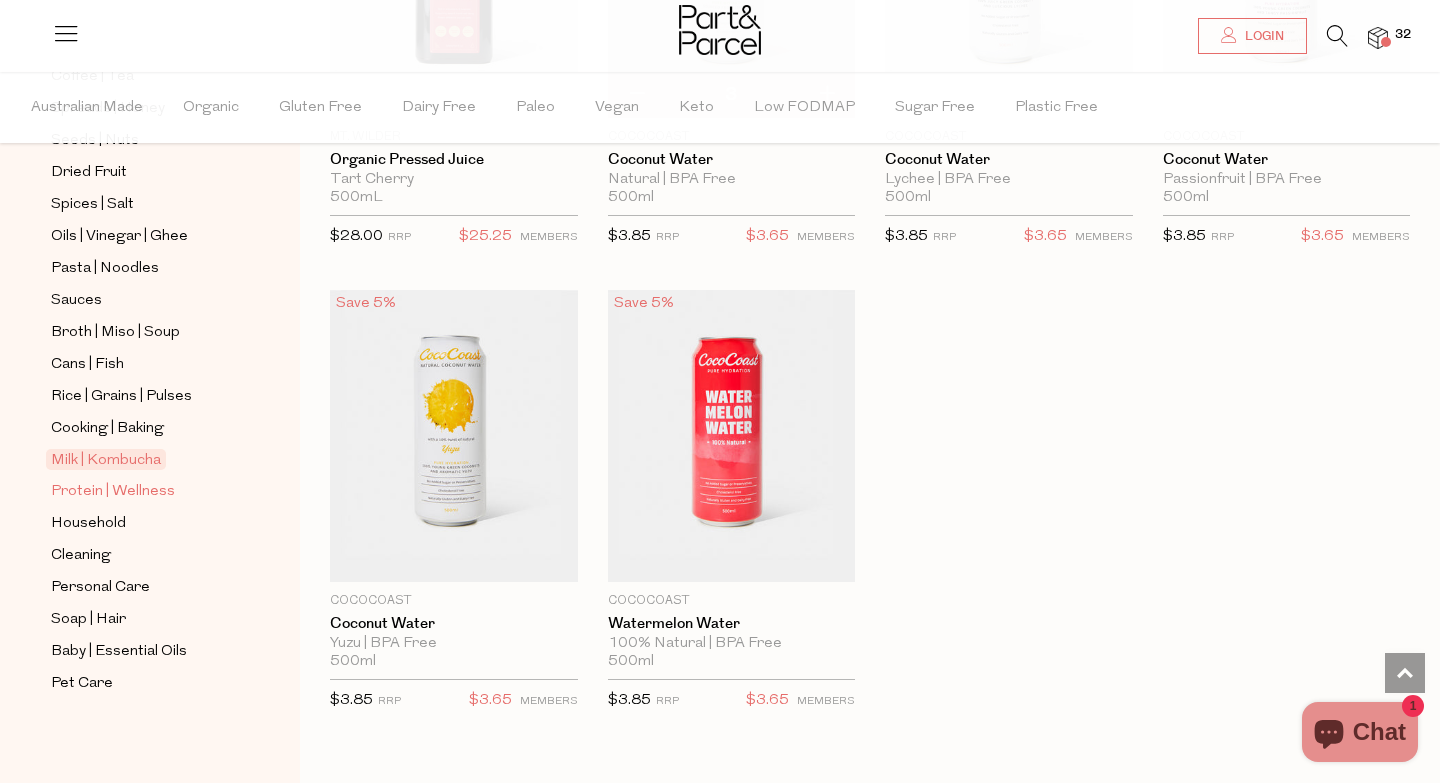 click on "Protein | Wellness" at bounding box center [113, 492] 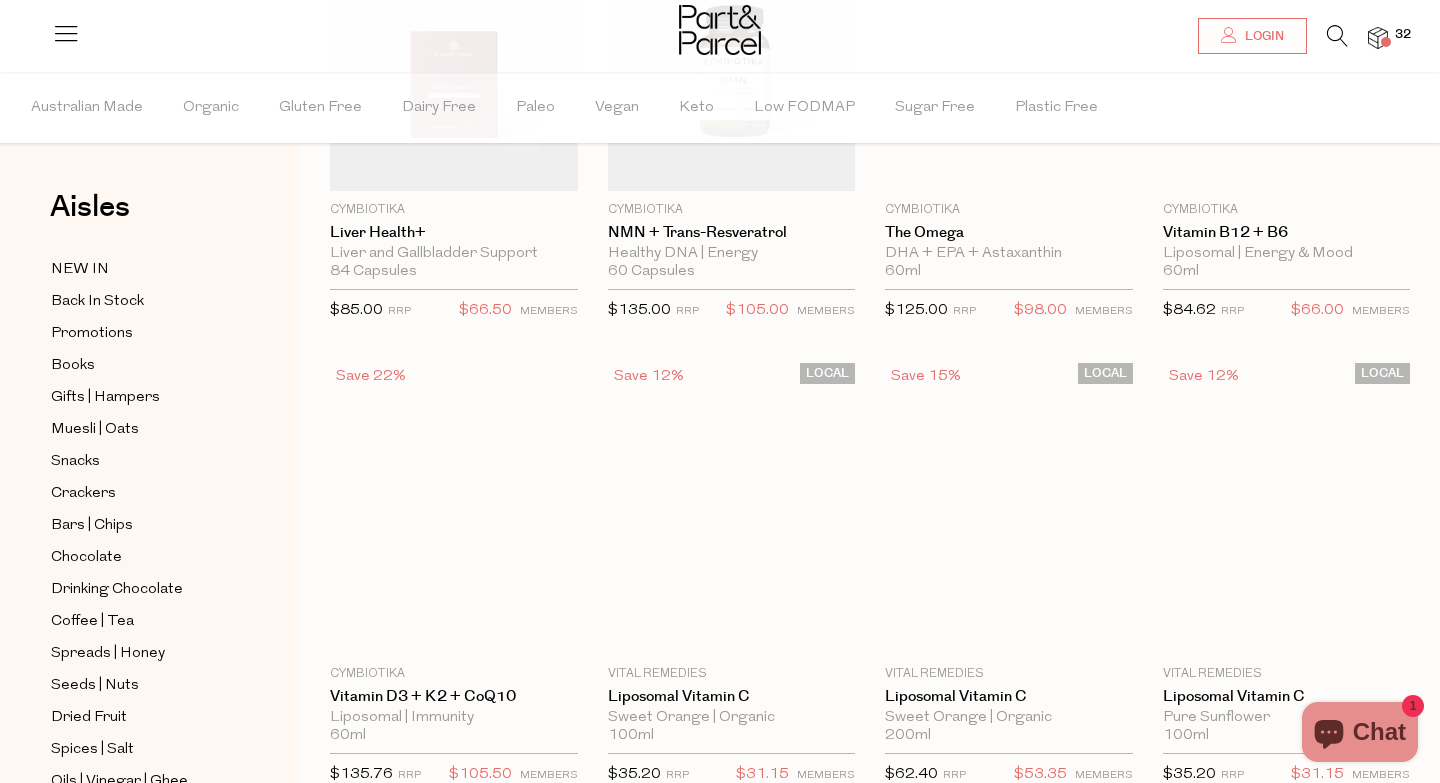 scroll, scrollTop: 11, scrollLeft: 0, axis: vertical 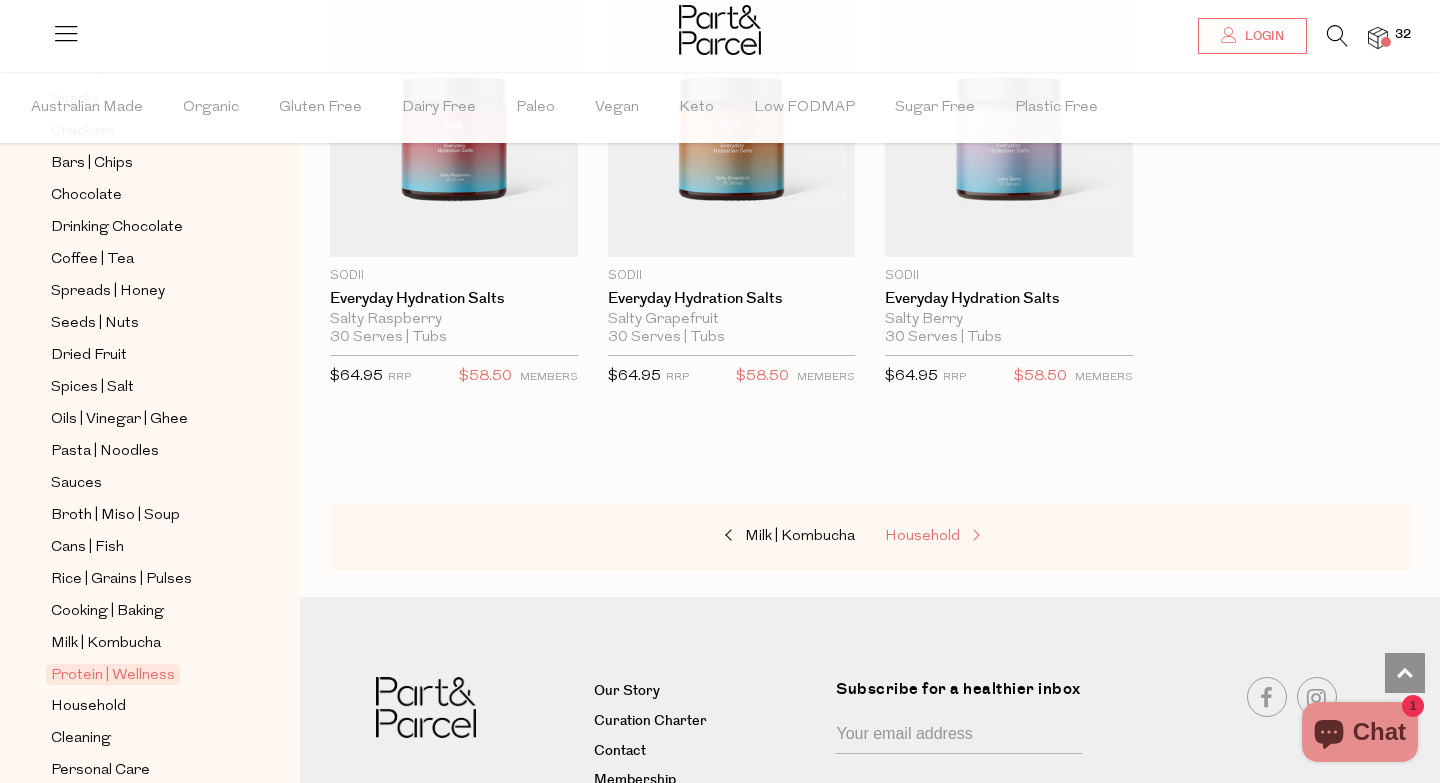 click on "Household" at bounding box center (985, 537) 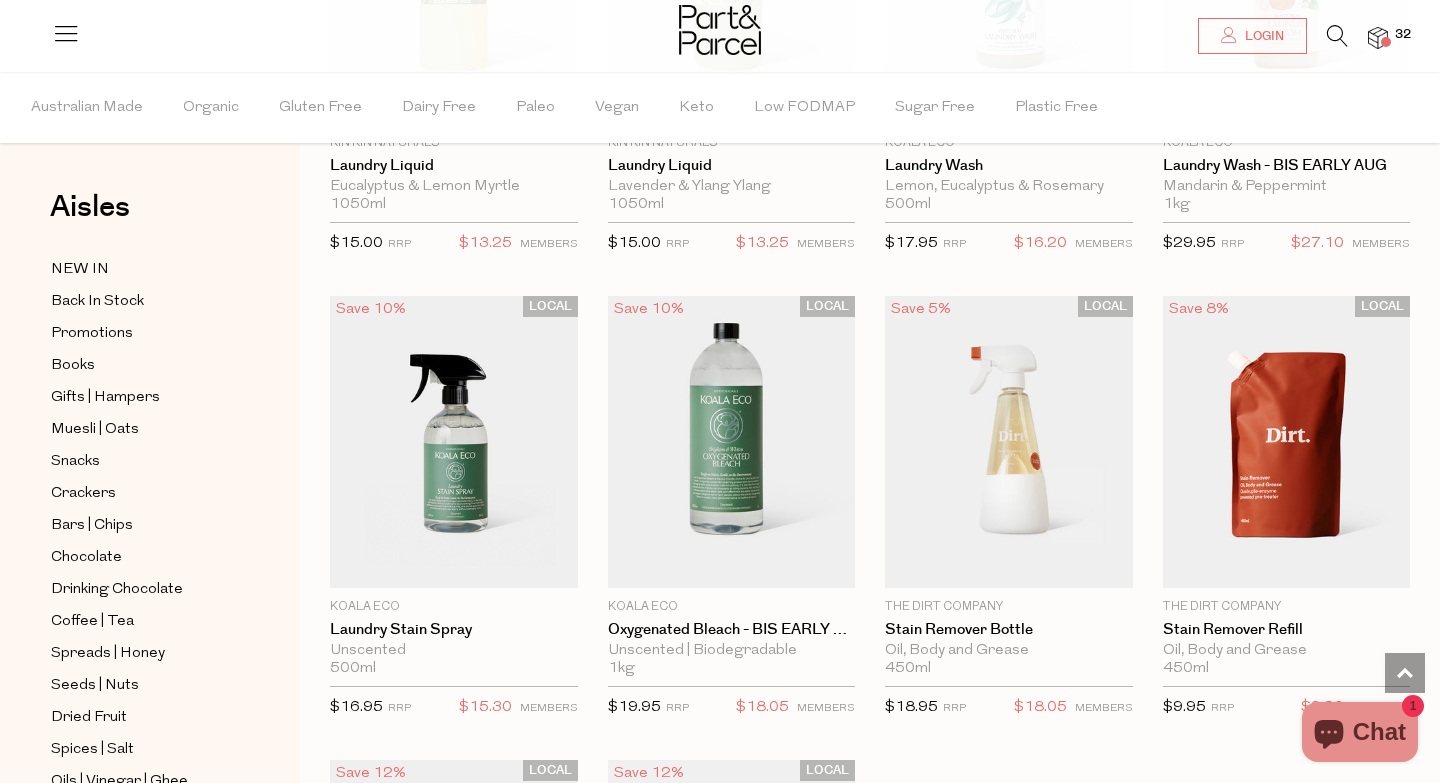 scroll, scrollTop: 5067, scrollLeft: 0, axis: vertical 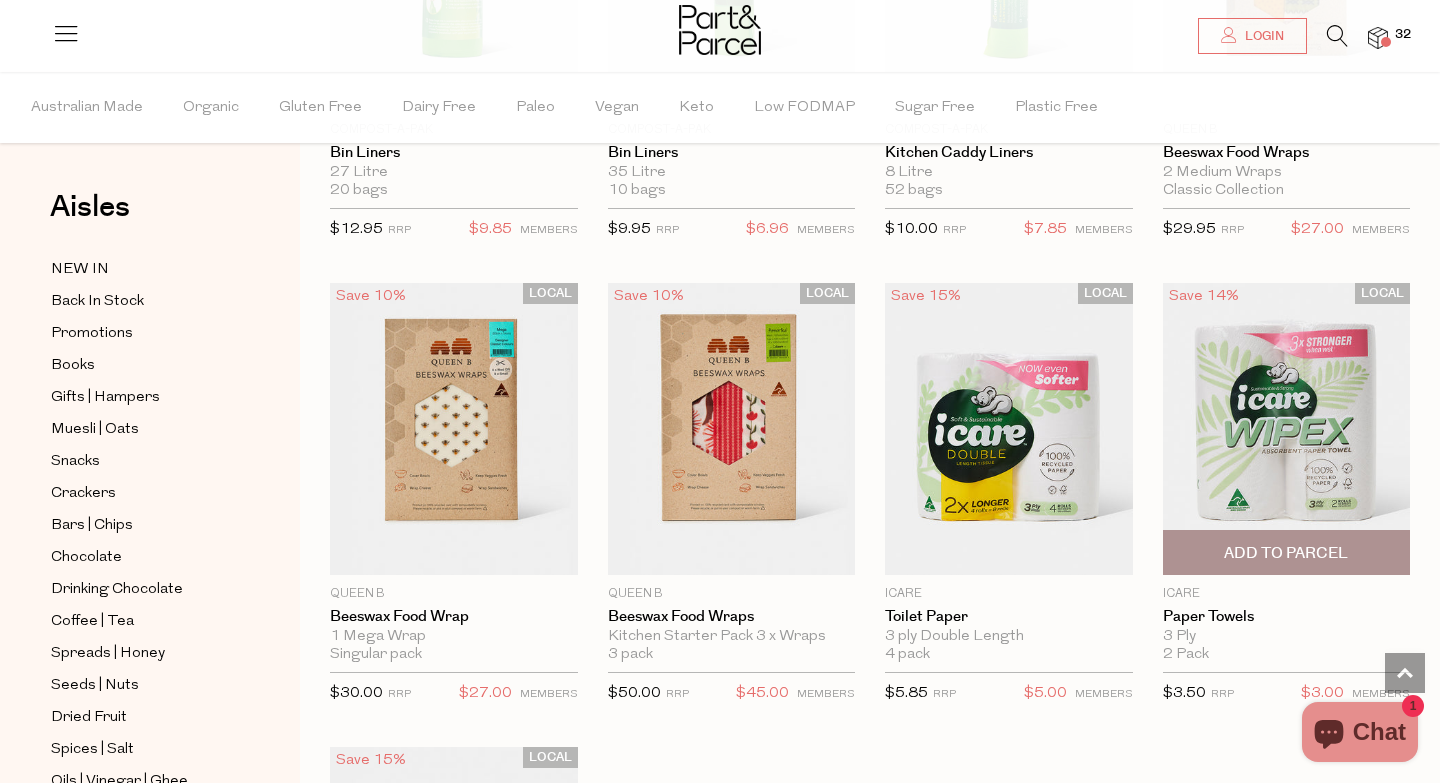 click on "Add To Parcel" at bounding box center [1286, 553] 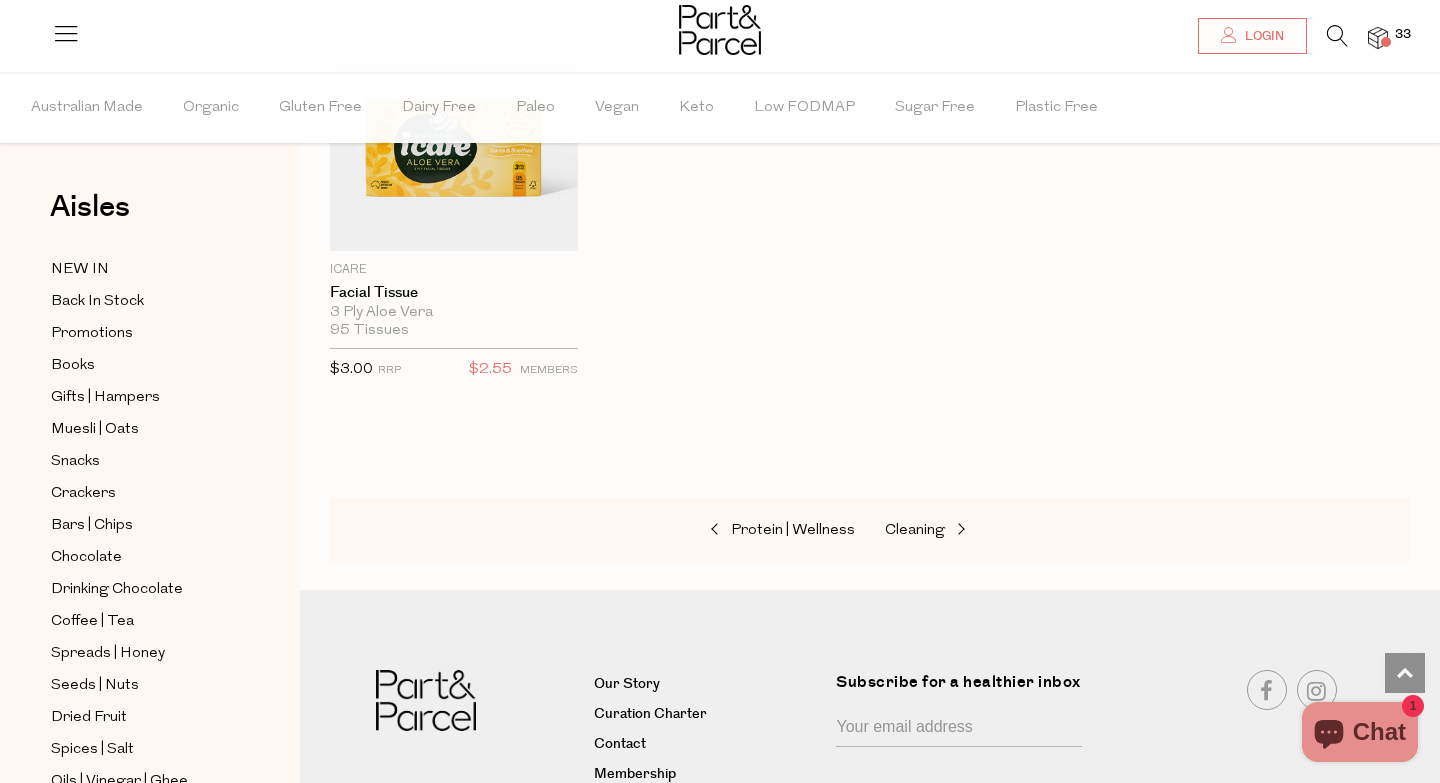 scroll, scrollTop: 9609, scrollLeft: 0, axis: vertical 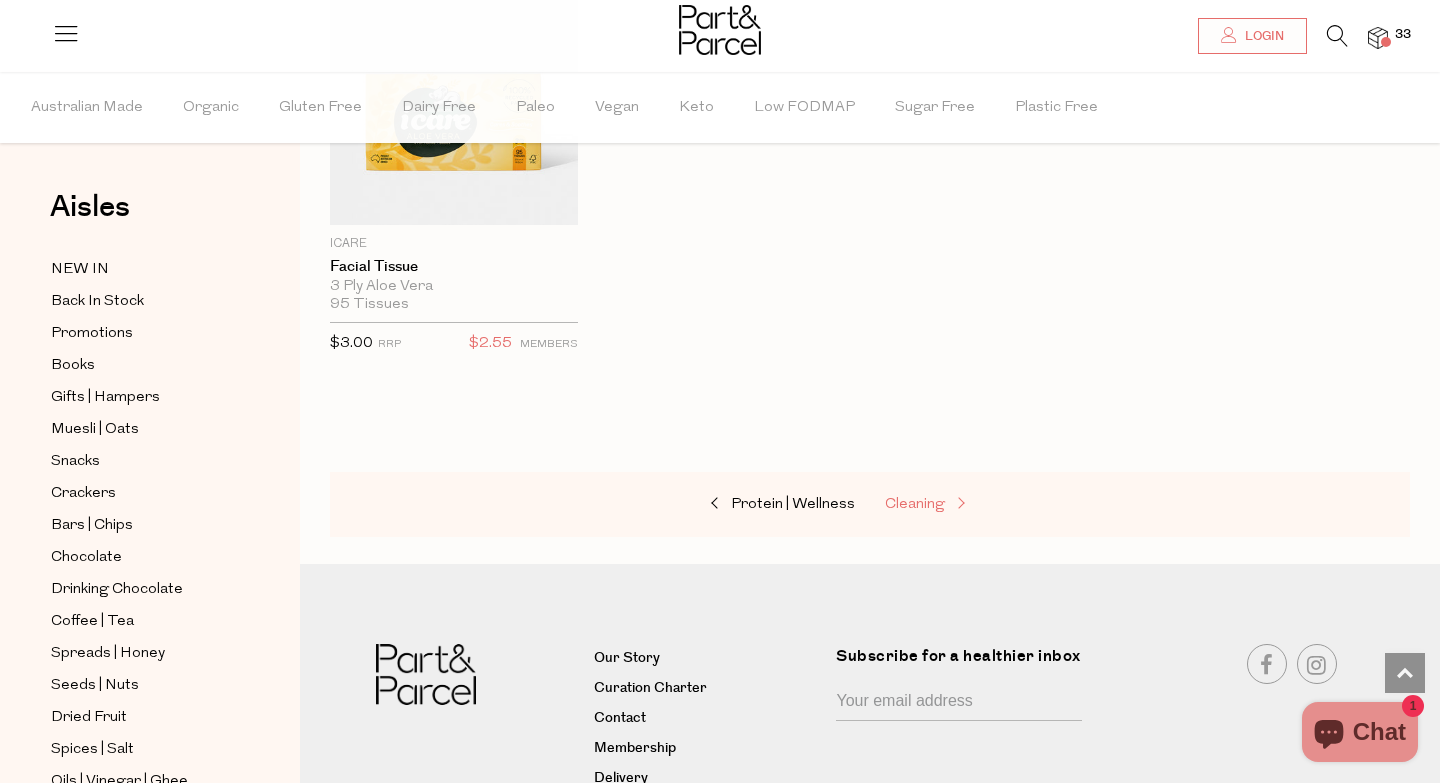 click on "Cleaning" at bounding box center (915, 504) 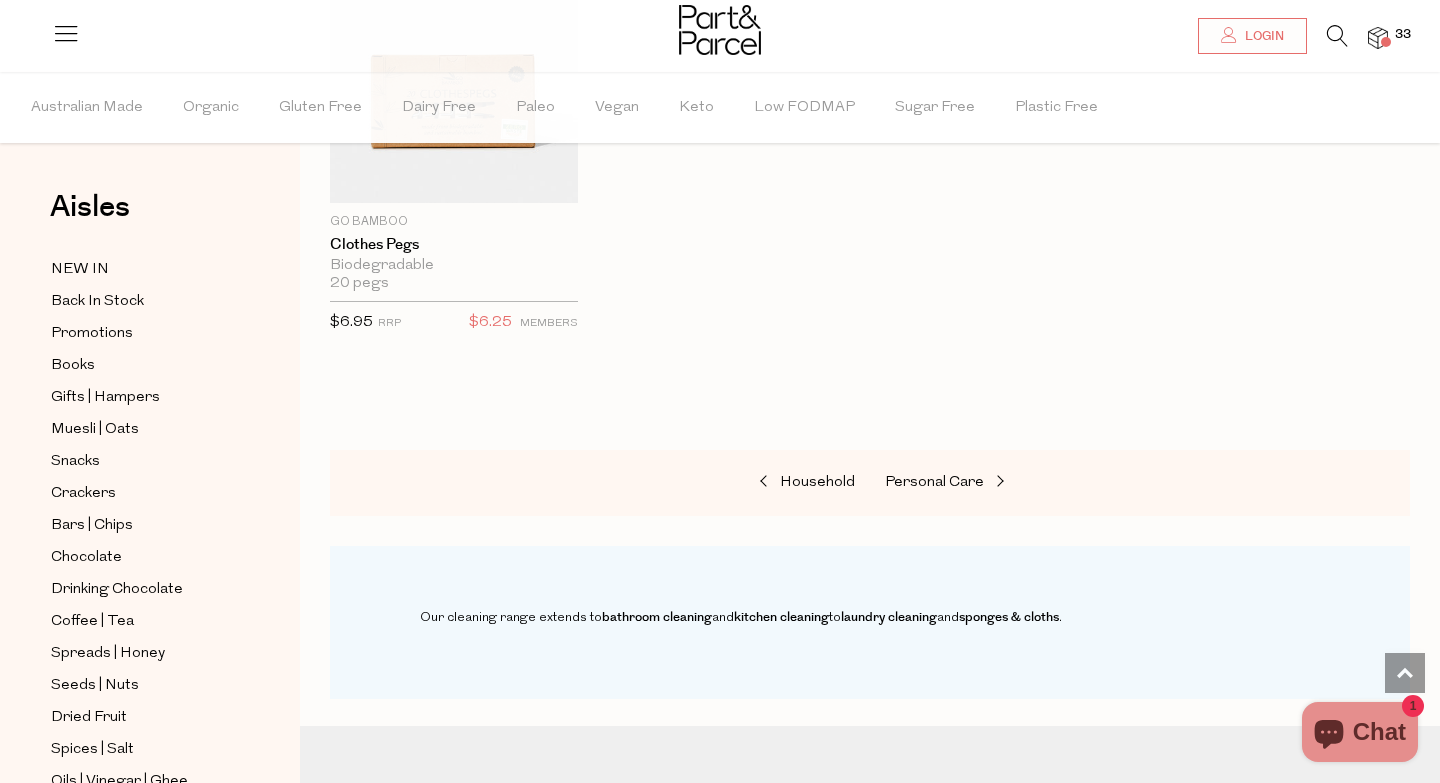 scroll, scrollTop: 1779, scrollLeft: 0, axis: vertical 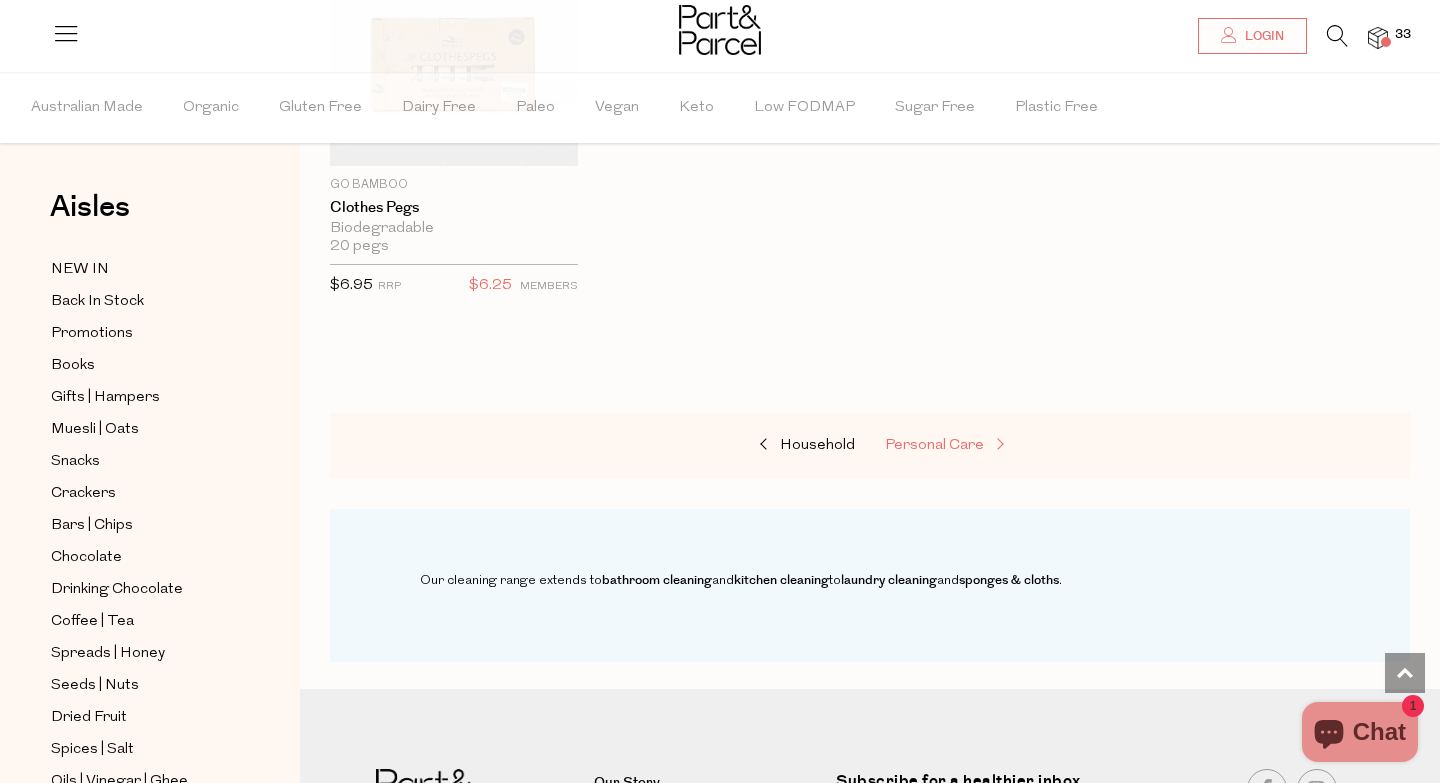 click on "Personal Care" at bounding box center (934, 445) 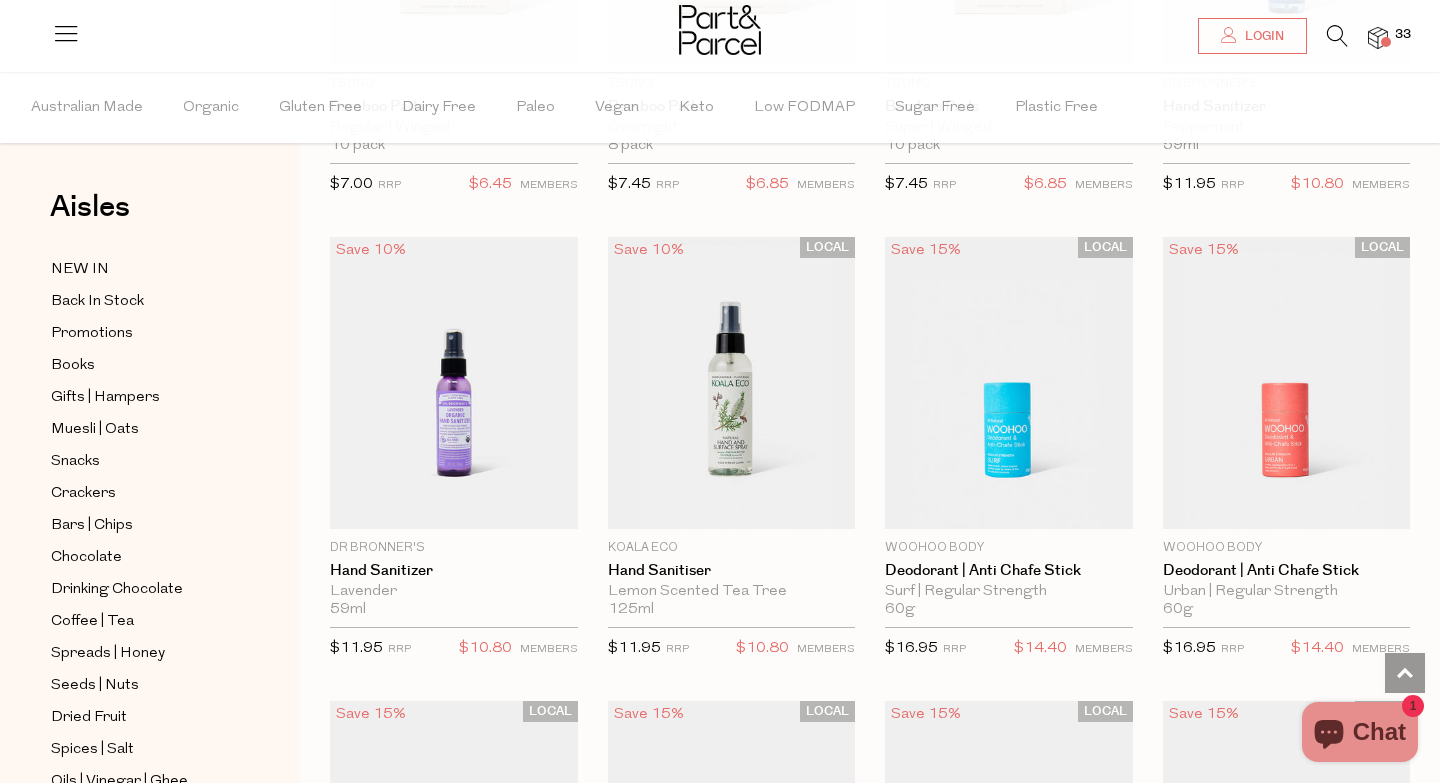 scroll, scrollTop: 4211, scrollLeft: 0, axis: vertical 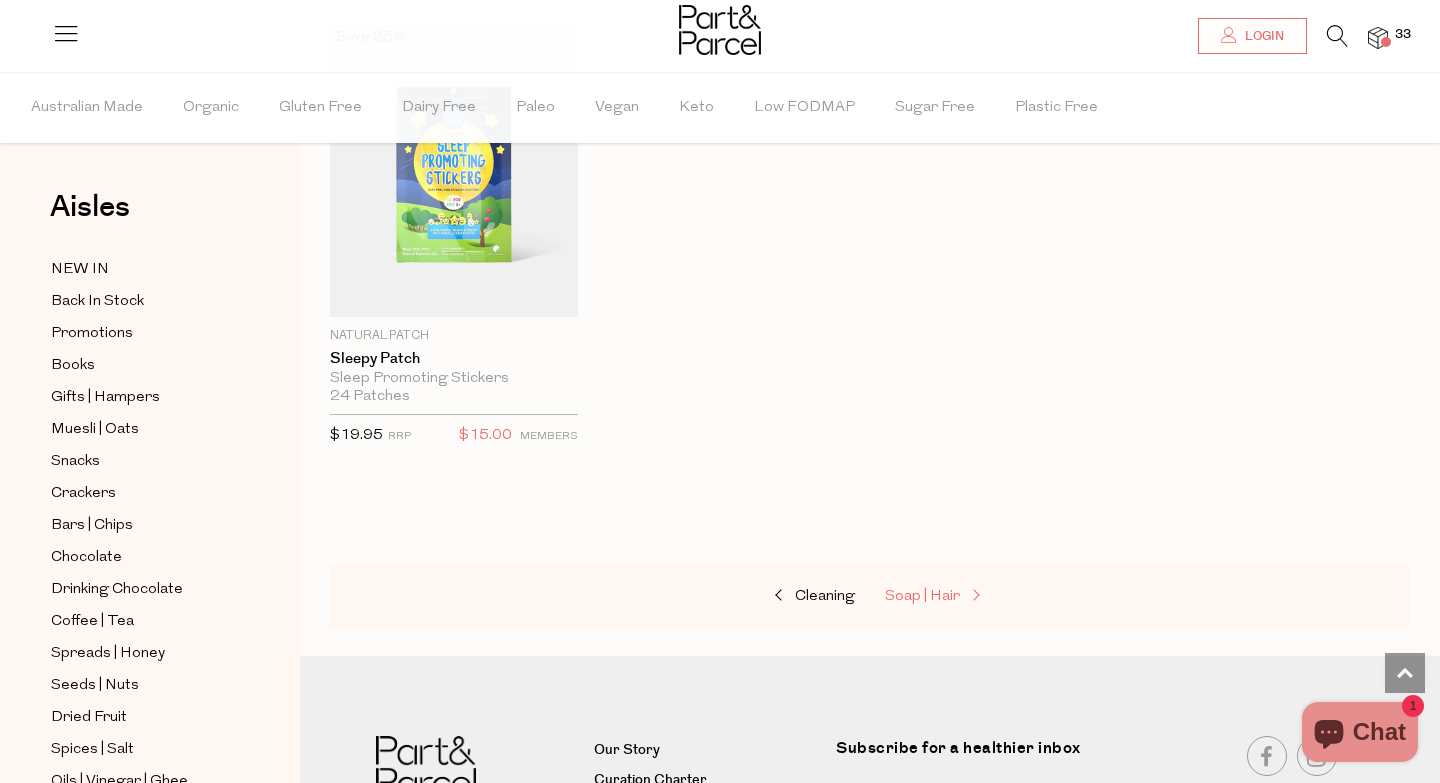 click on "Soap | Hair" at bounding box center [922, 596] 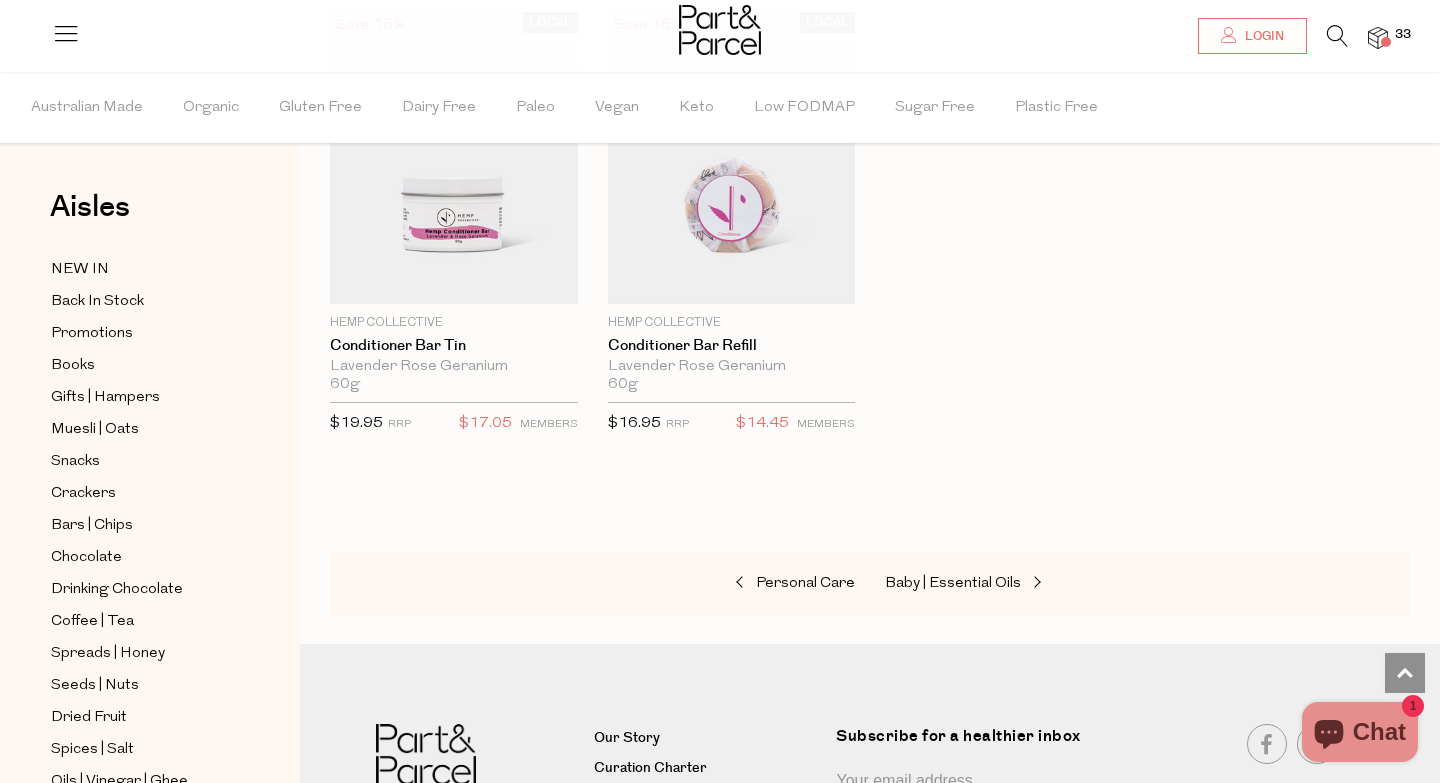 scroll, scrollTop: 6014, scrollLeft: 0, axis: vertical 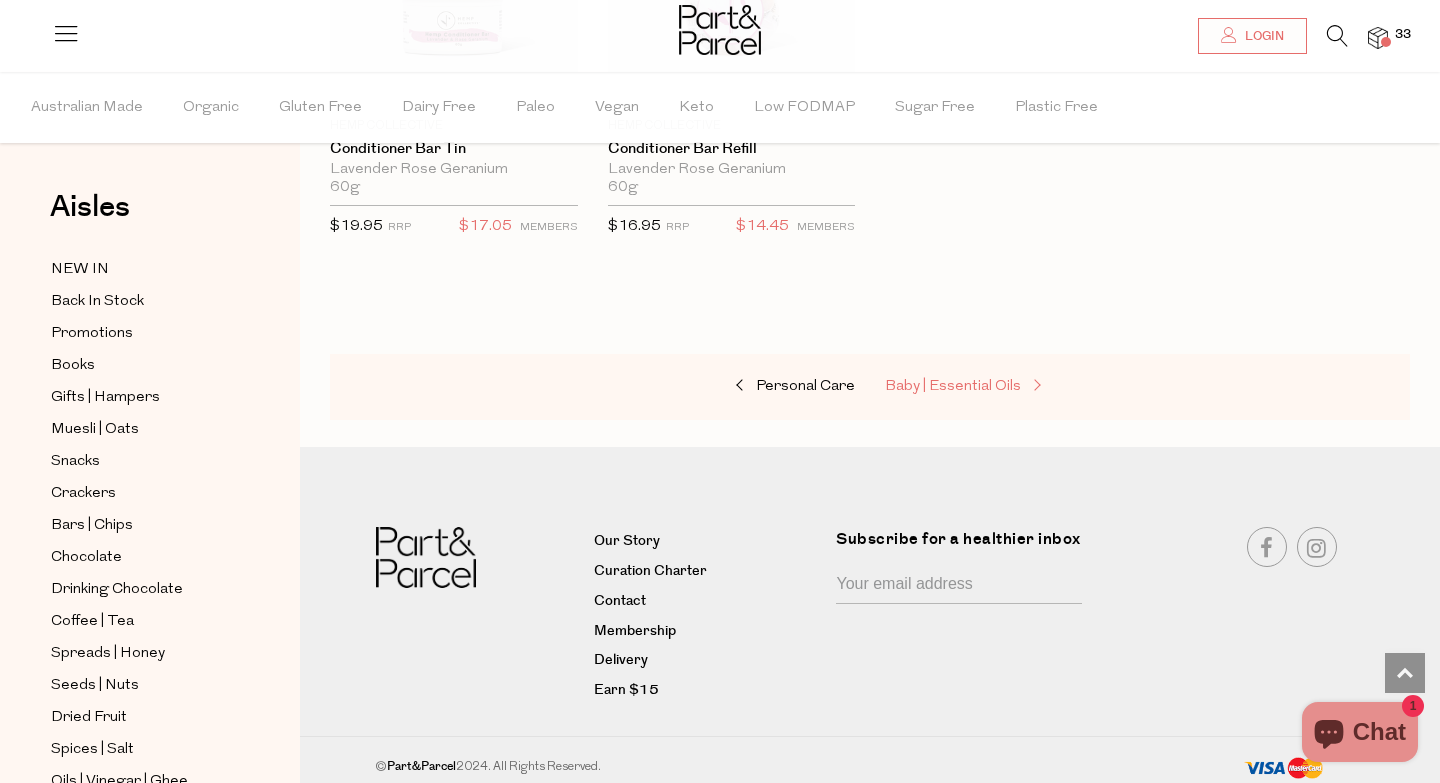 click on "Baby | Essential Oils" at bounding box center (953, 386) 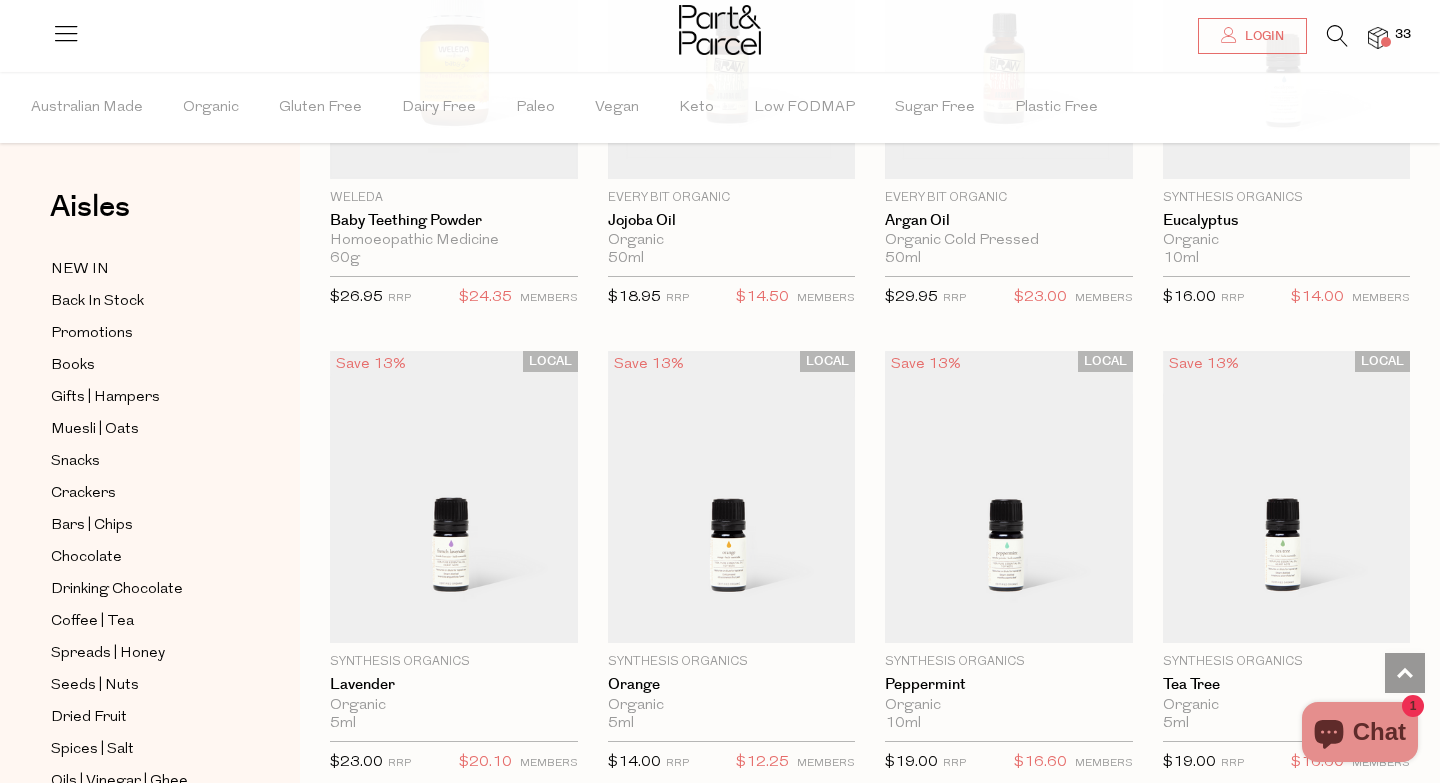 scroll, scrollTop: 1842, scrollLeft: 0, axis: vertical 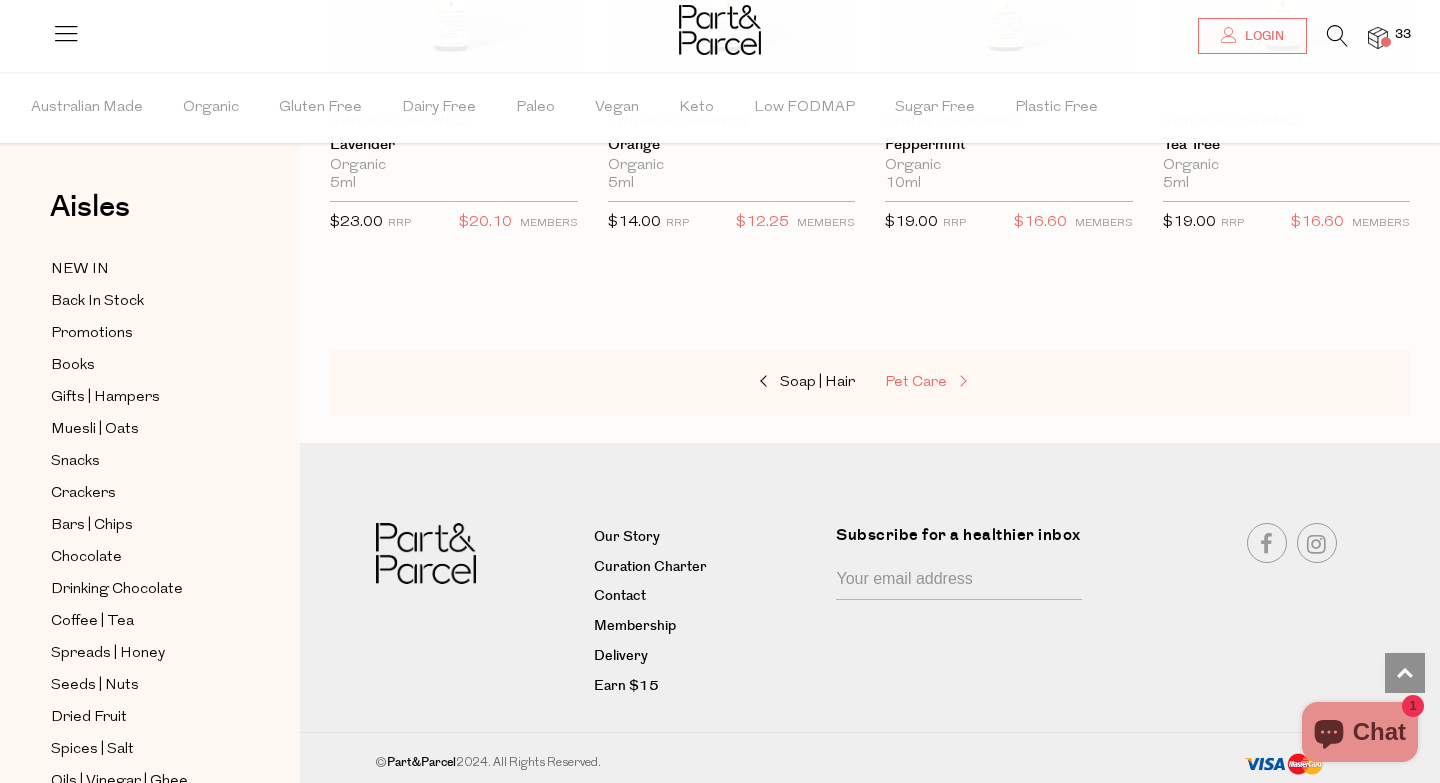click on "Pet Care" at bounding box center [985, 383] 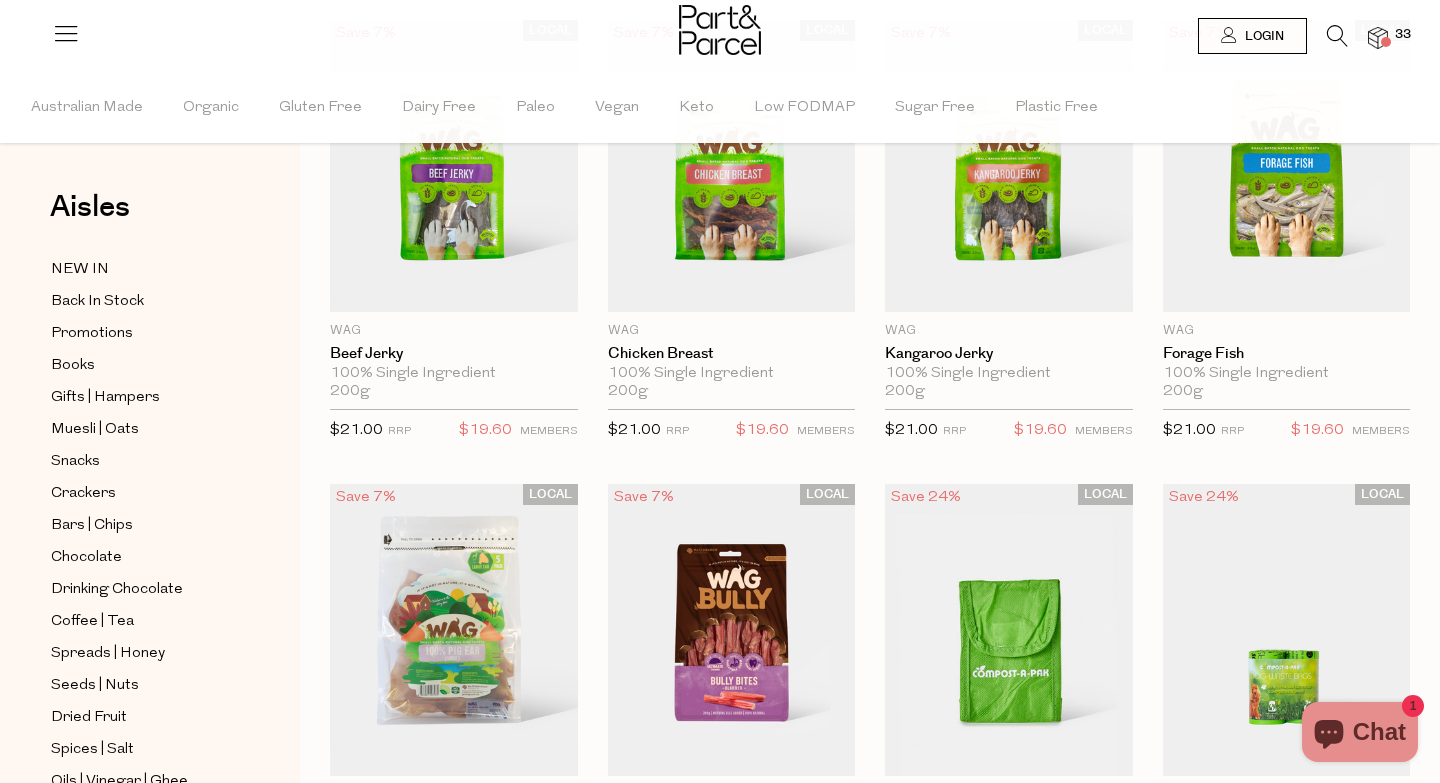 scroll, scrollTop: 0, scrollLeft: 0, axis: both 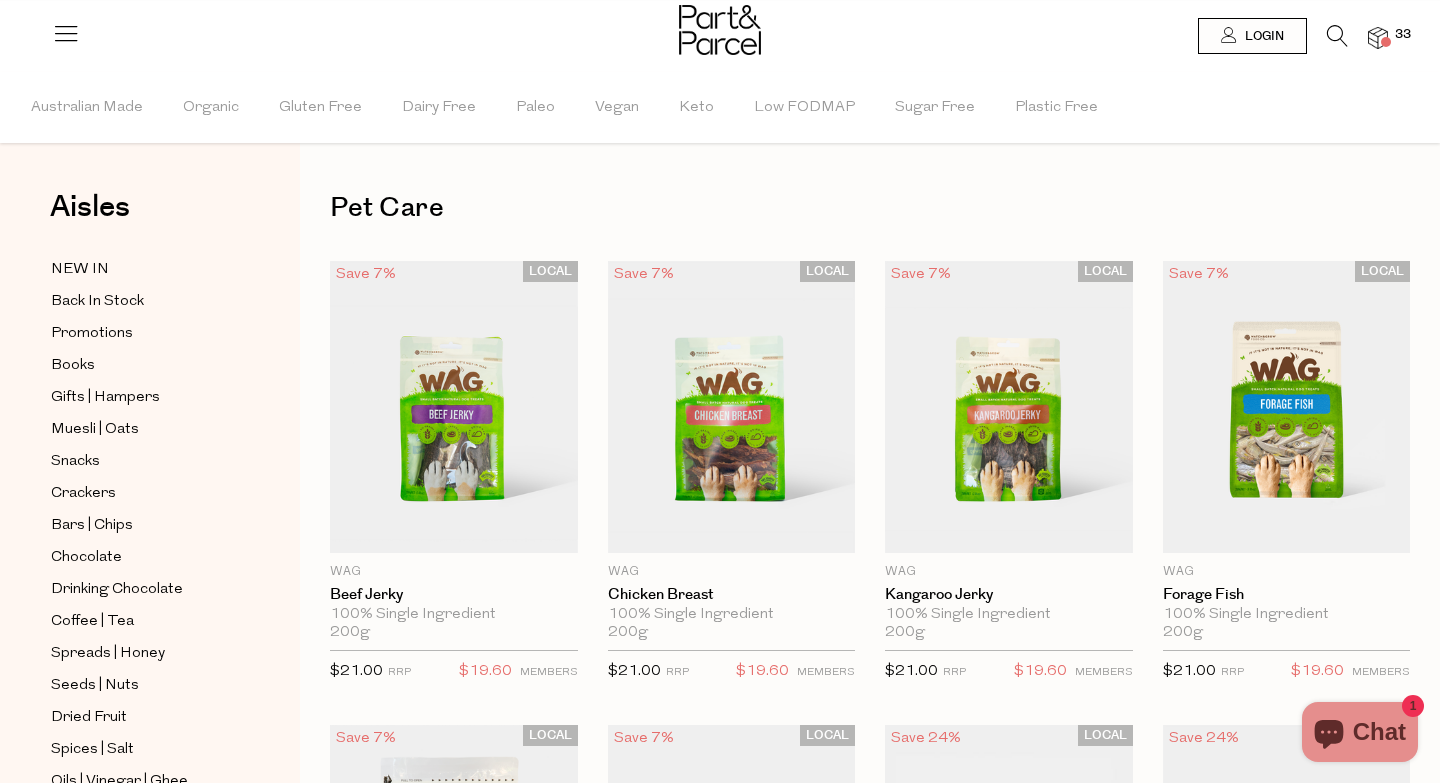 click at bounding box center [1378, 38] 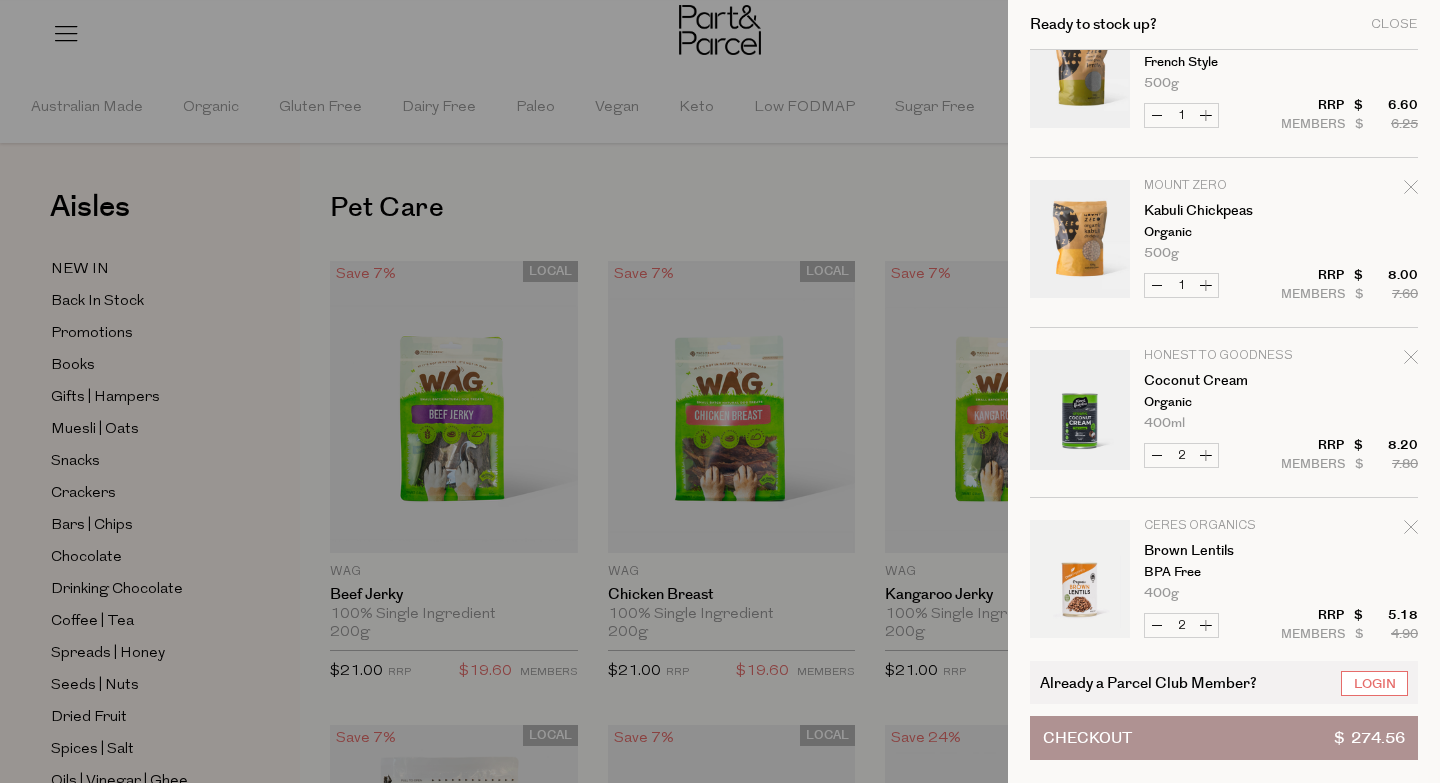 scroll, scrollTop: 747, scrollLeft: 0, axis: vertical 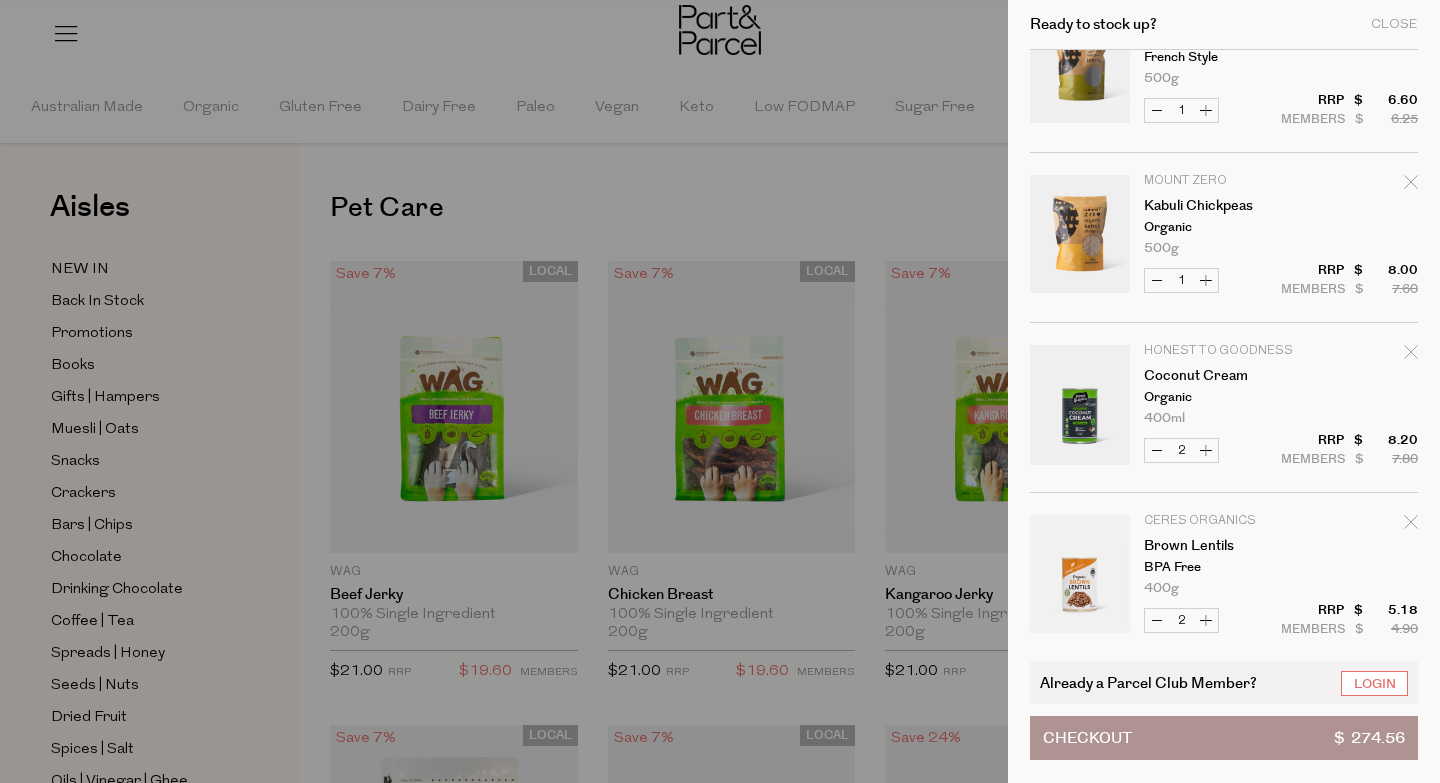 click on "Decrease Green Lentils" at bounding box center [1157, 110] 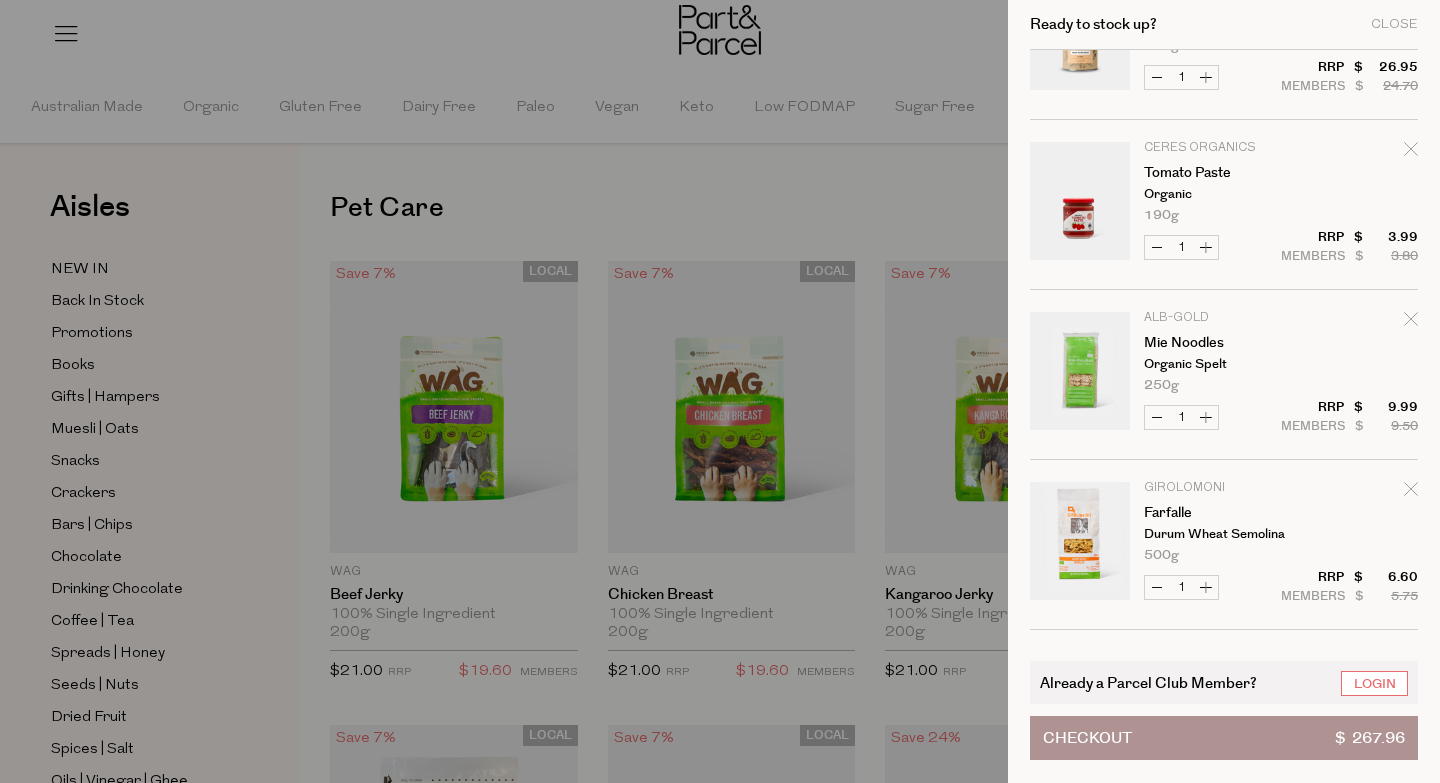 scroll, scrollTop: 1495, scrollLeft: 0, axis: vertical 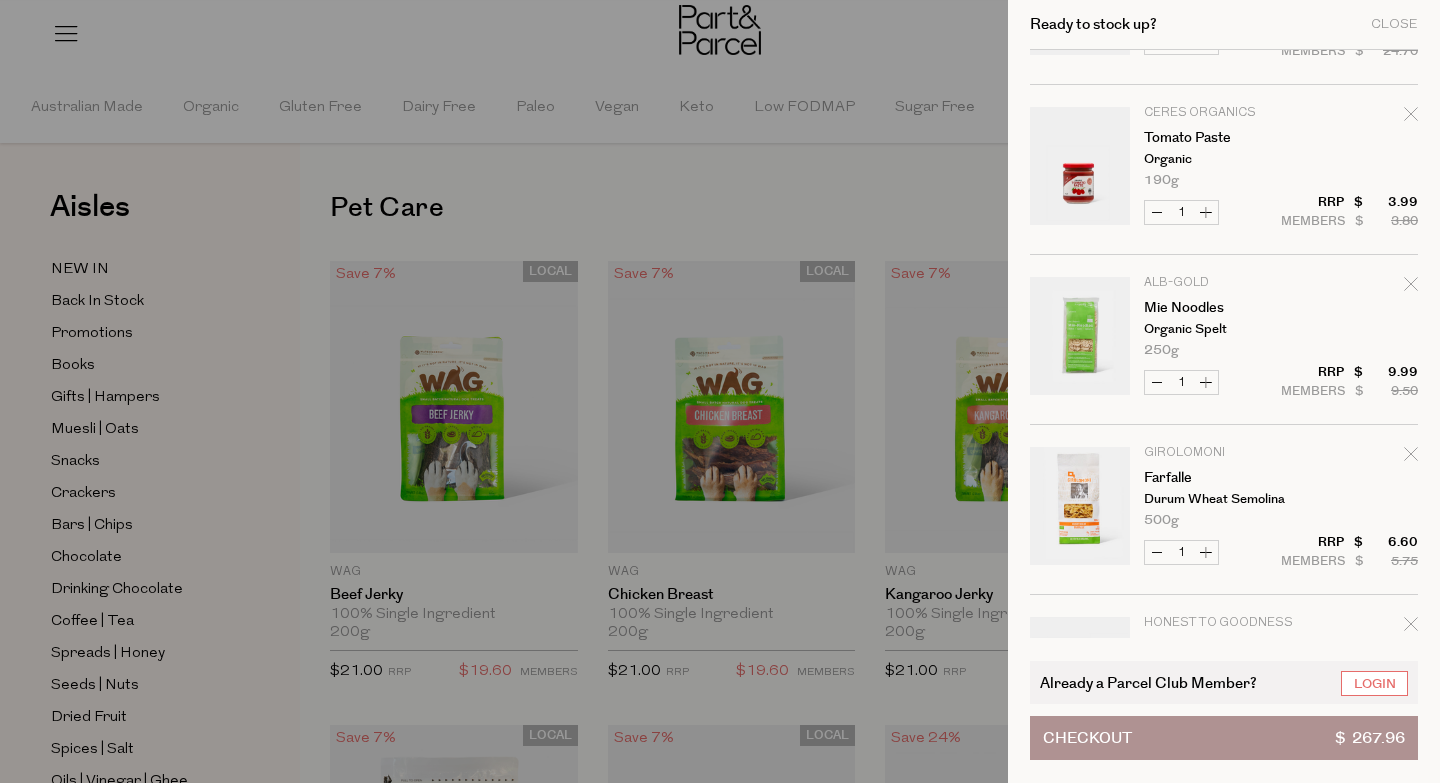 click on "Increase Tomato Paste" at bounding box center (1206, 212) 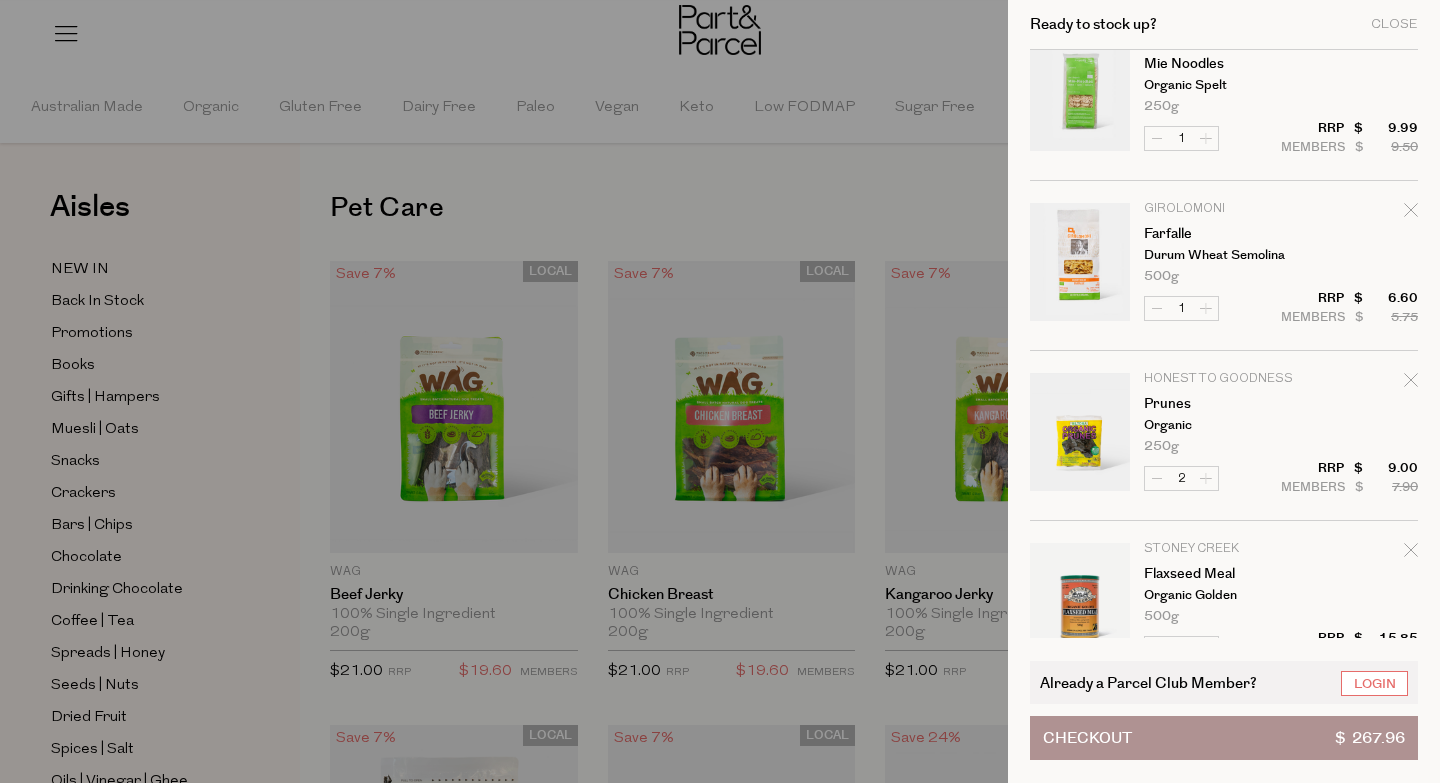 scroll, scrollTop: 1738, scrollLeft: 0, axis: vertical 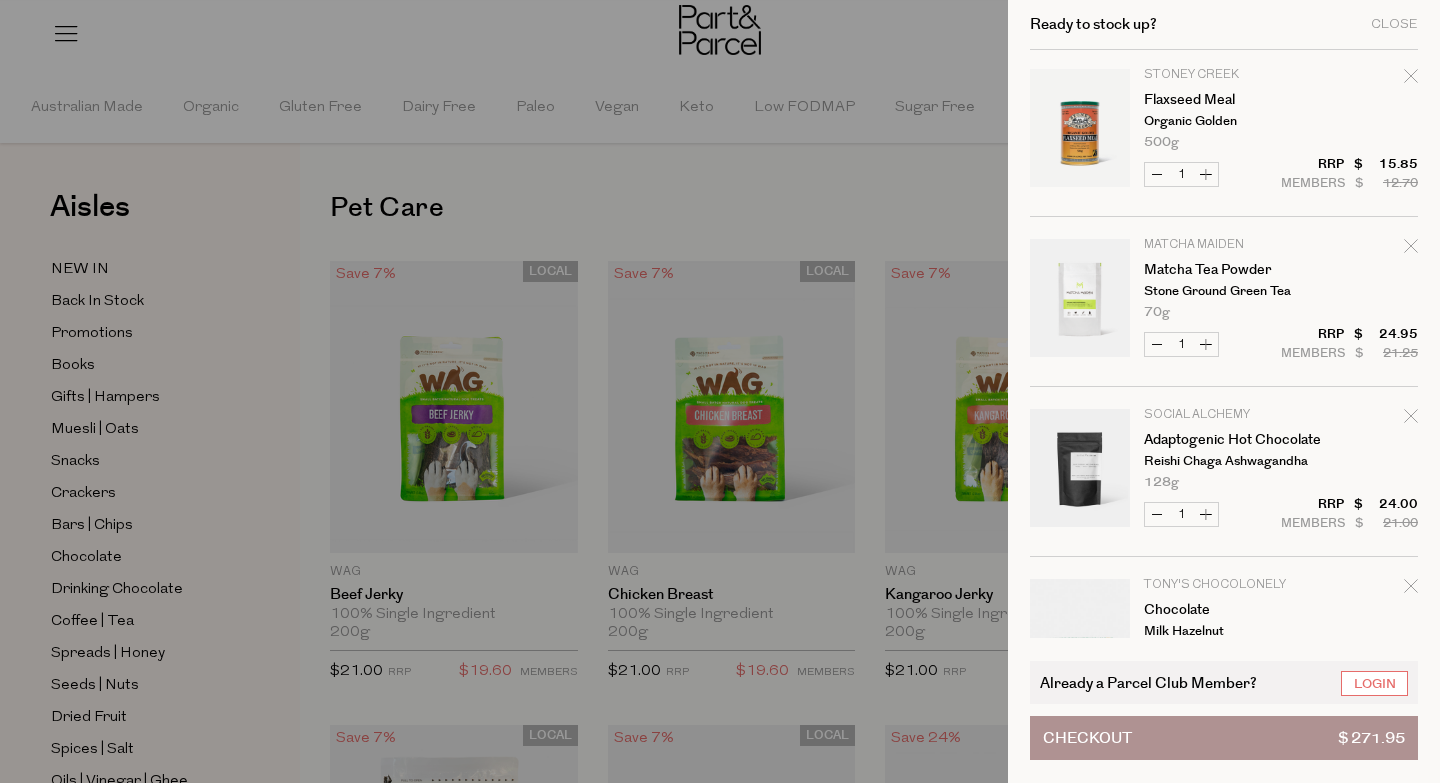 click on "Decrease Matcha Tea Powder" at bounding box center [1157, 344] 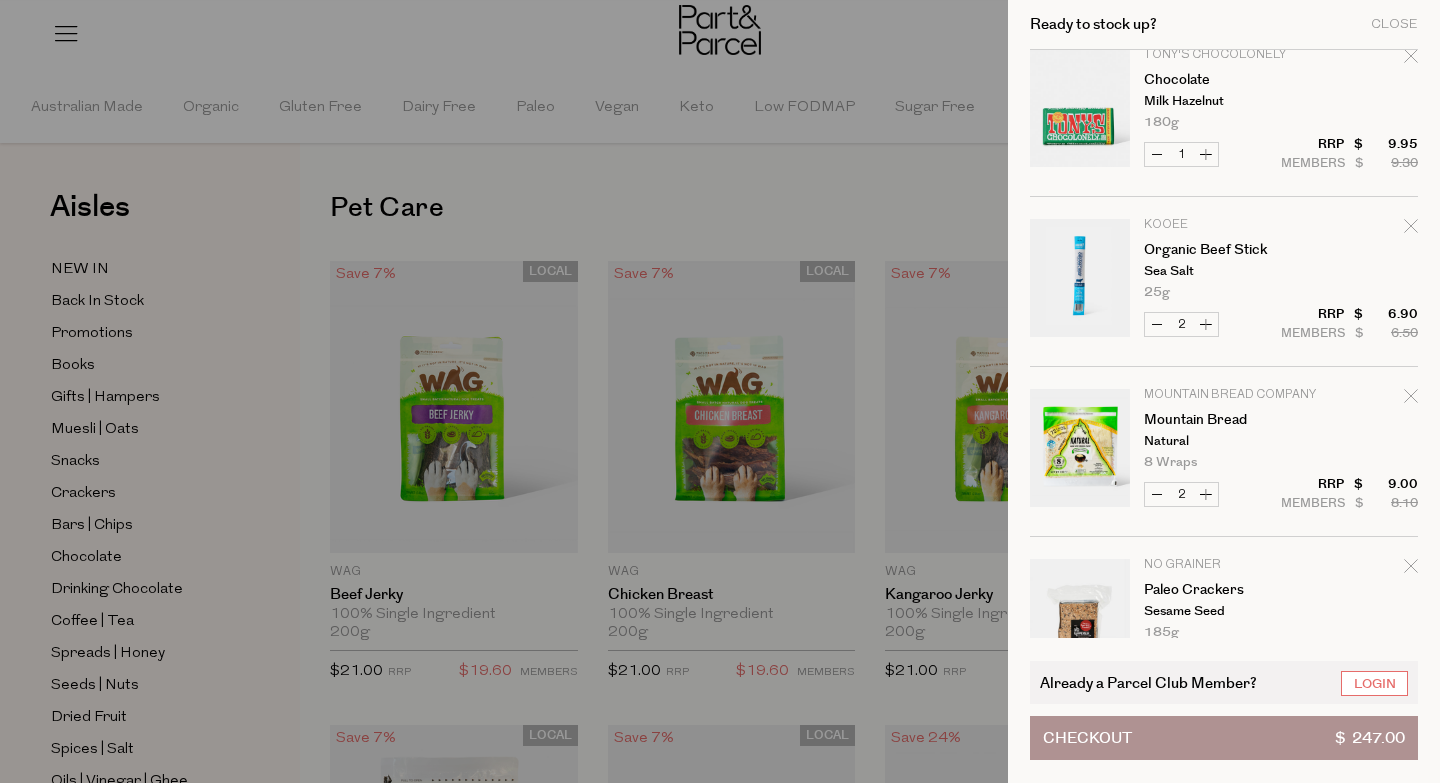 scroll, scrollTop: 2592, scrollLeft: 0, axis: vertical 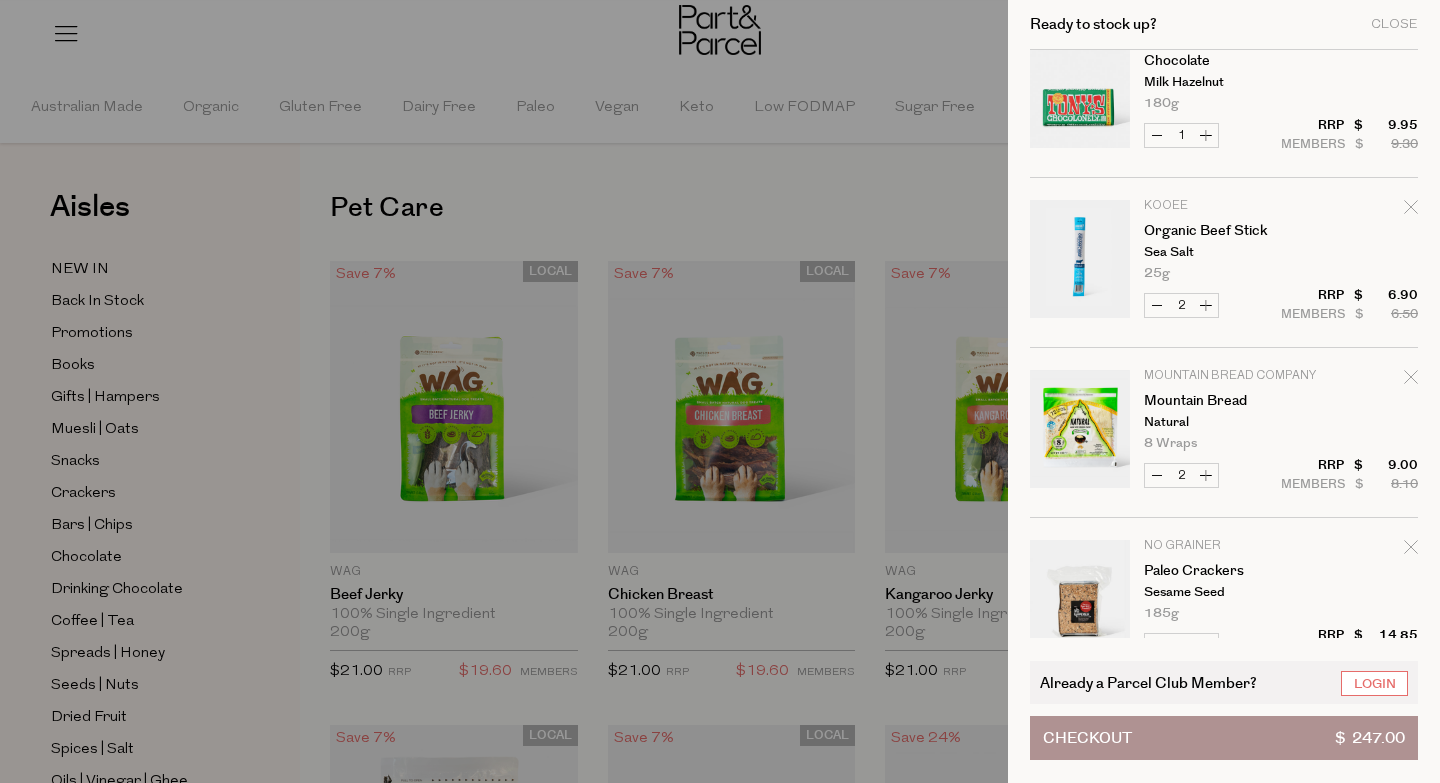 click on "Decrease Organic Beef Stick" at bounding box center [1157, 305] 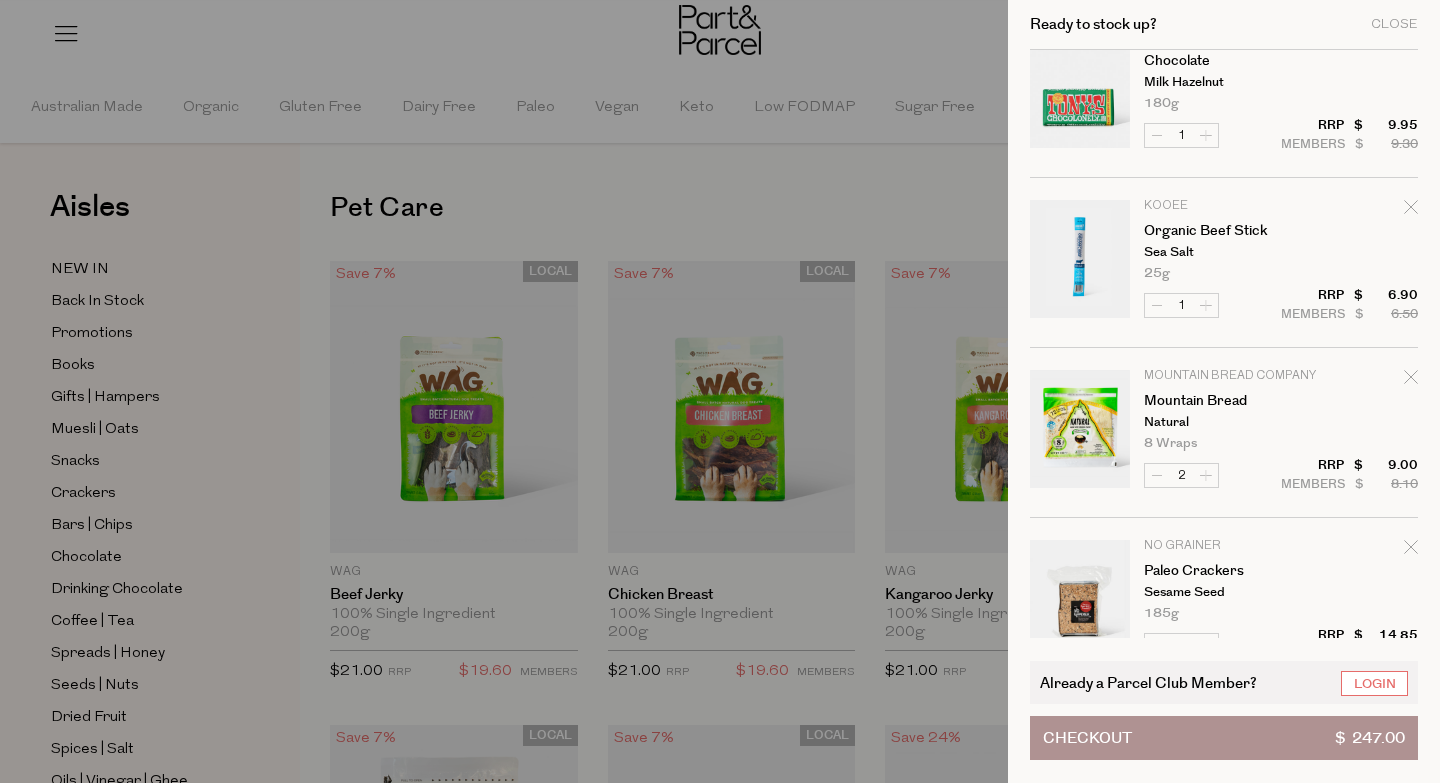click on "Image
Product
Total
Qty
icare
Paper Towels
3 Ply
2 Pack
1 $ $ 3.00" at bounding box center (1224, -672) 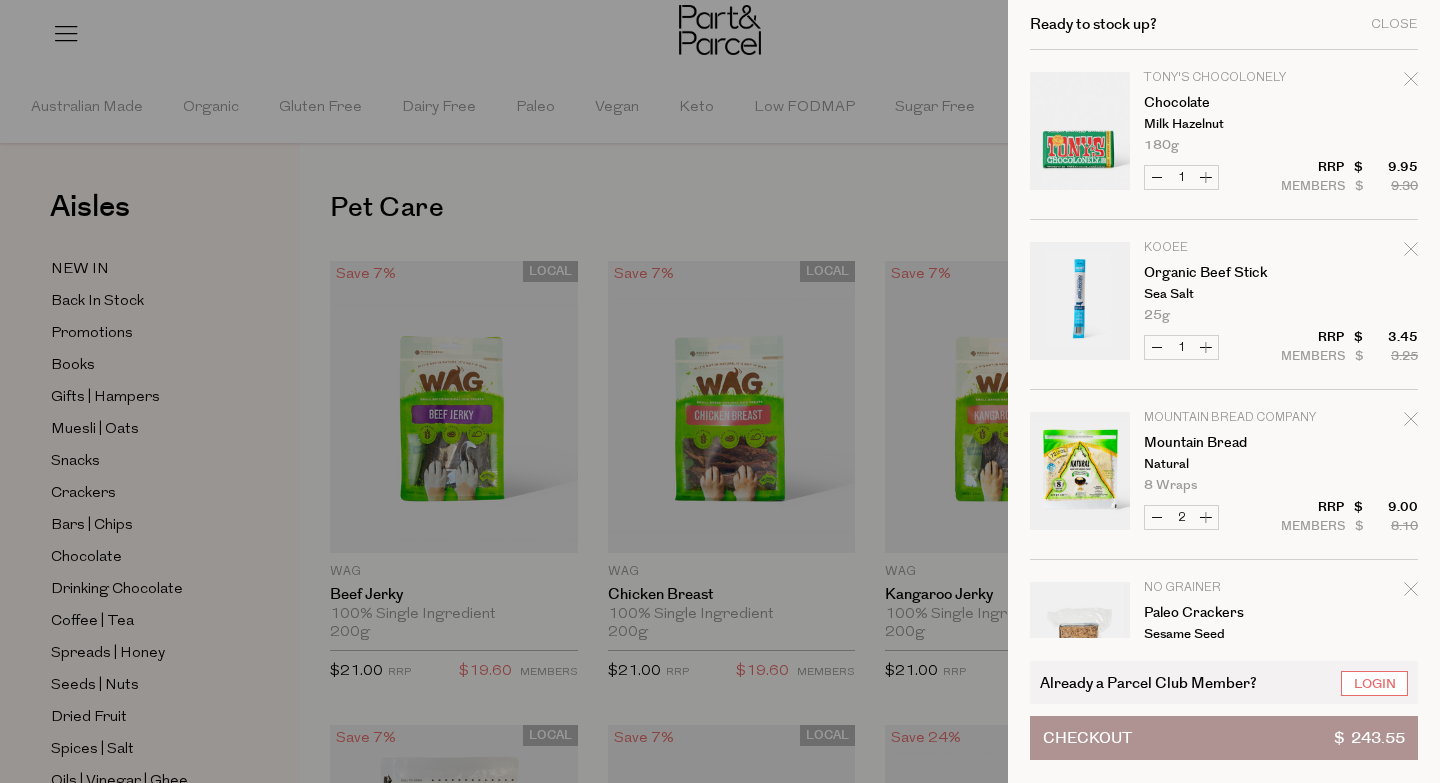 scroll, scrollTop: 2565, scrollLeft: 0, axis: vertical 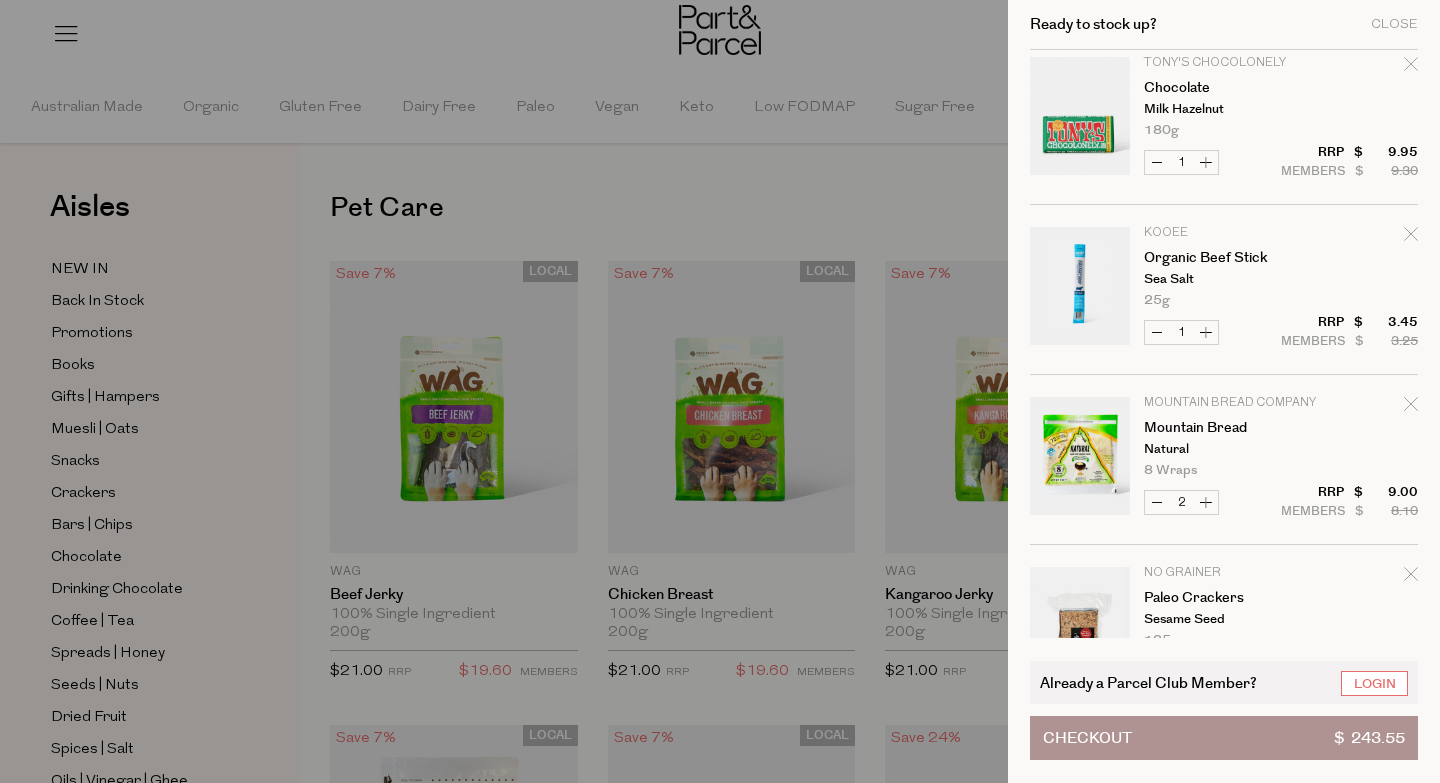 click on "Decrease Organic Beef Stick" at bounding box center (1157, 332) 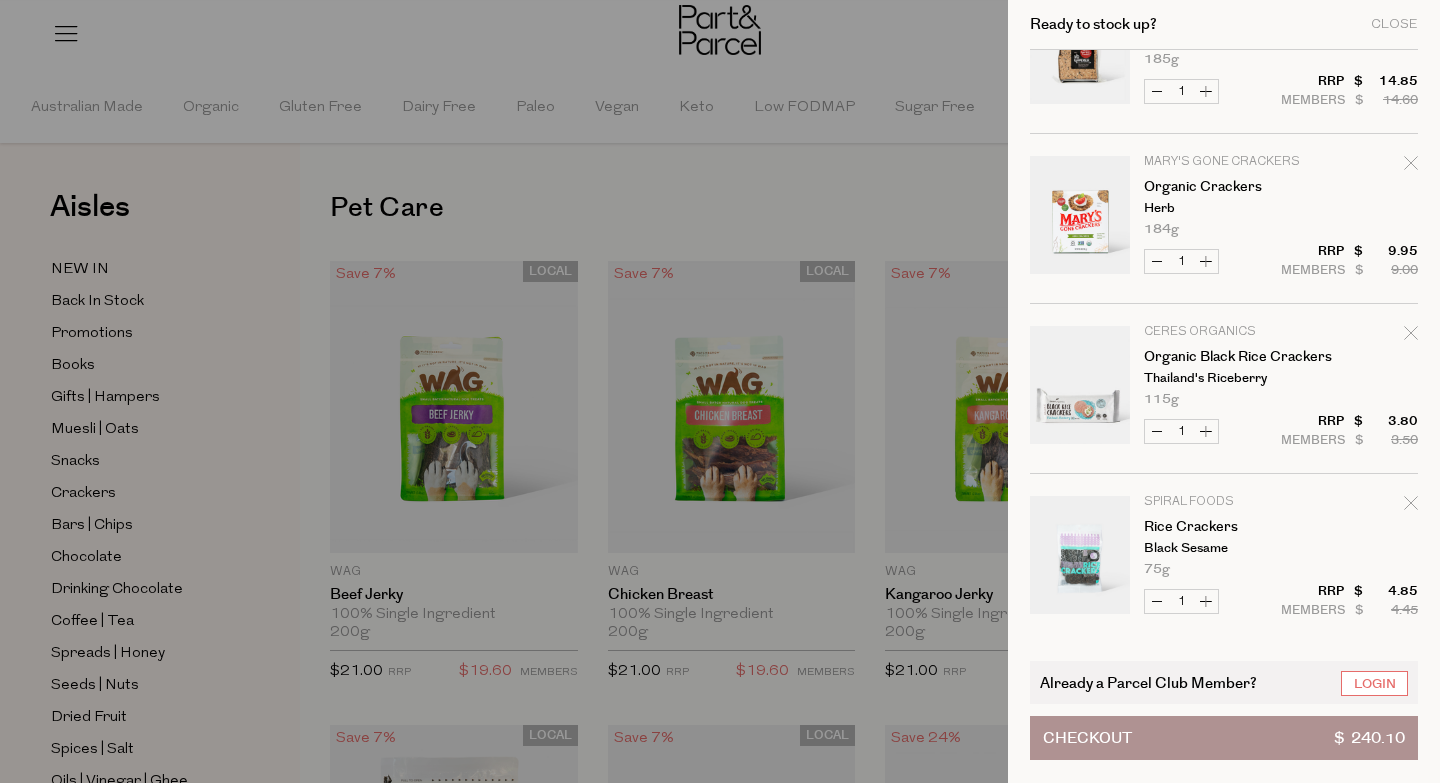 scroll, scrollTop: 3156, scrollLeft: 0, axis: vertical 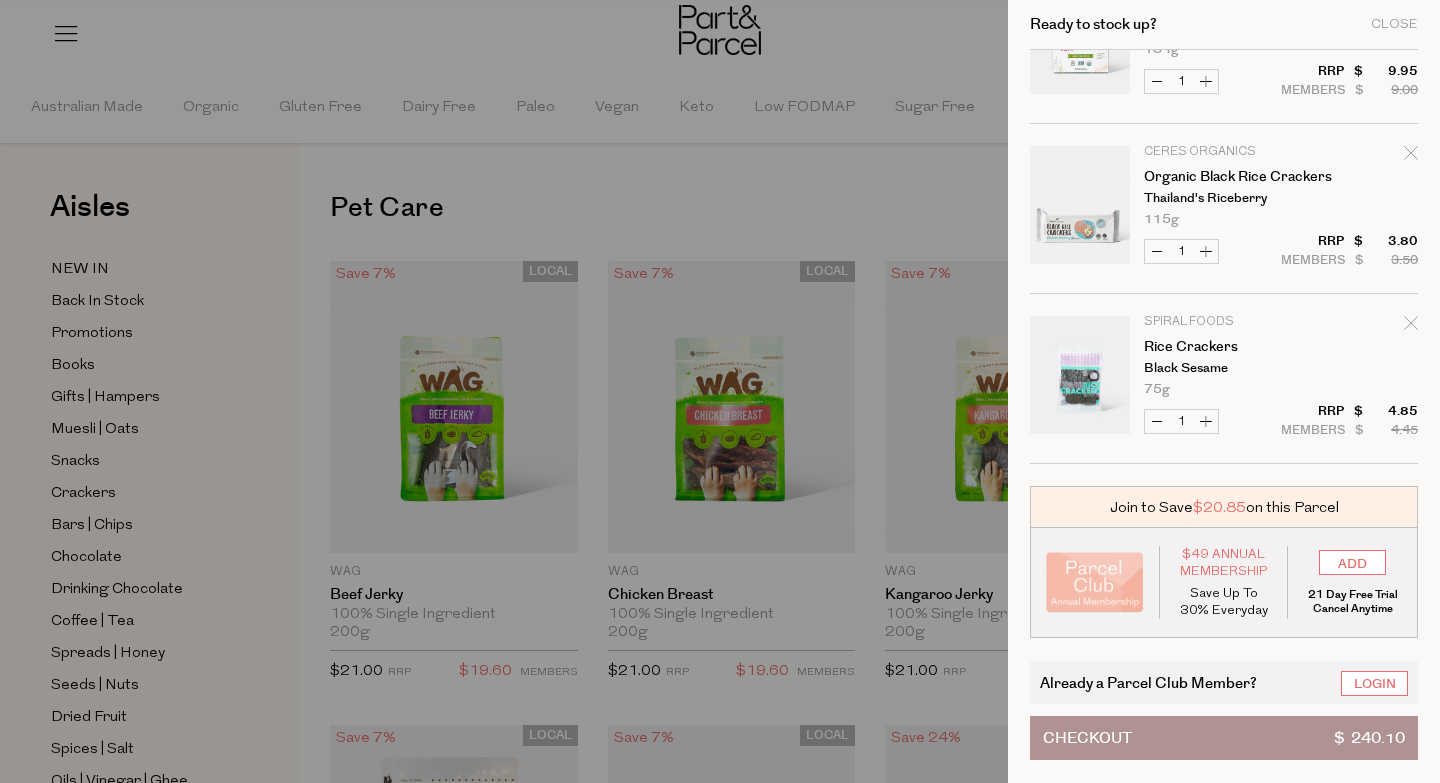 click on "Decrease Rice Crackers" at bounding box center (1157, 421) 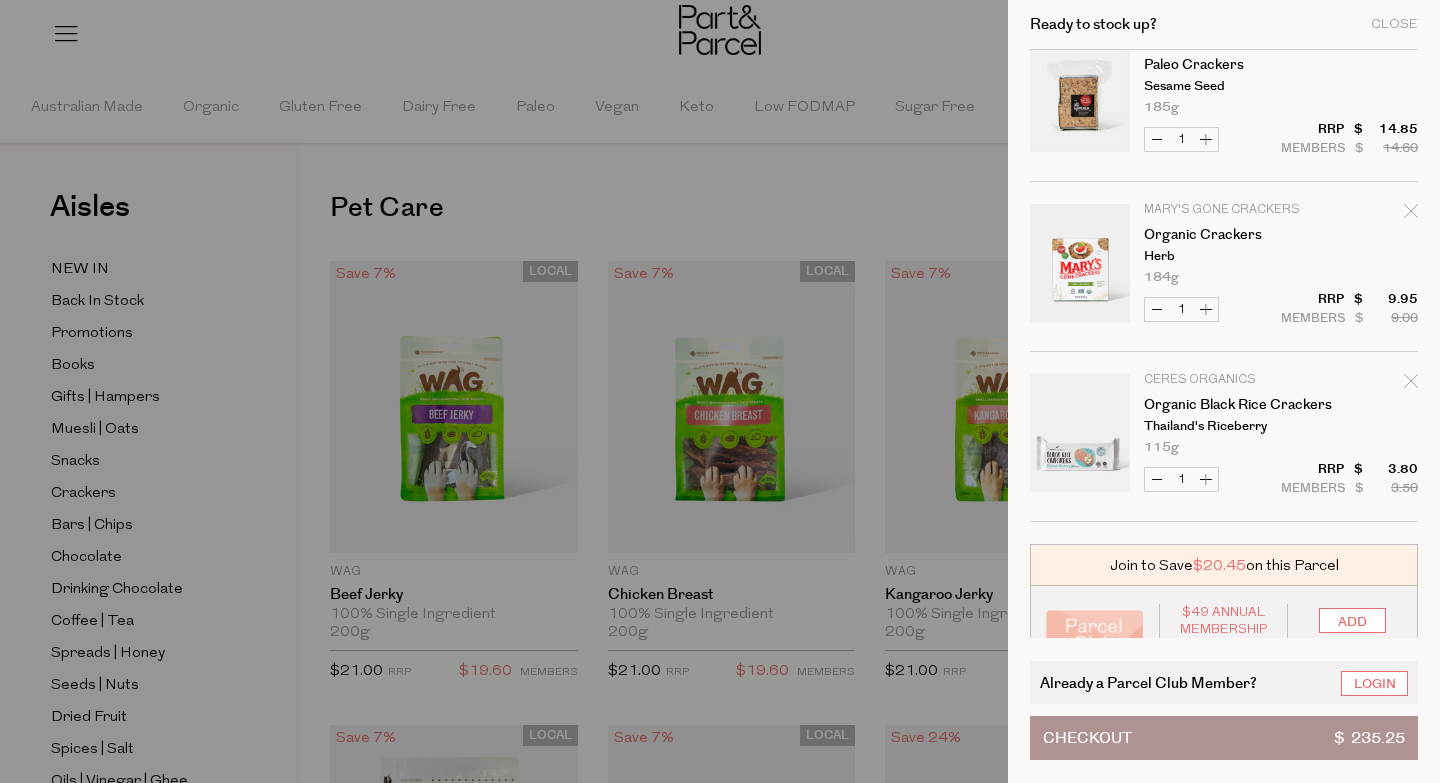 scroll, scrollTop: 2927, scrollLeft: 0, axis: vertical 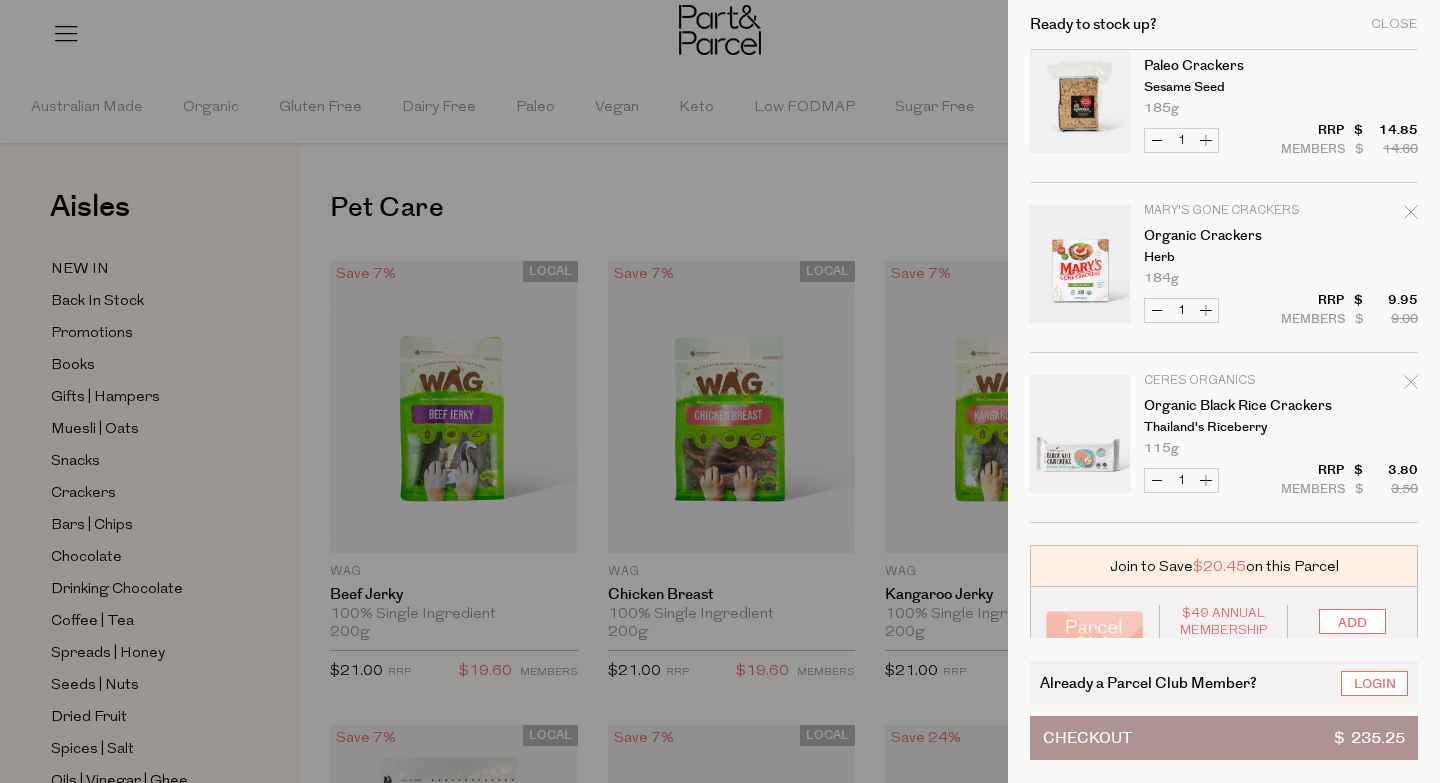 click on "Decrease Organic Crackers" at bounding box center [1157, 310] 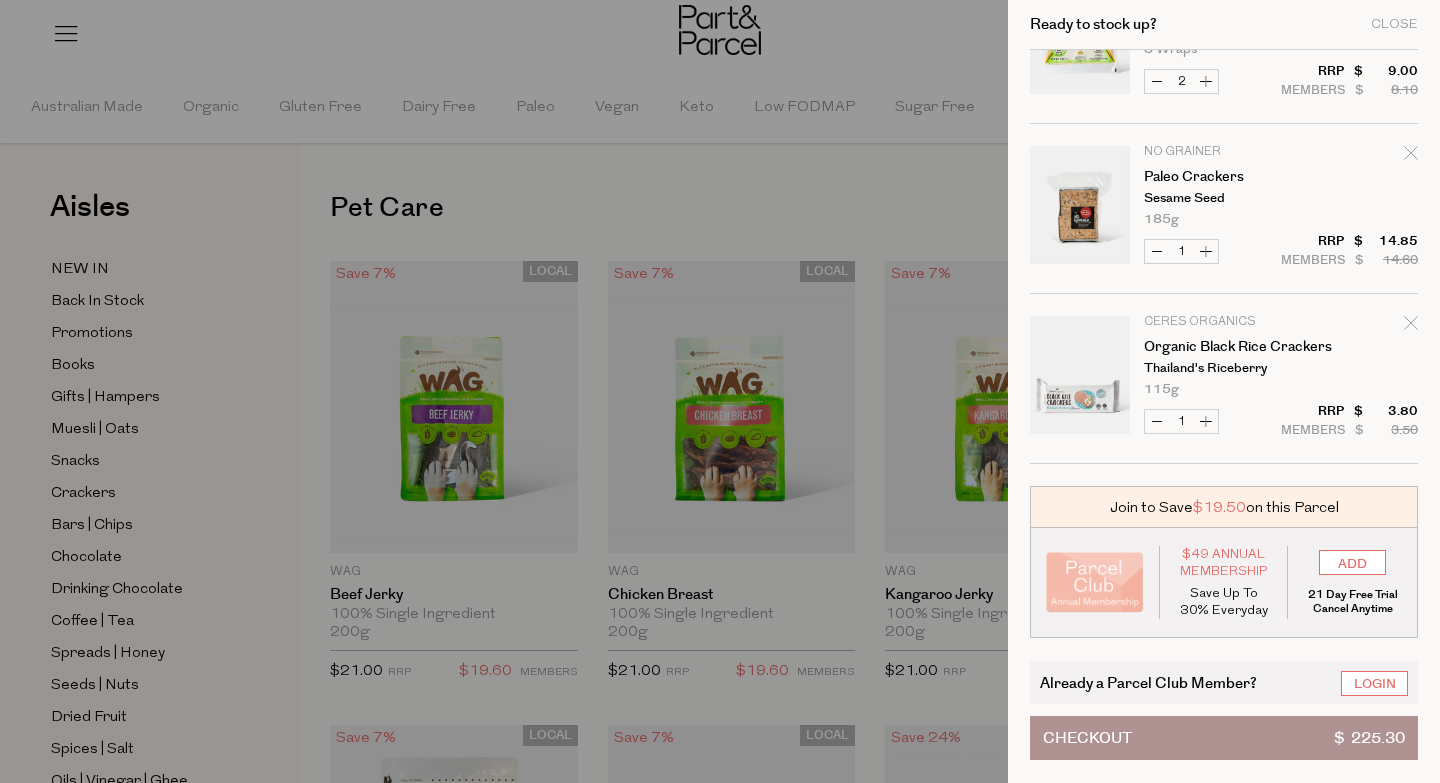 scroll, scrollTop: 2815, scrollLeft: 0, axis: vertical 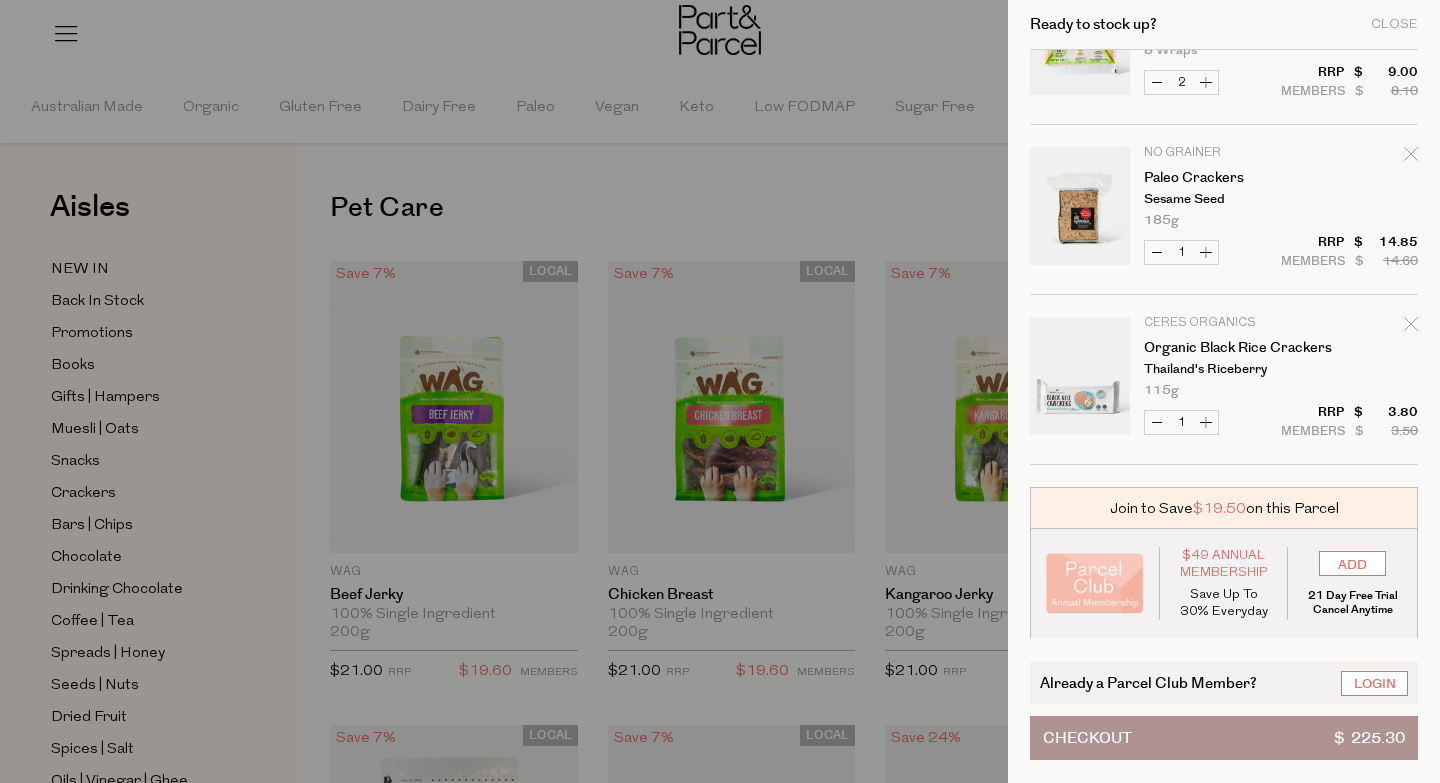 click on "Checkout $ 225.30" at bounding box center [1224, 738] 